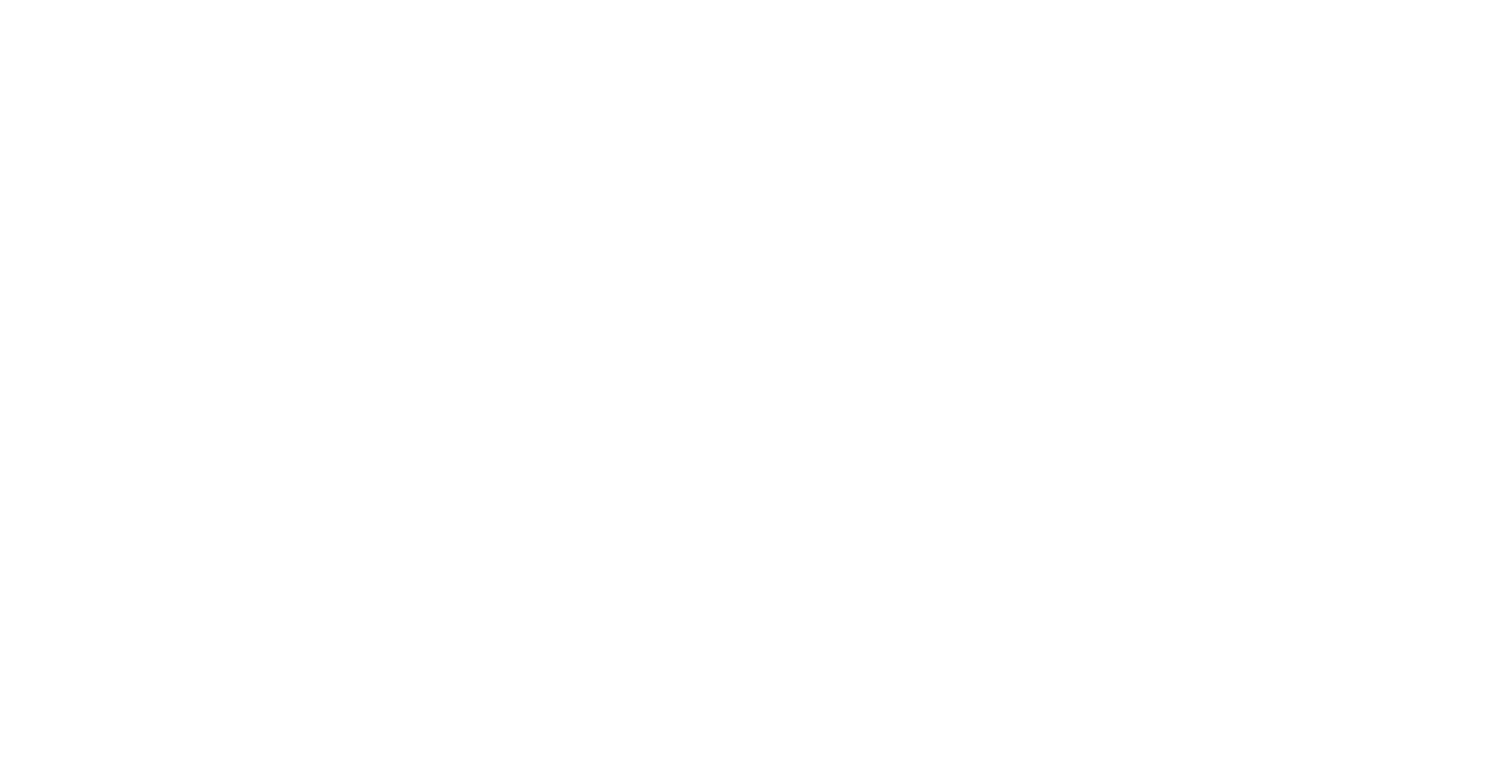 scroll, scrollTop: 0, scrollLeft: 0, axis: both 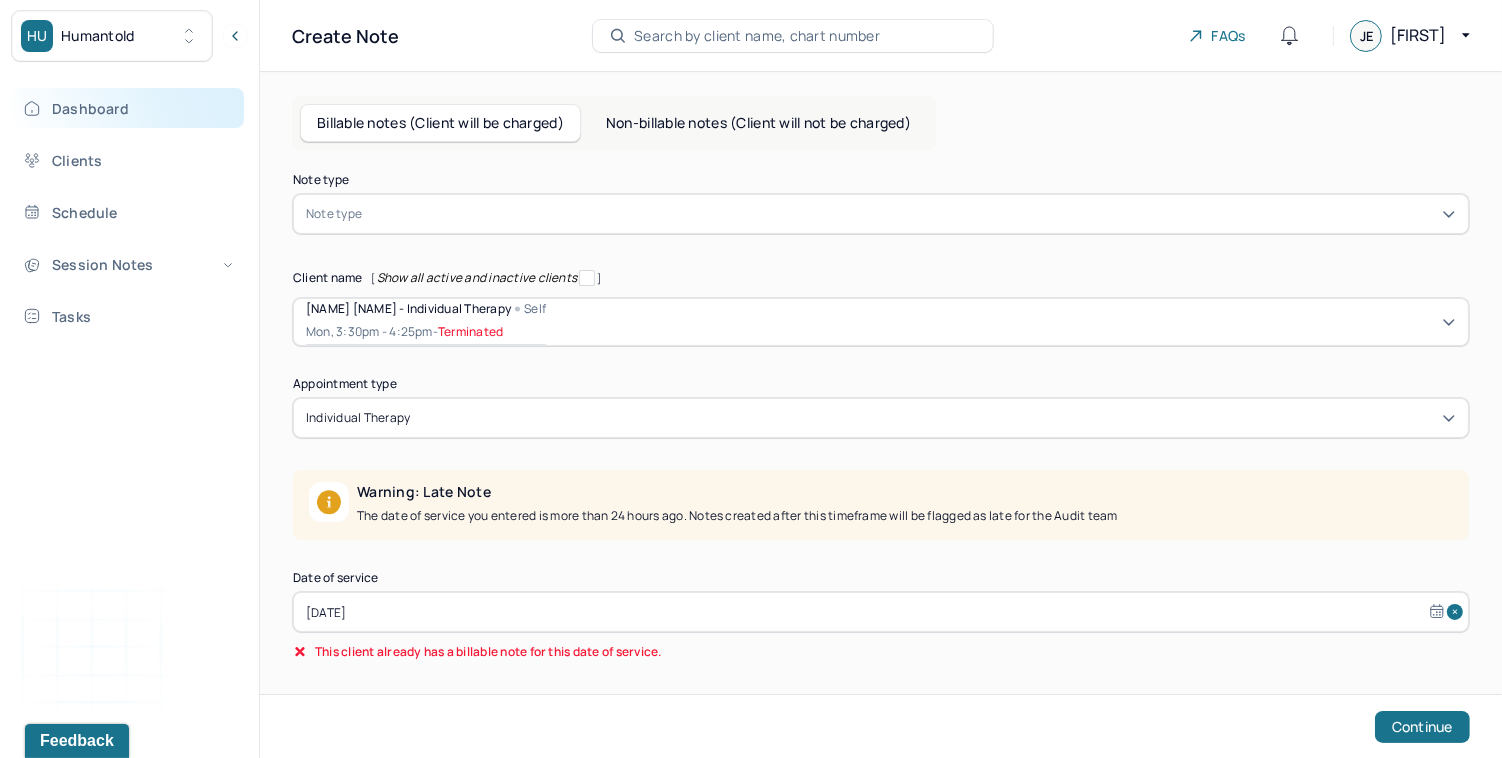 click on "Dashboard" at bounding box center (128, 108) 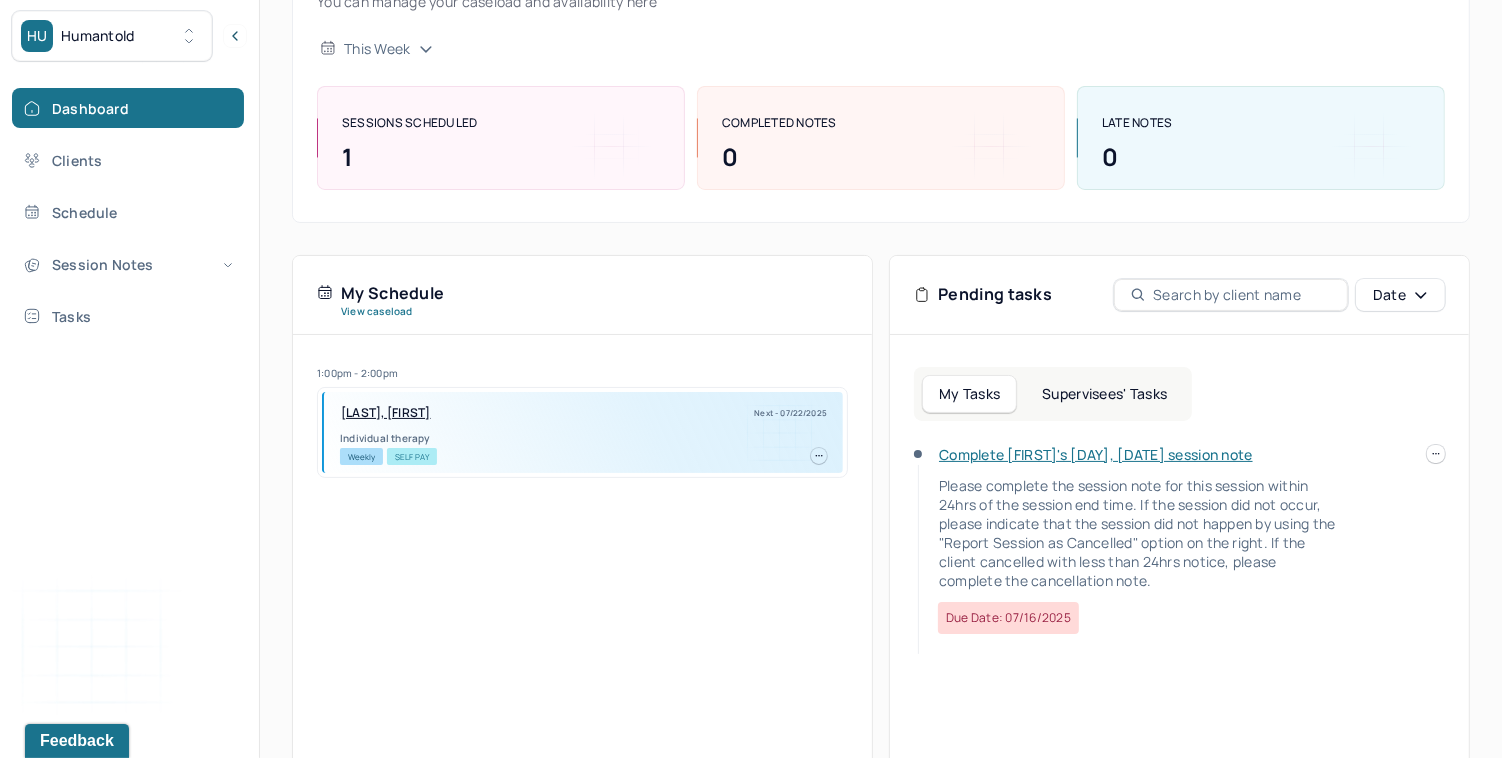 scroll, scrollTop: 341, scrollLeft: 0, axis: vertical 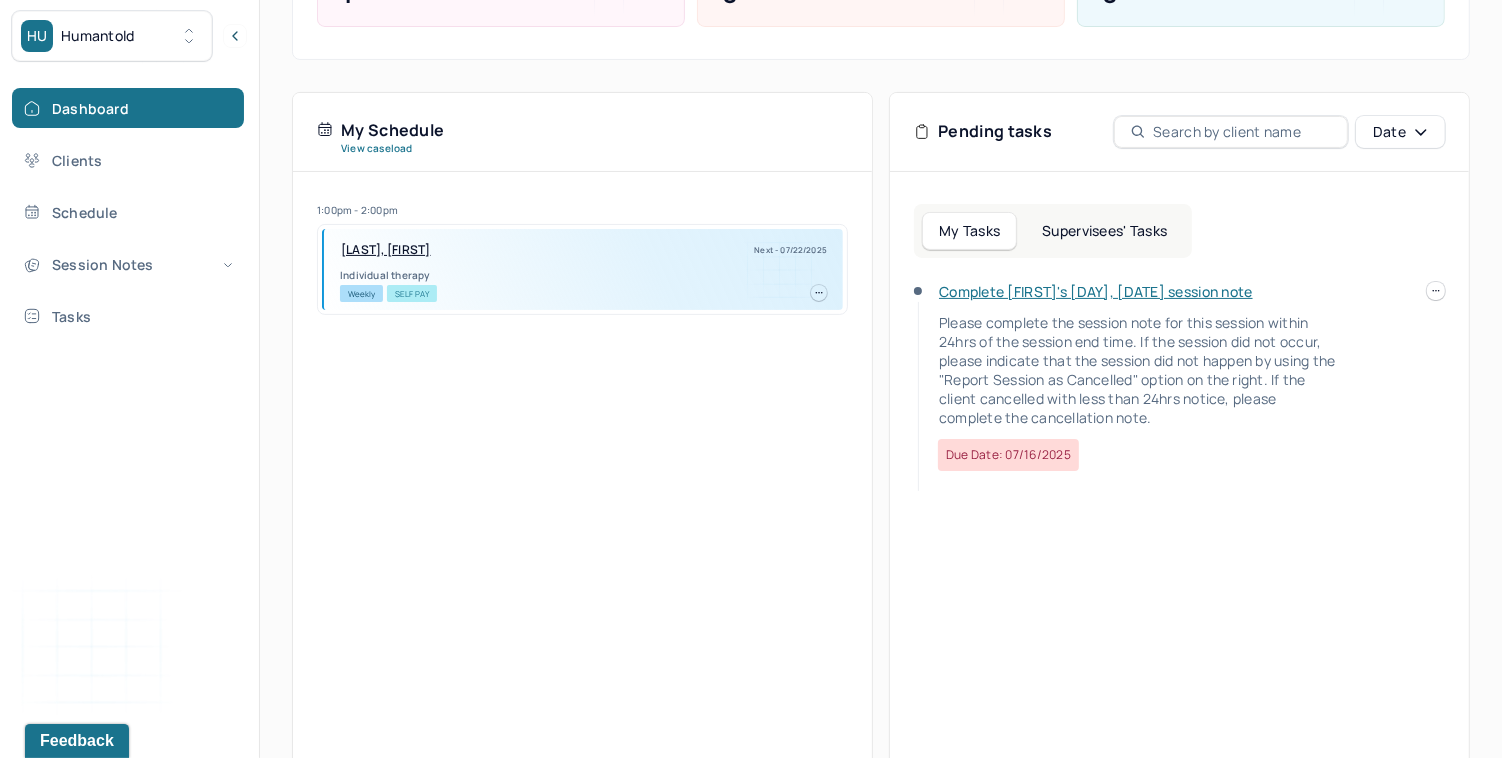 click on "Complete [FIRST]'s [DAY], [DATE] session note" at bounding box center [1096, 291] 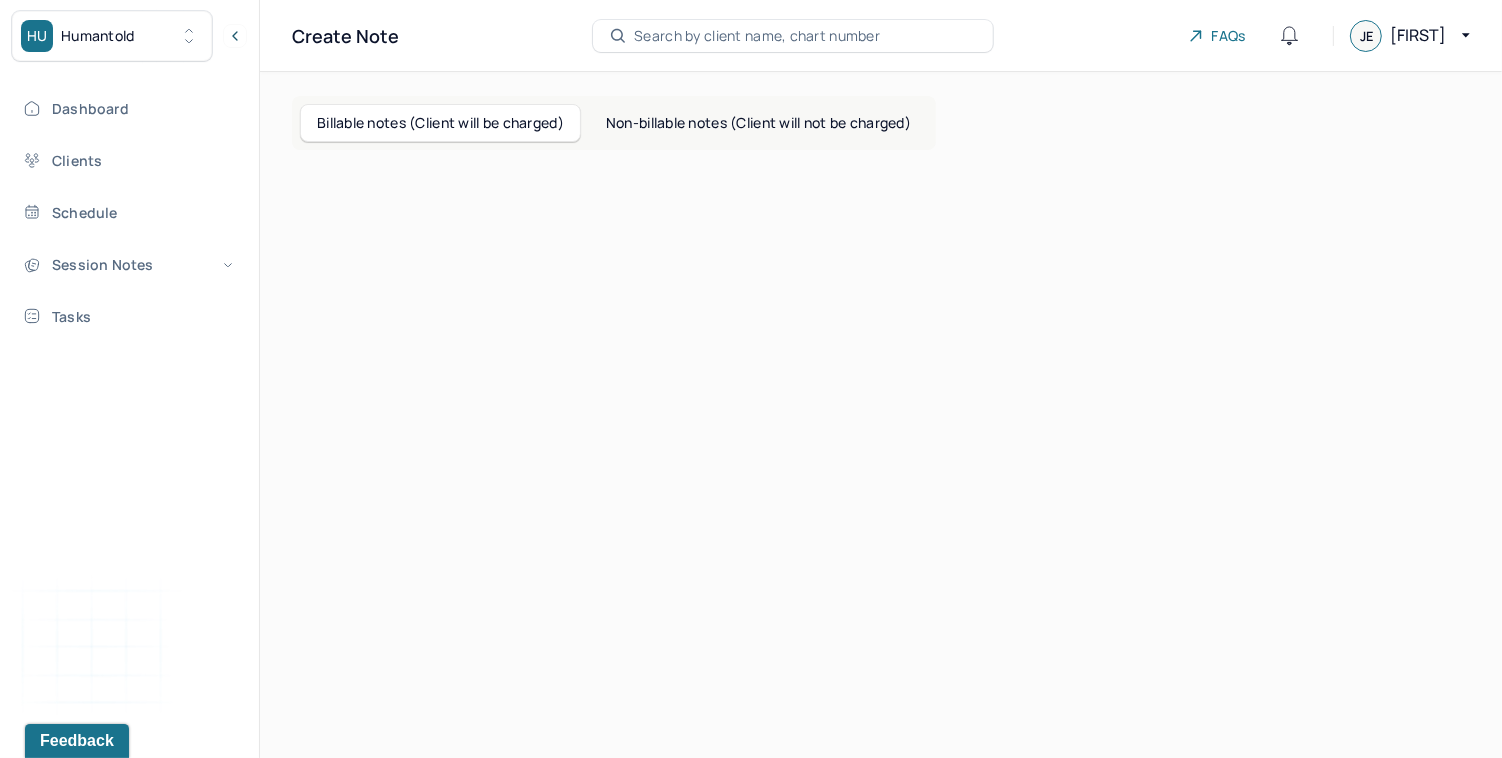scroll, scrollTop: 0, scrollLeft: 0, axis: both 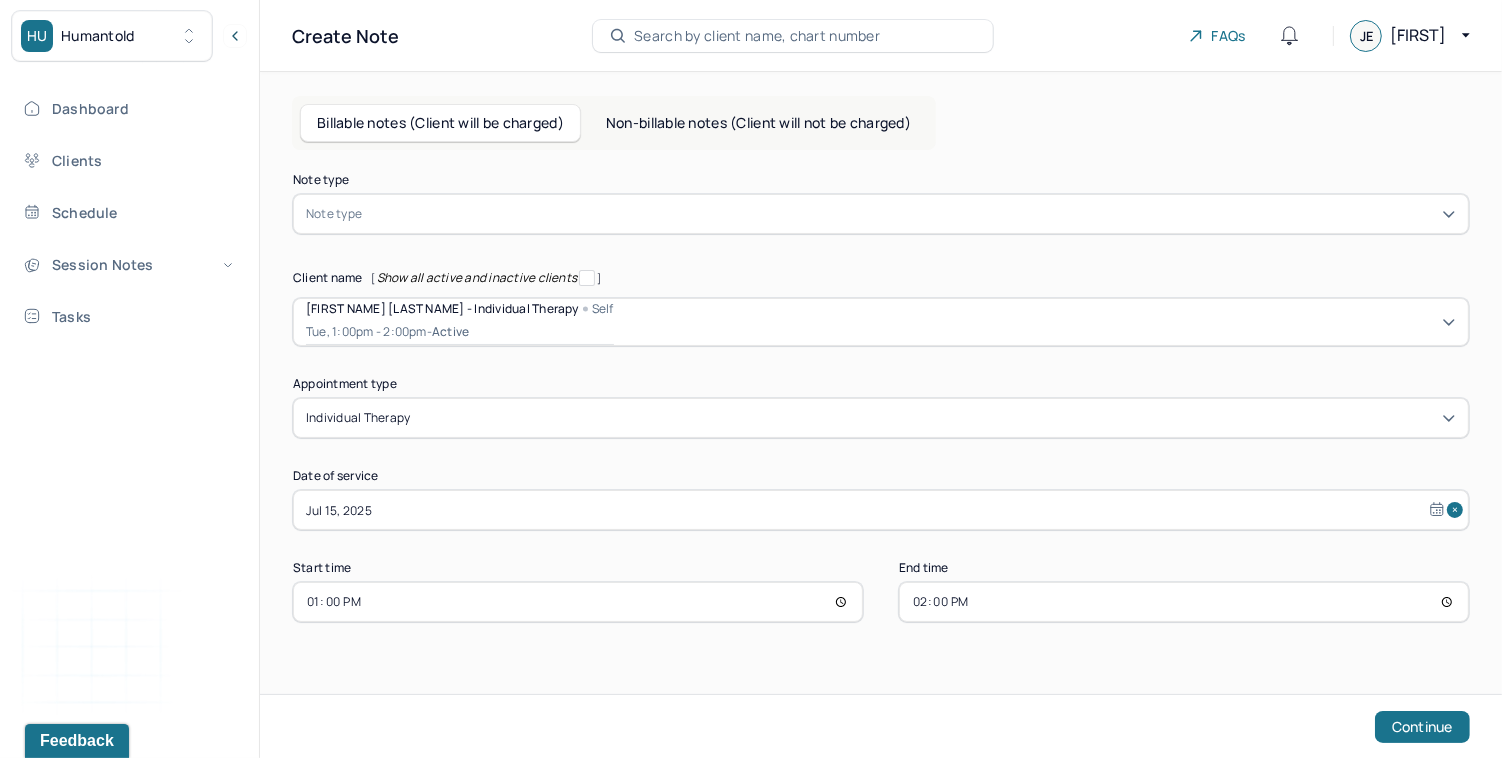click at bounding box center [911, 214] 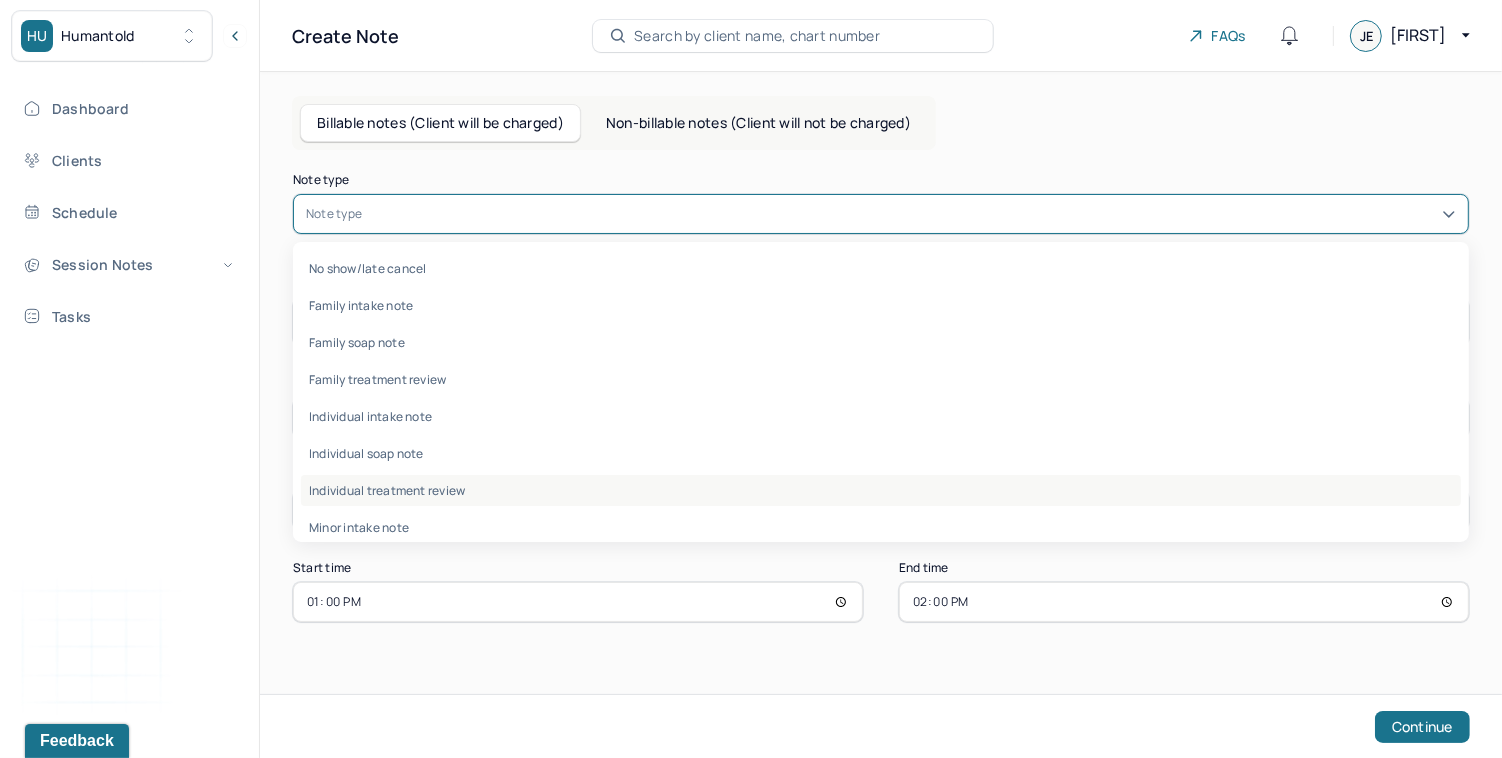 scroll, scrollTop: 0, scrollLeft: 0, axis: both 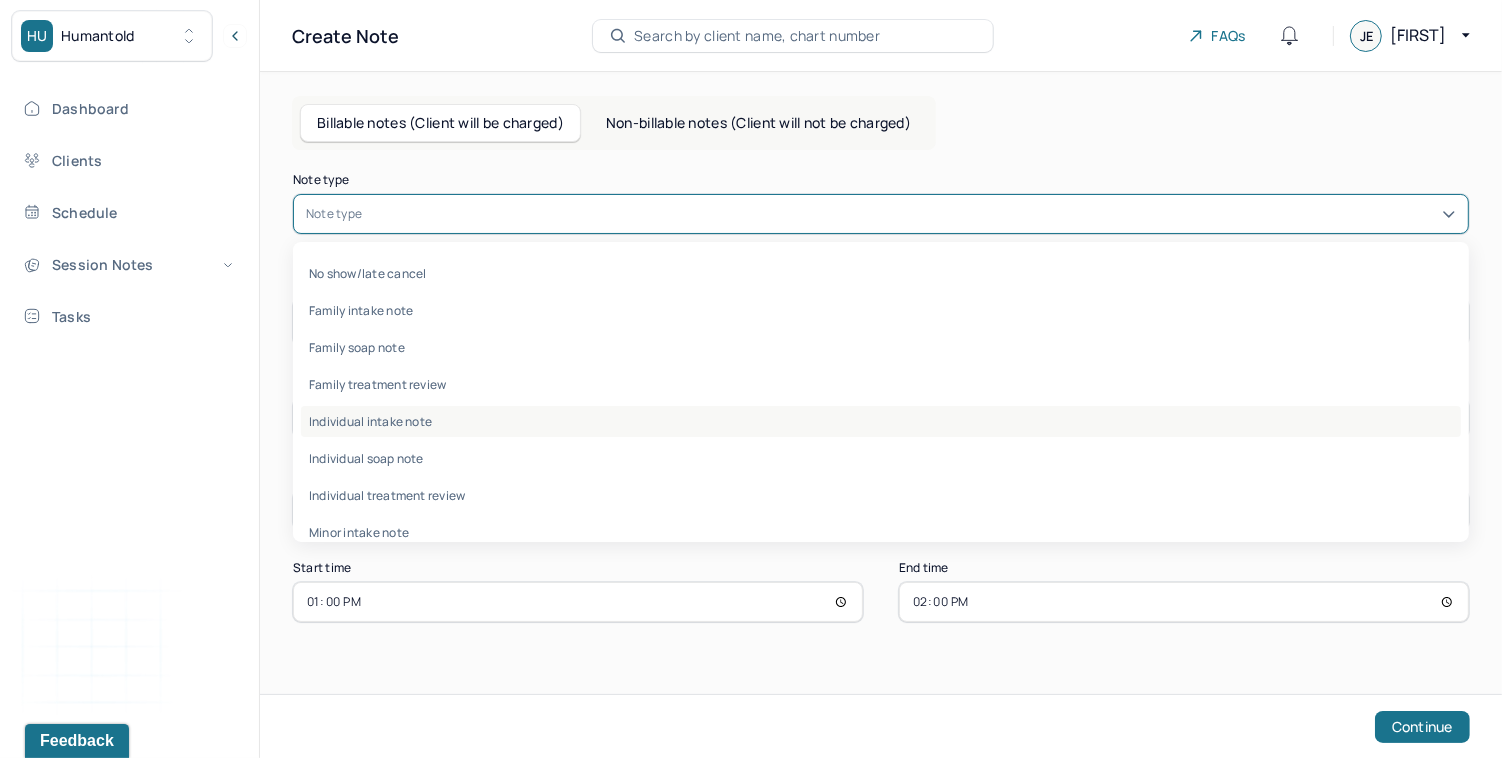 click on "Individual intake note" at bounding box center (881, 421) 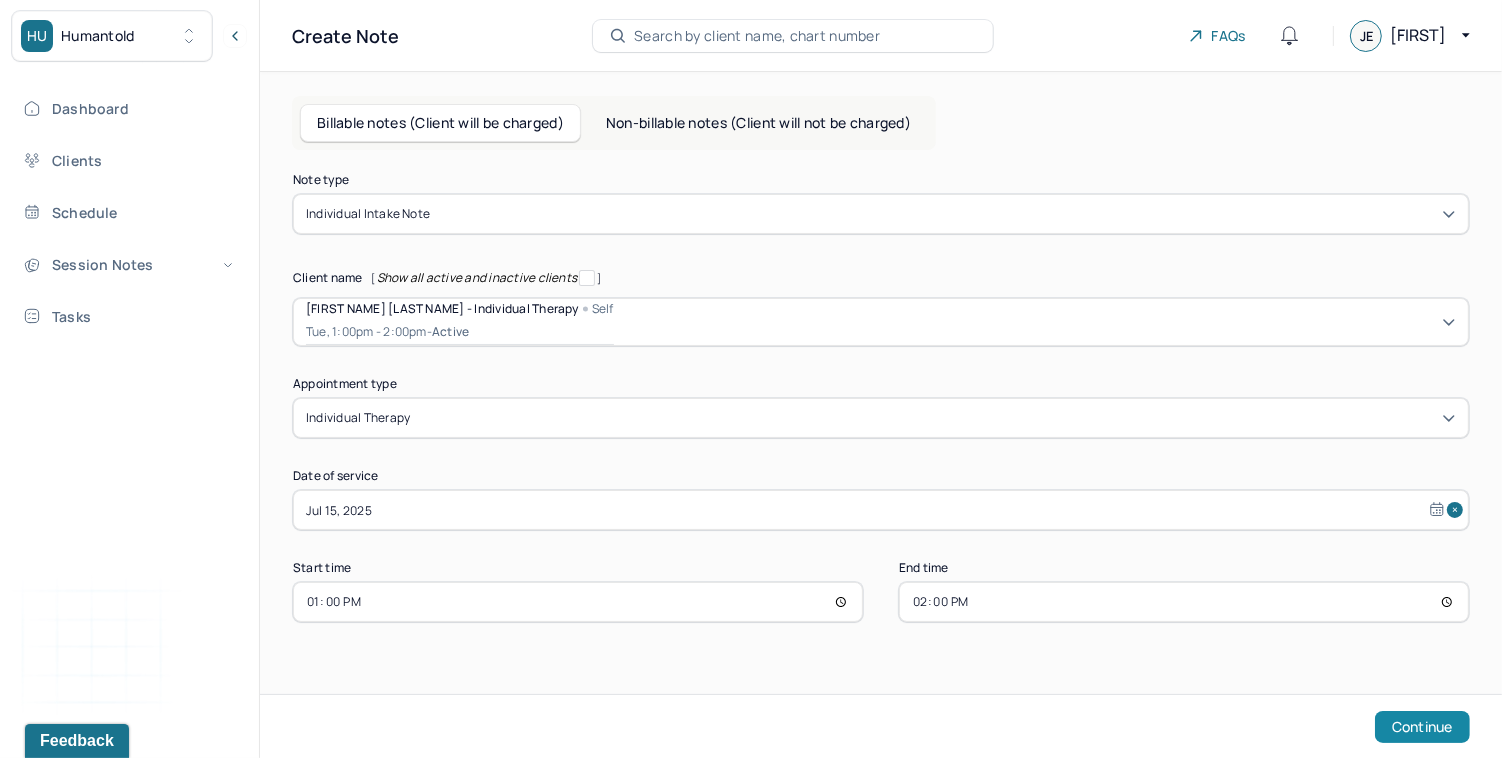 click on "Continue" at bounding box center [1422, 727] 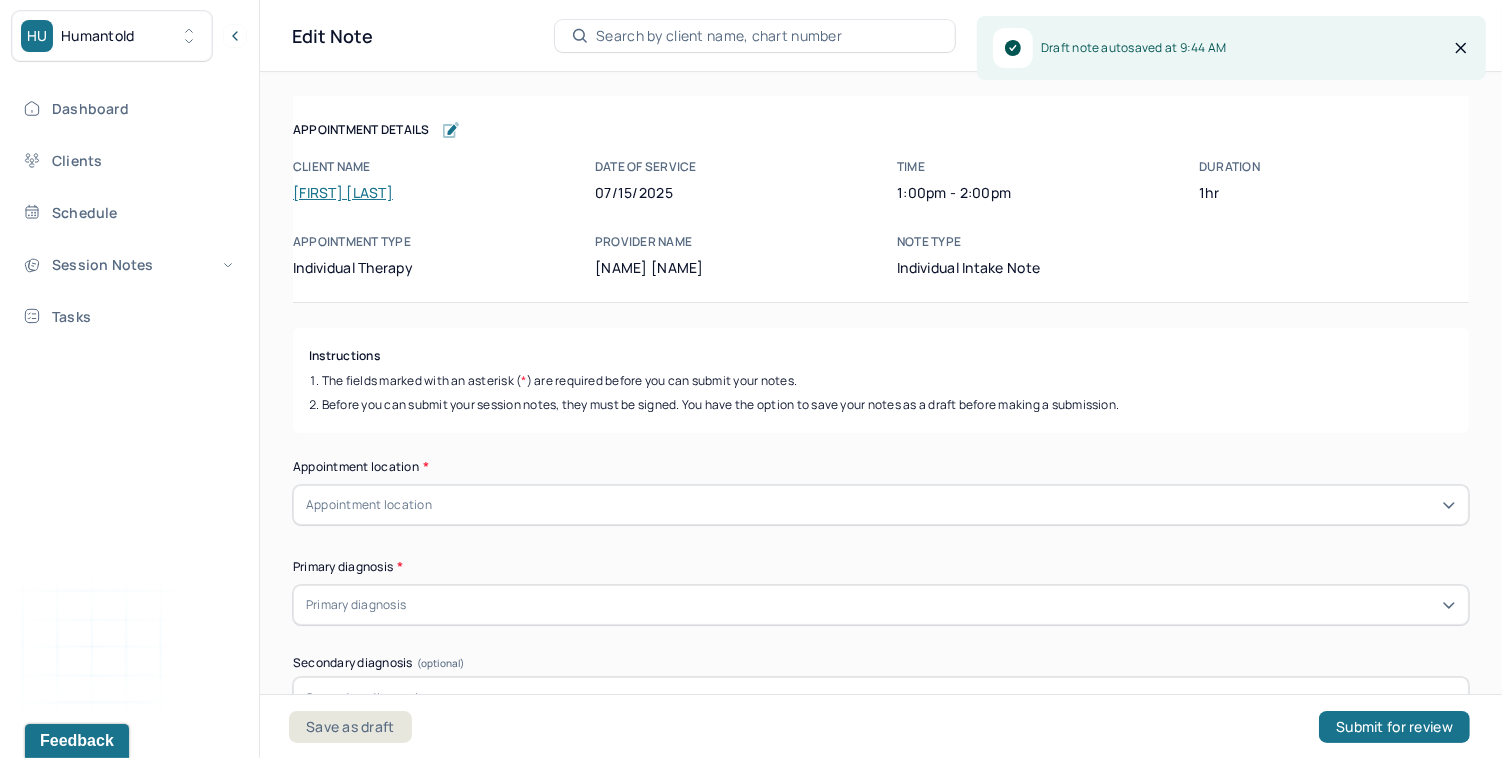 scroll, scrollTop: 183, scrollLeft: 0, axis: vertical 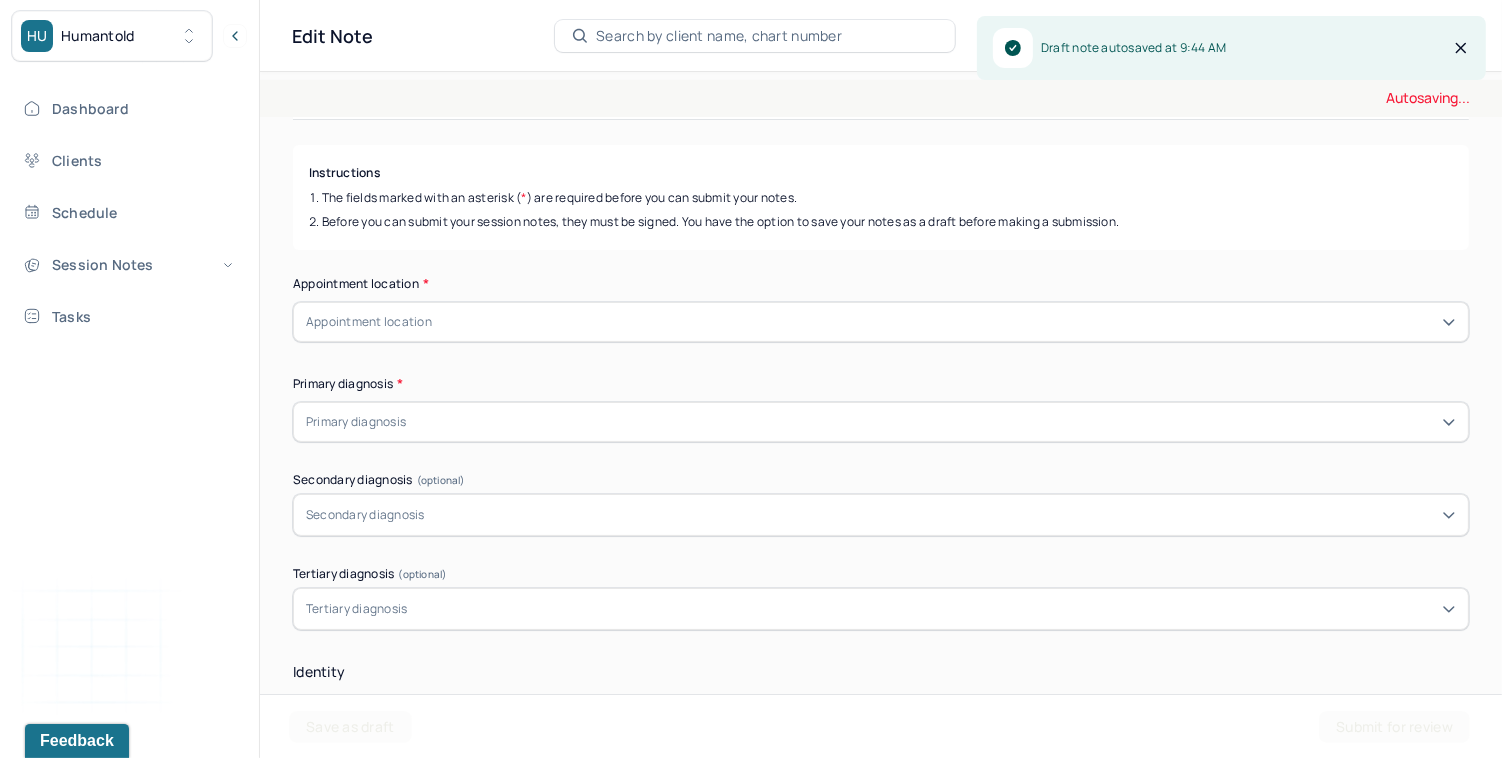 click on "Appointment location" at bounding box center [881, 322] 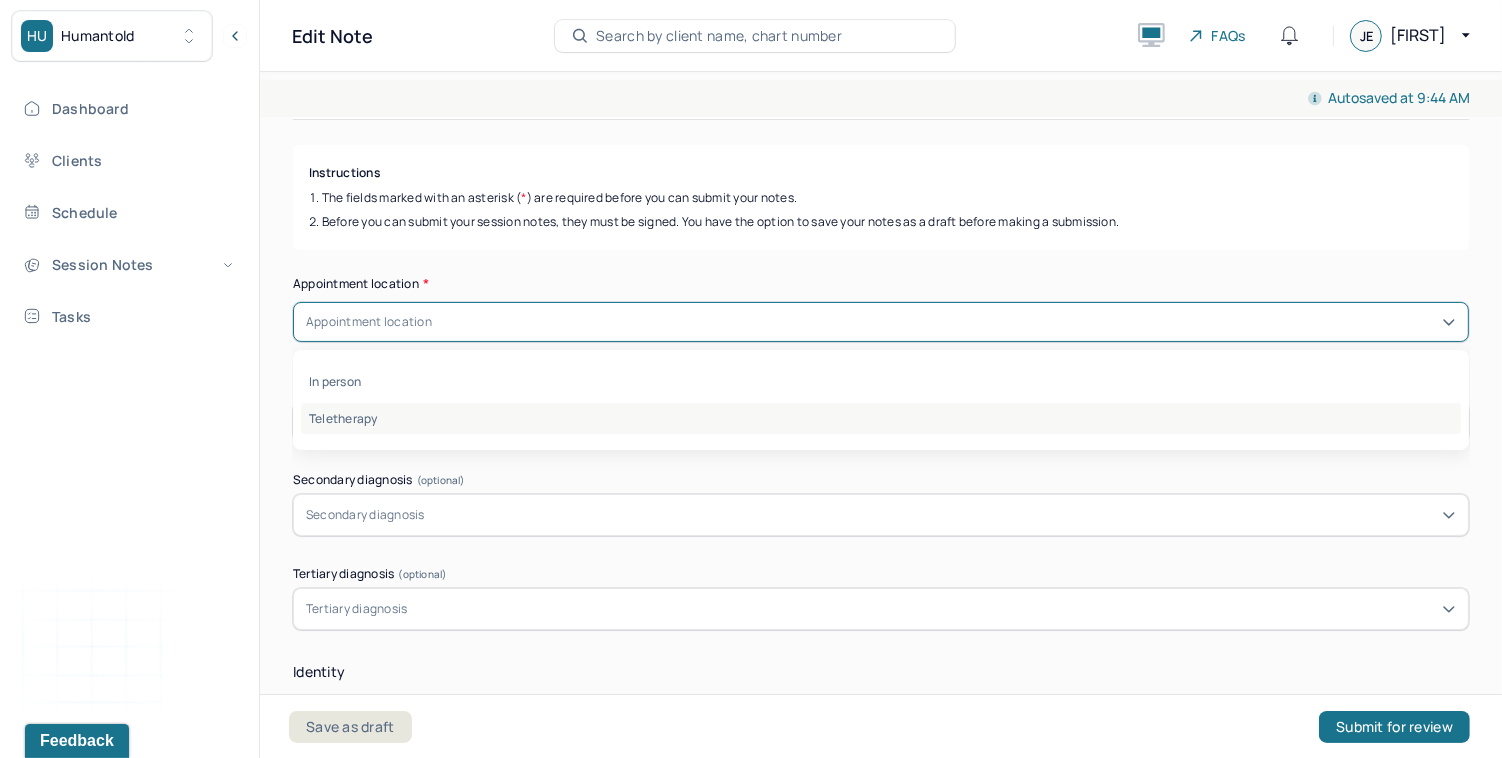click on "Teletherapy" at bounding box center (881, 418) 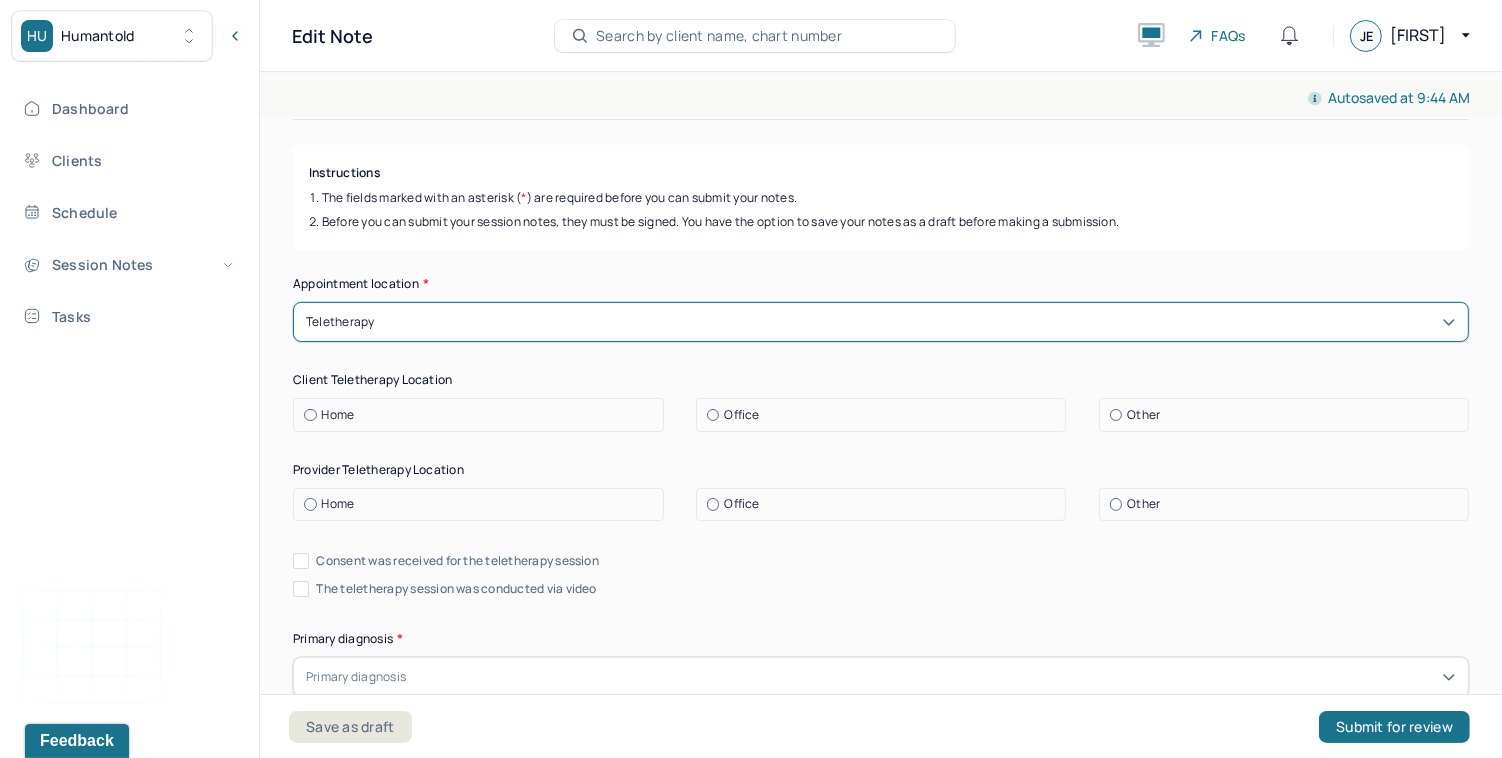 click on "Home" at bounding box center [478, 415] 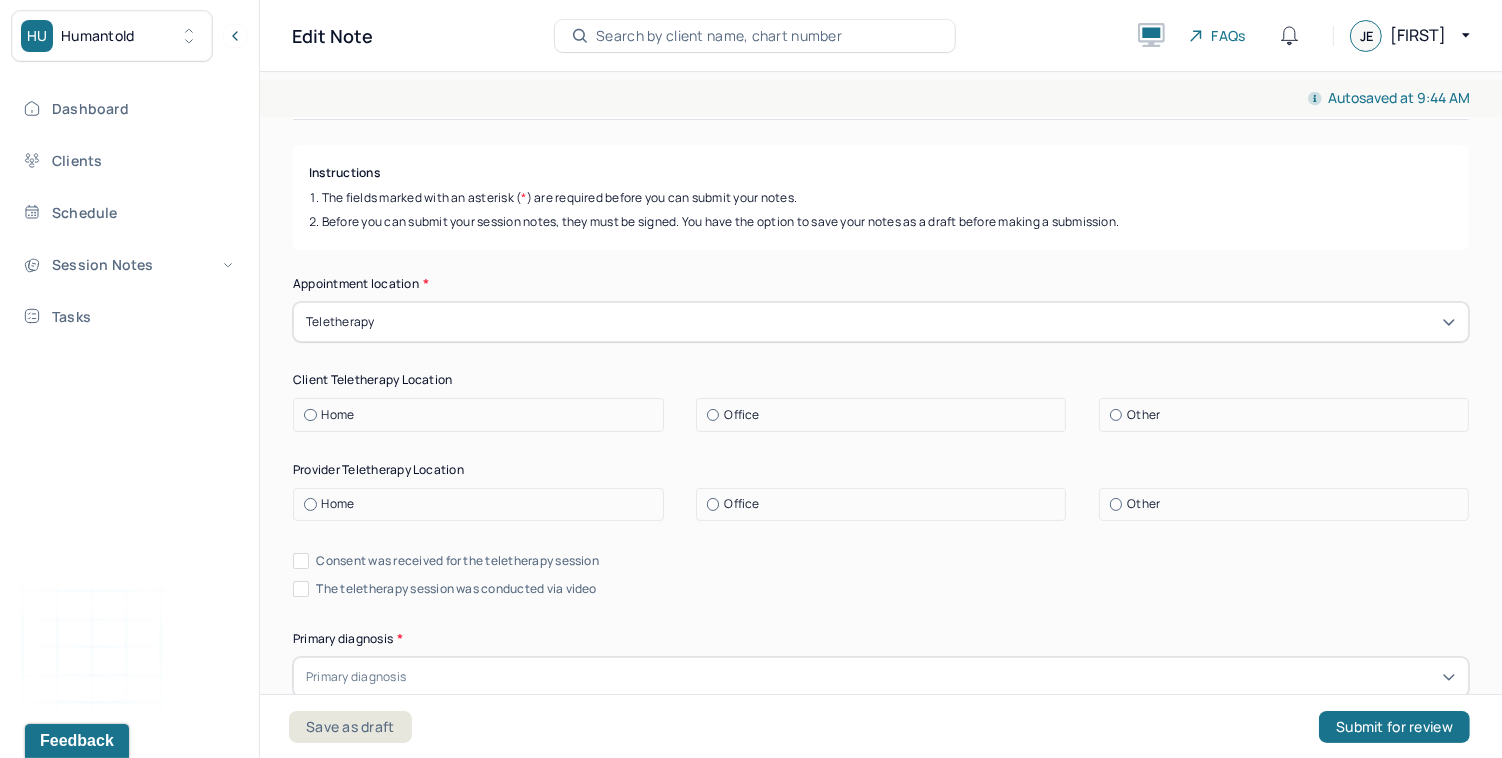 click at bounding box center [310, 504] 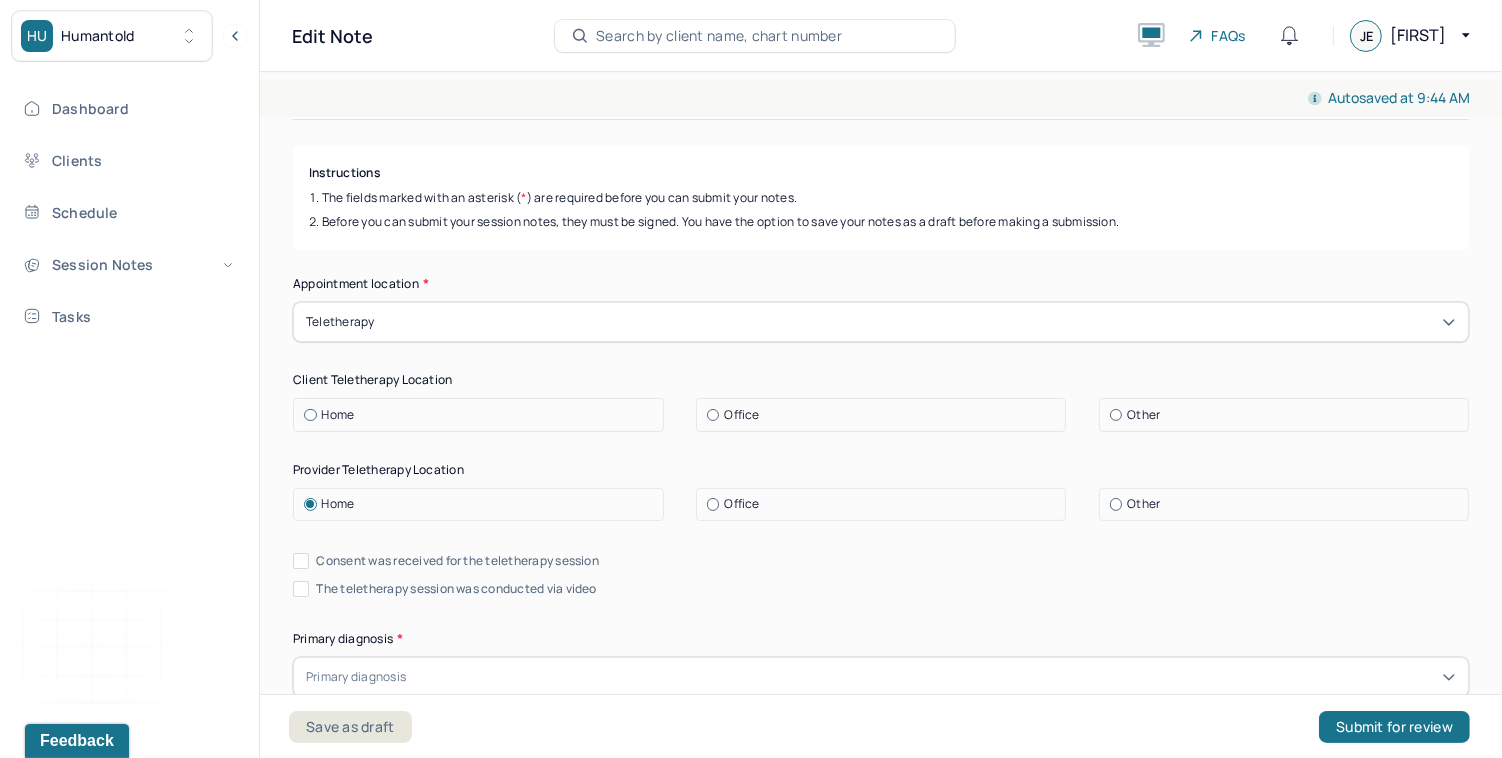 click at bounding box center (310, 415) 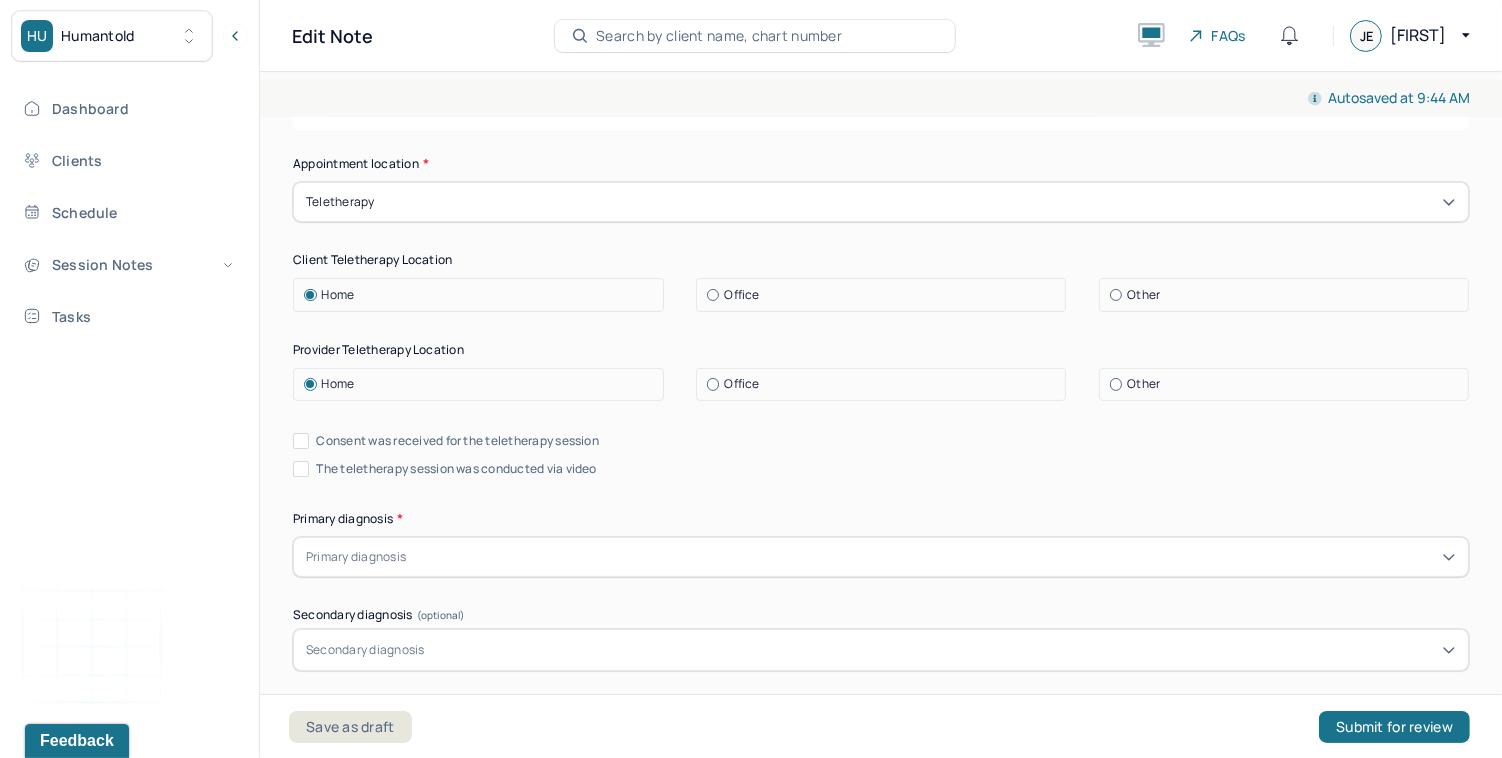 scroll, scrollTop: 401, scrollLeft: 0, axis: vertical 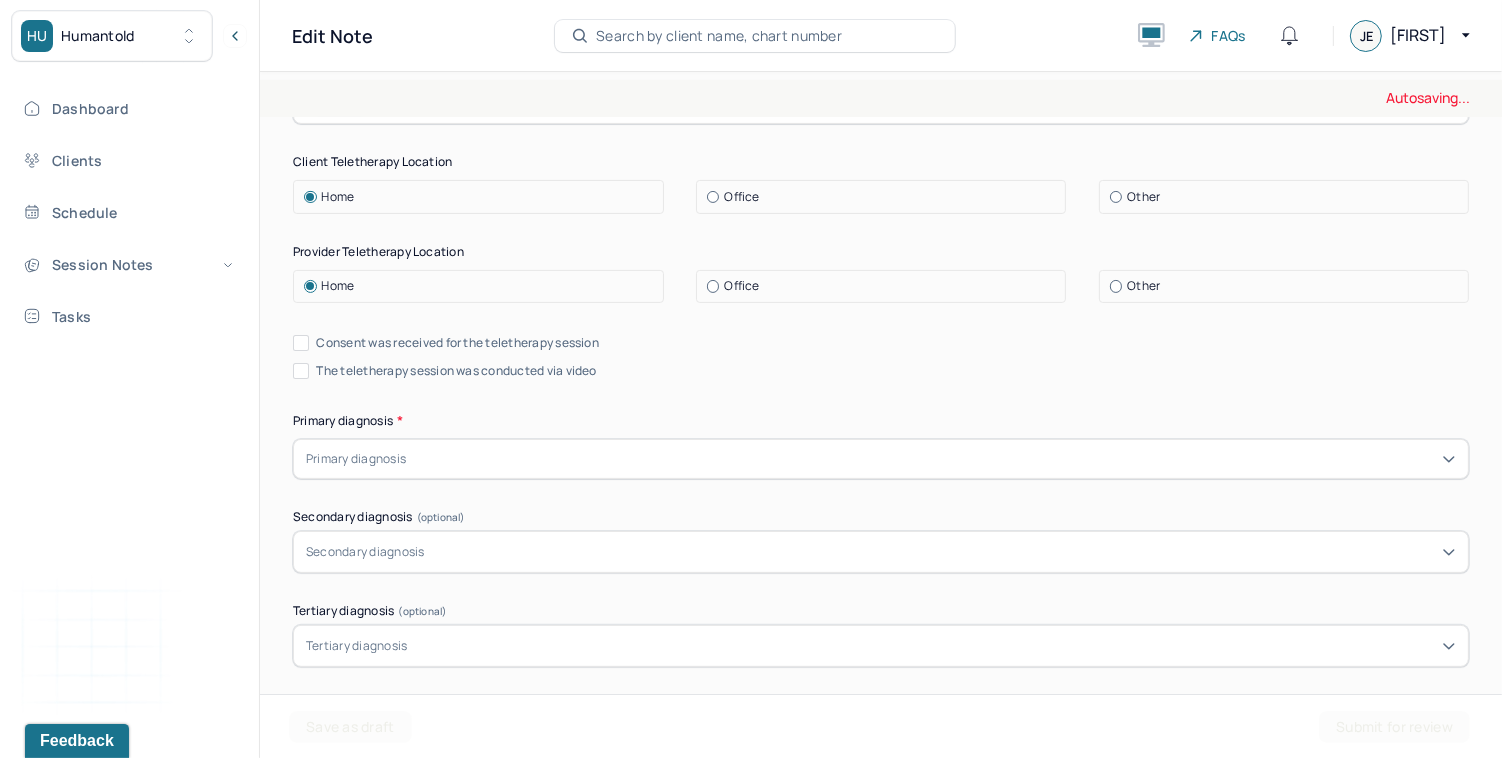 click on "Consent was received for the teletherapy session" at bounding box center (301, 343) 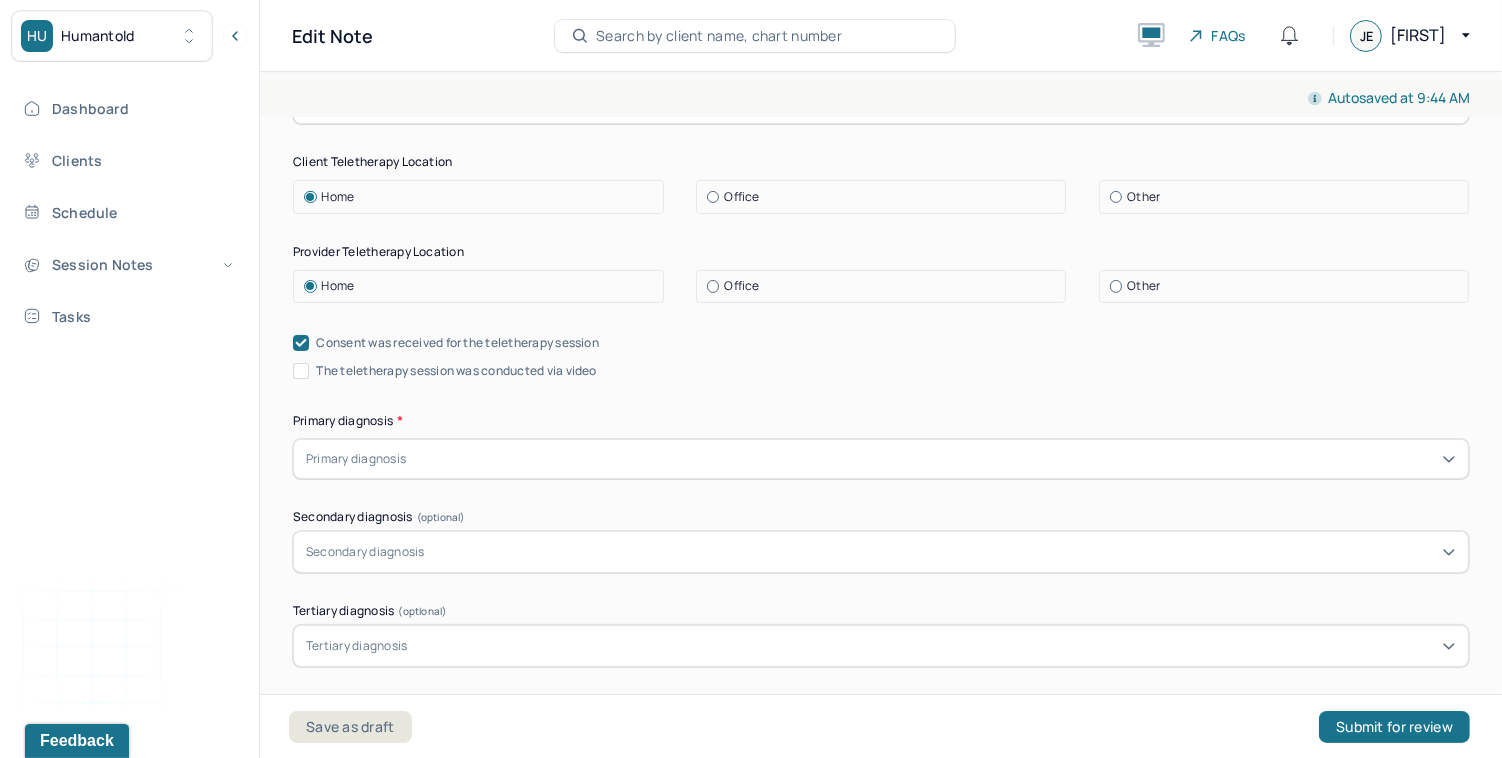 click on "The teletherapy session was conducted via video" at bounding box center [301, 371] 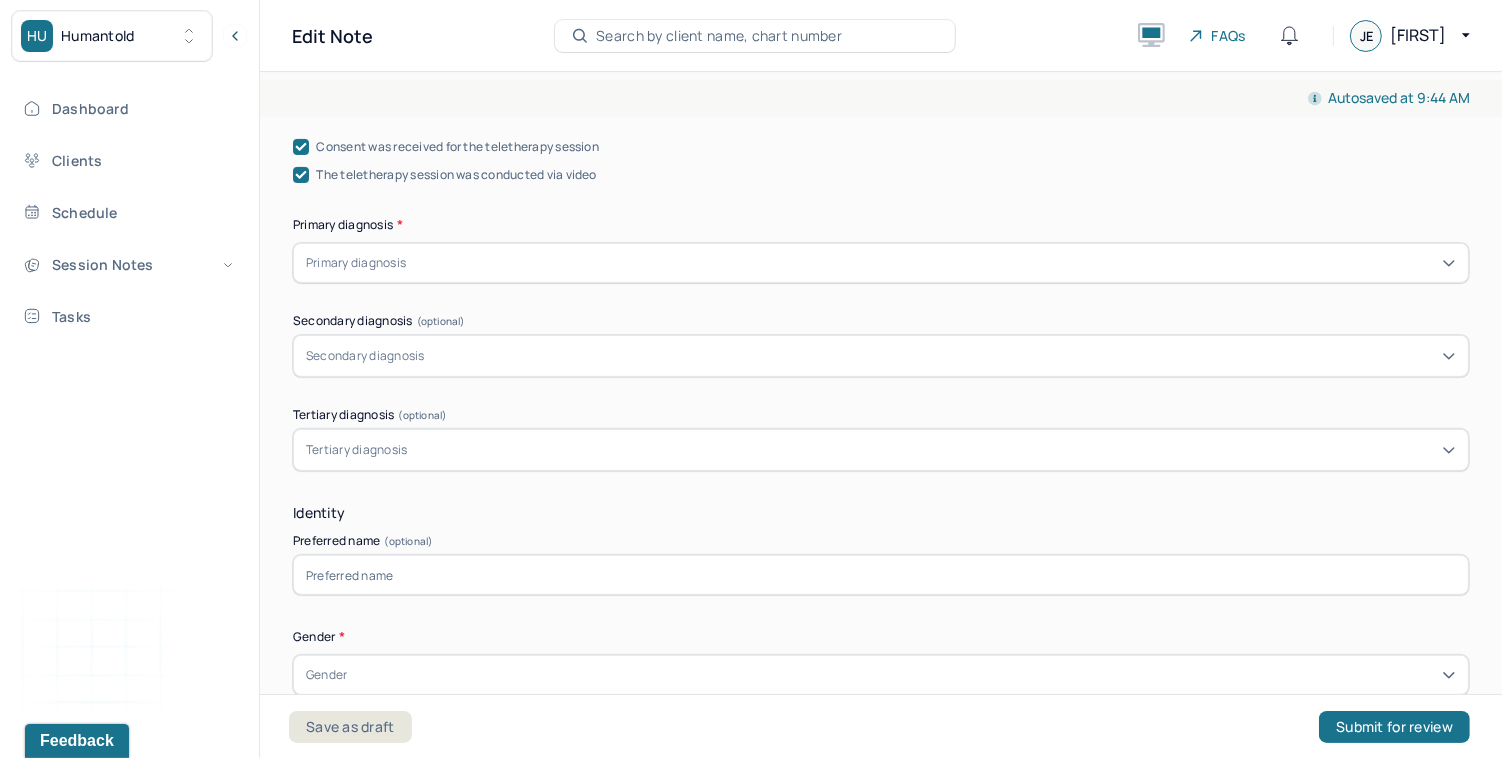 scroll, scrollTop: 676, scrollLeft: 0, axis: vertical 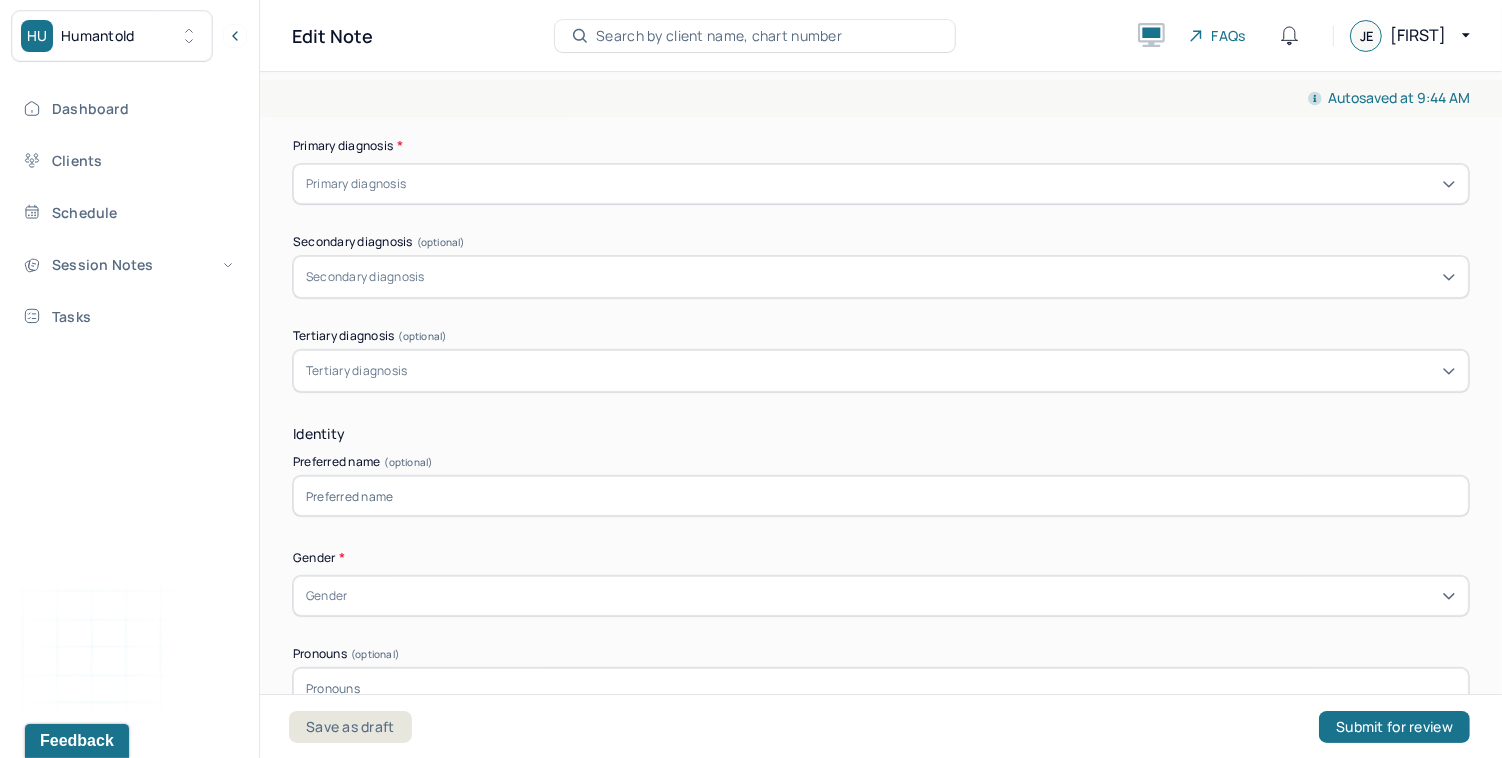 click on "Primary diagnosis" at bounding box center (356, 184) 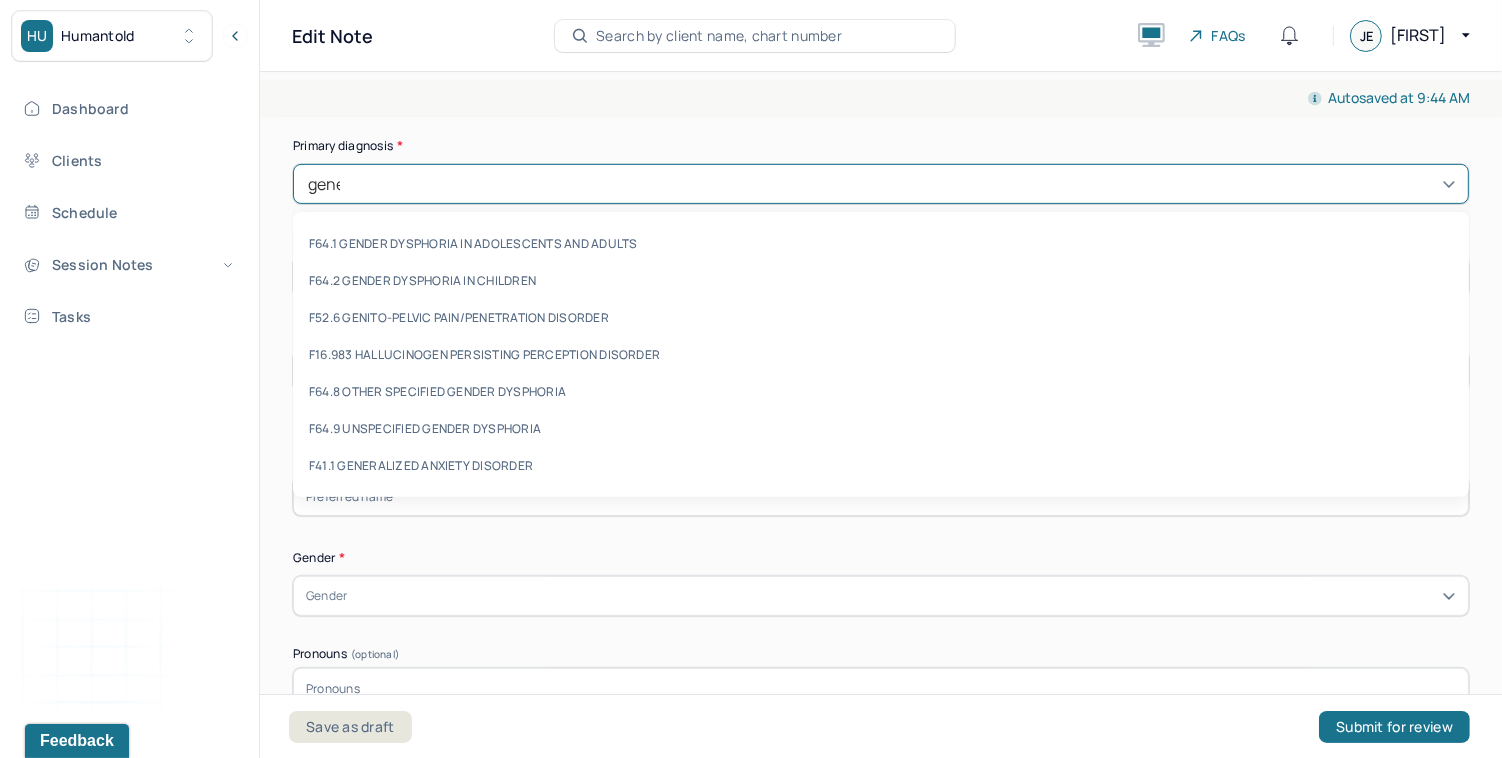 type on "genera" 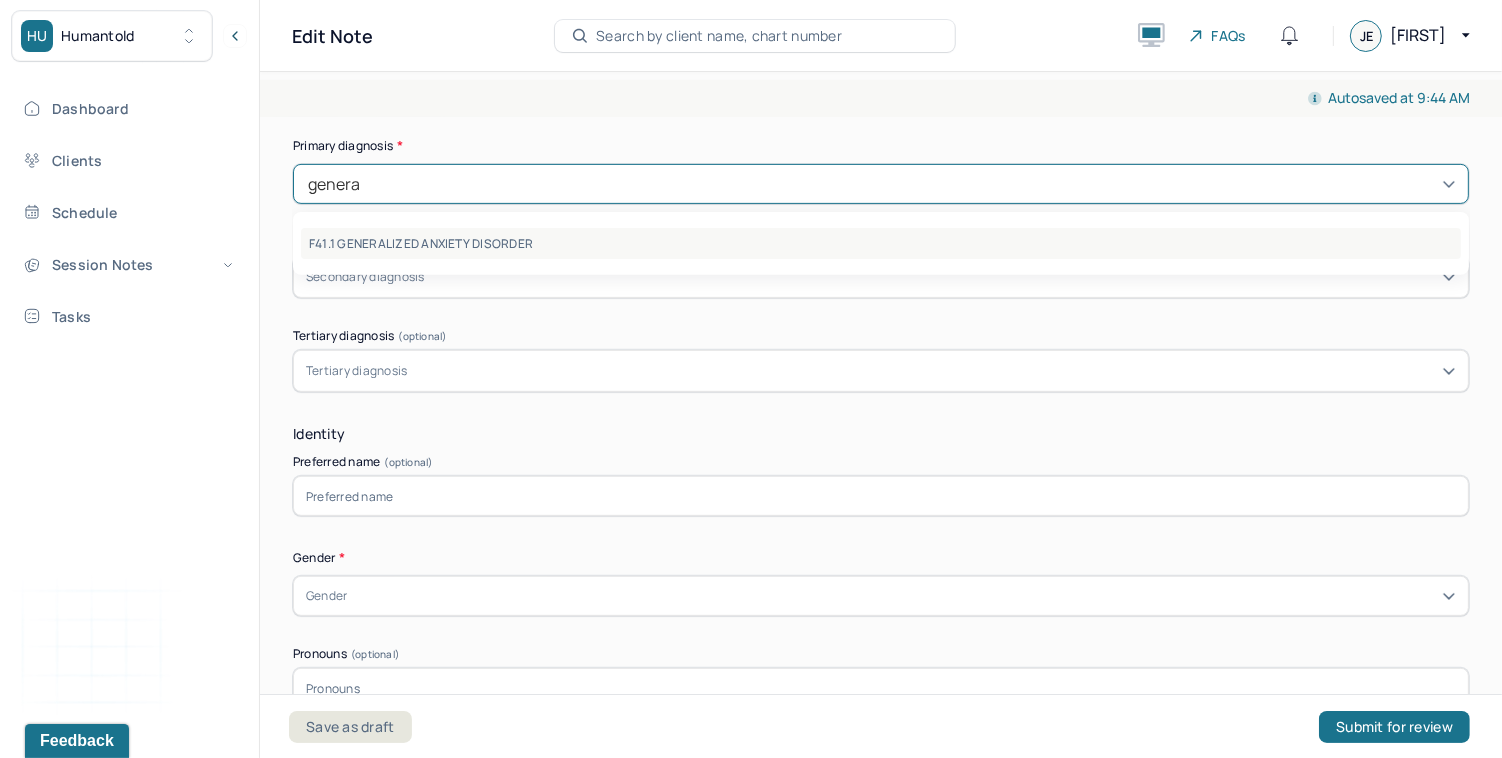 click on "F41.1 GENERALIZED ANXIETY DISORDER" at bounding box center (881, 243) 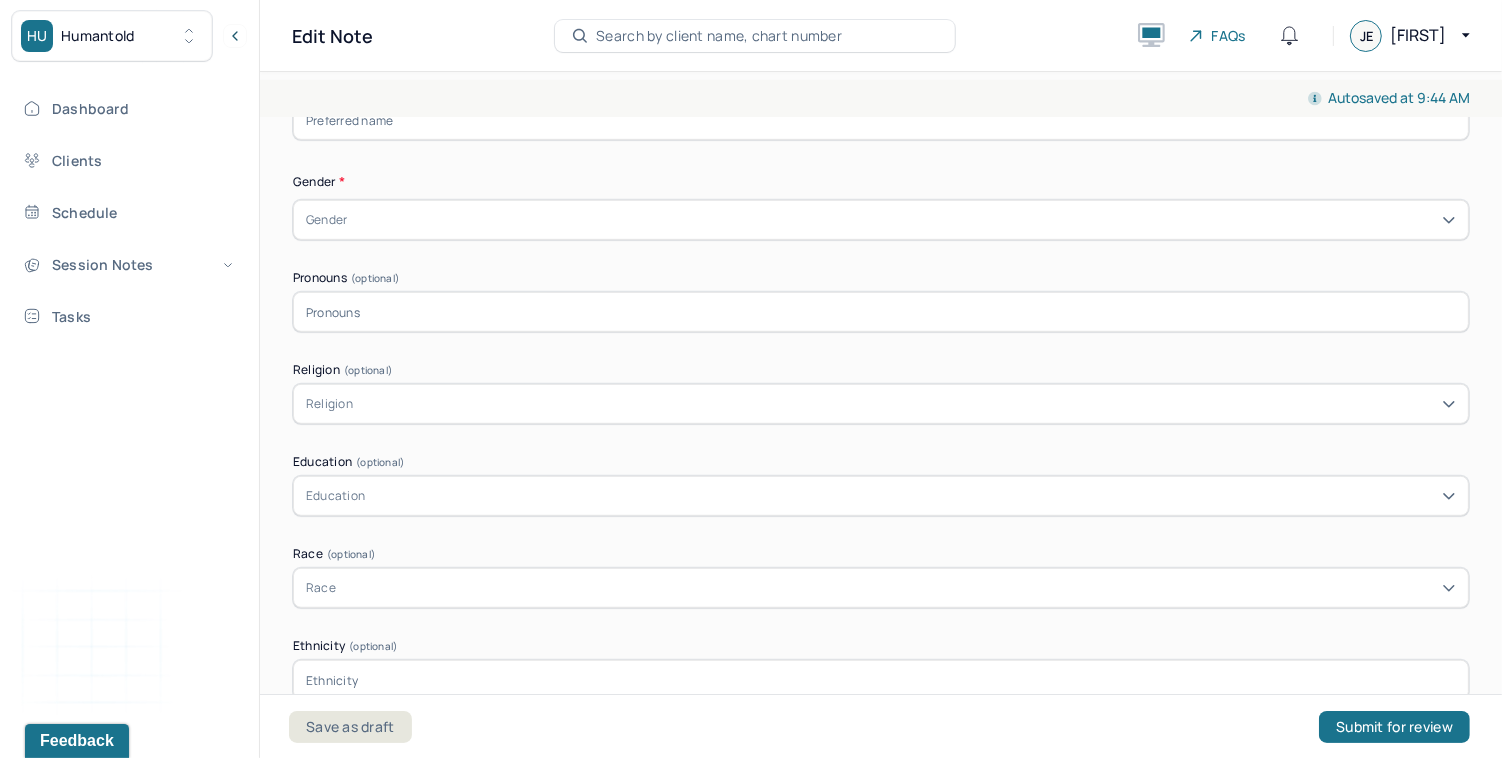 scroll, scrollTop: 1065, scrollLeft: 0, axis: vertical 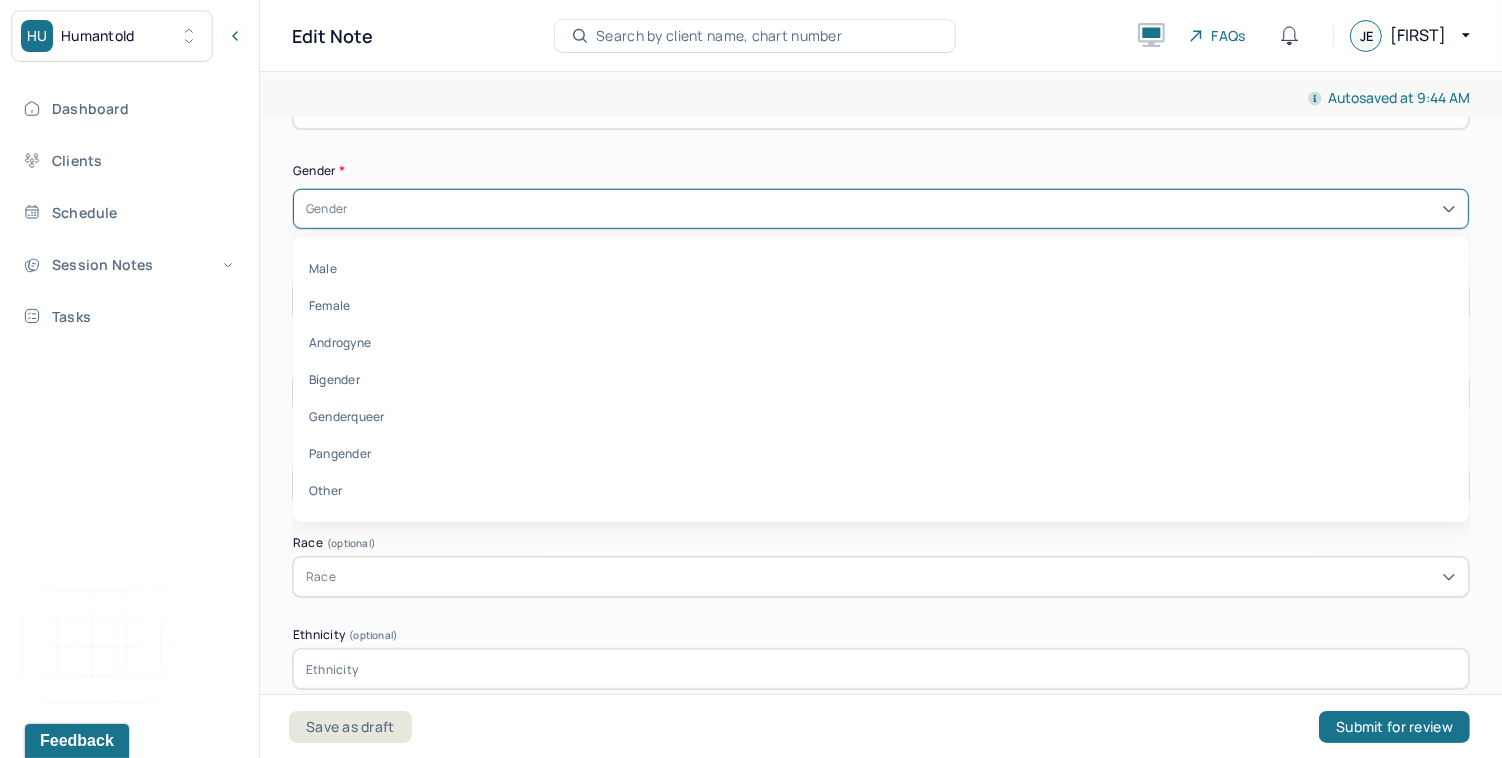 click on "Gender" at bounding box center [881, 209] 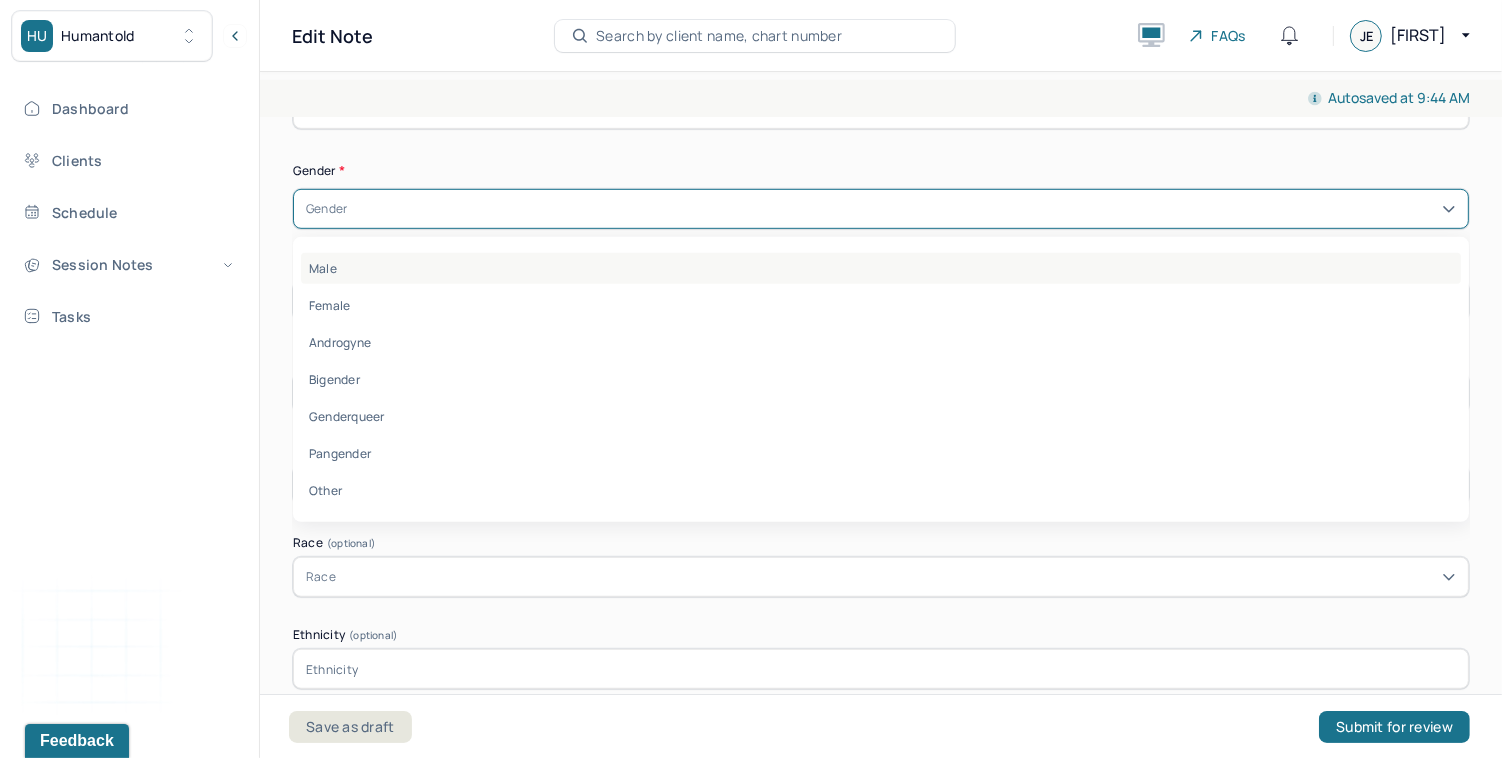 click on "Male" at bounding box center (881, 268) 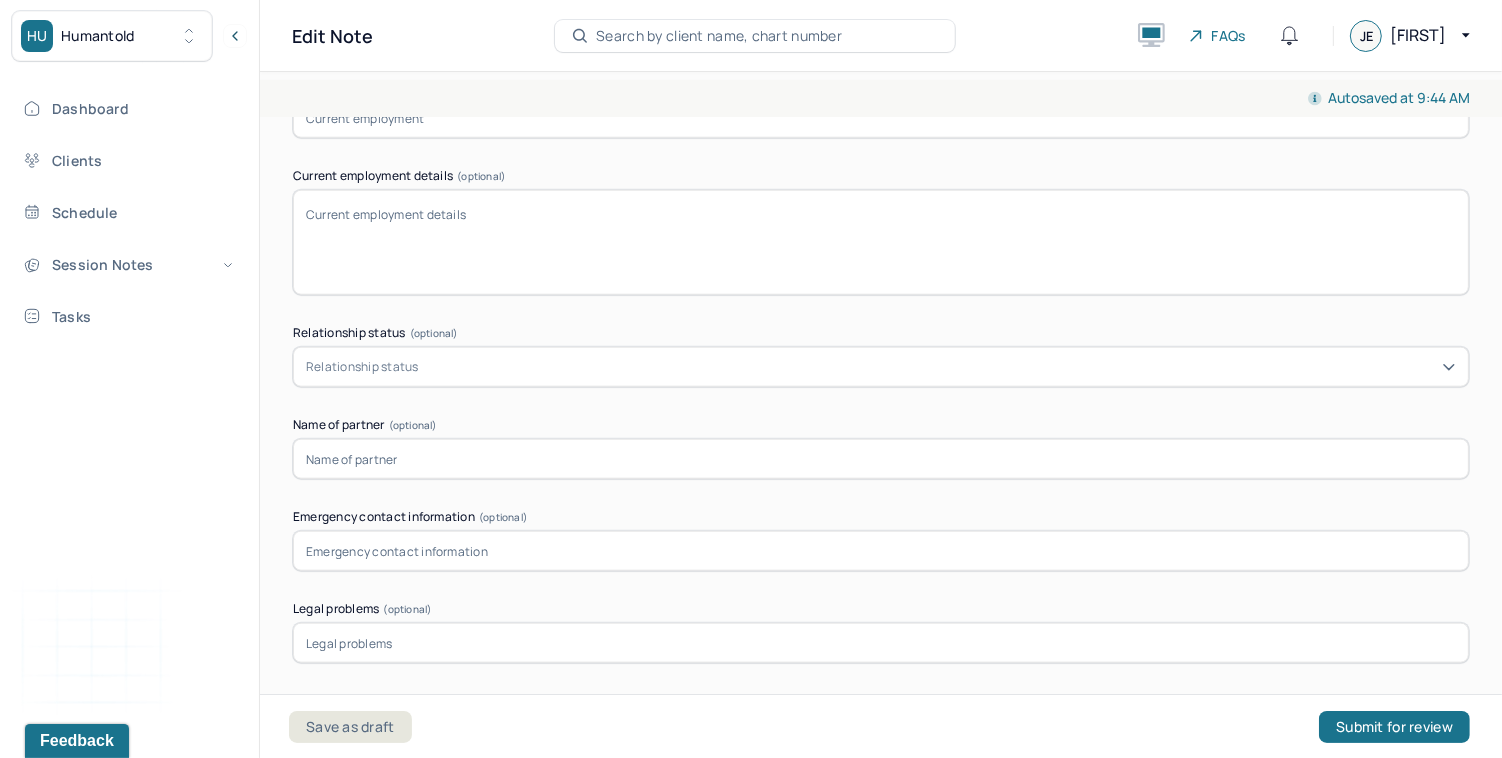 scroll, scrollTop: 1804, scrollLeft: 0, axis: vertical 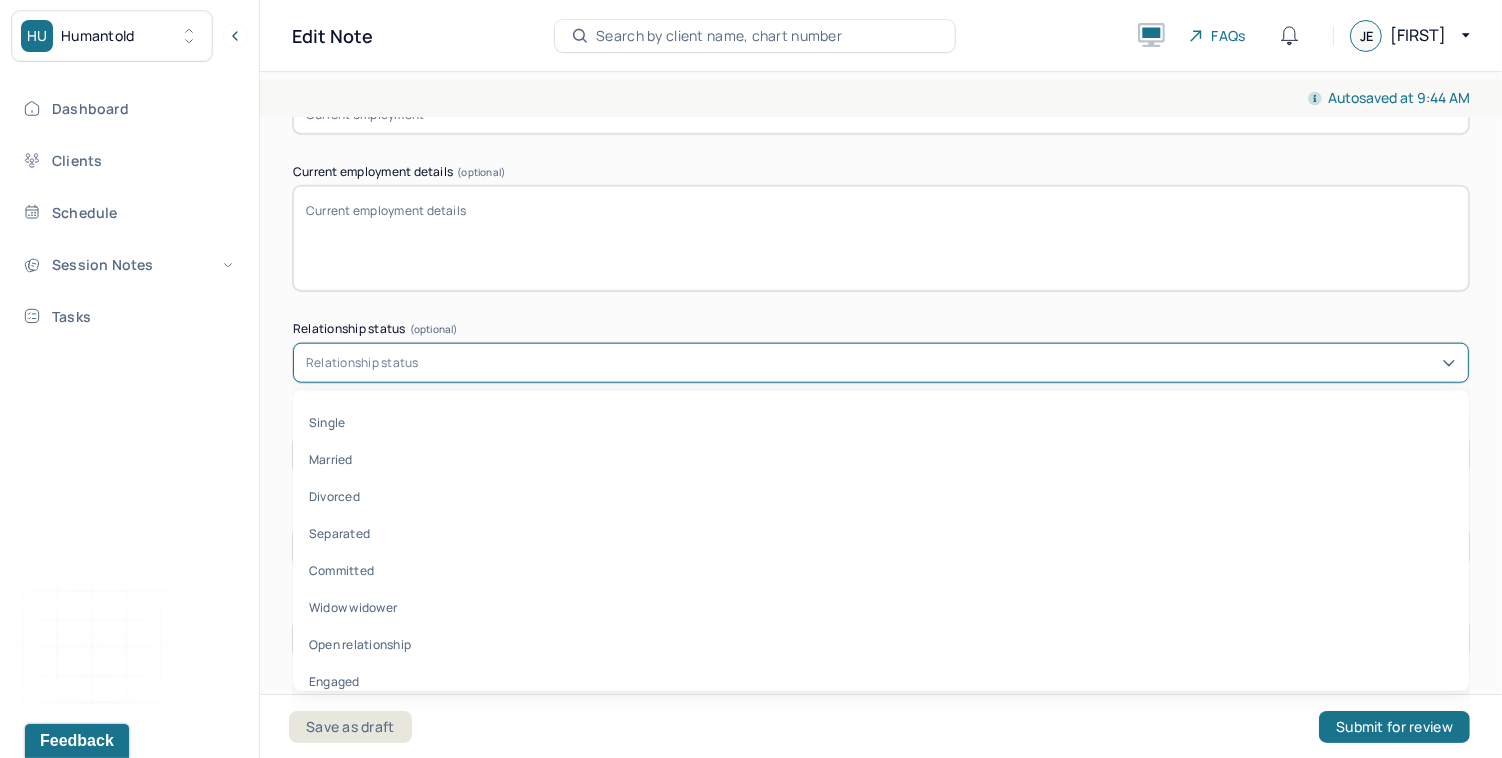 click on "Relationship status" at bounding box center (362, 363) 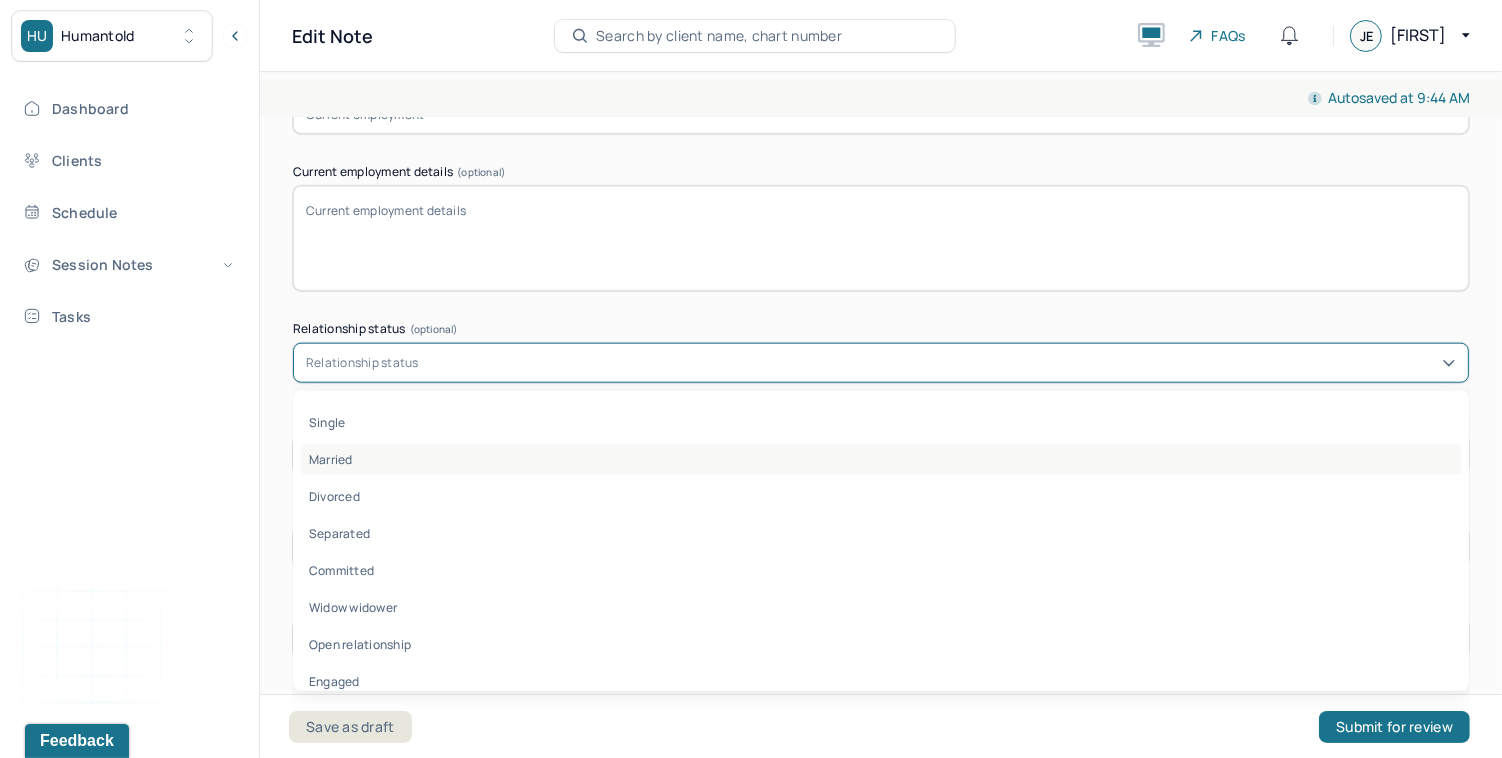 click on "Married" at bounding box center [881, 459] 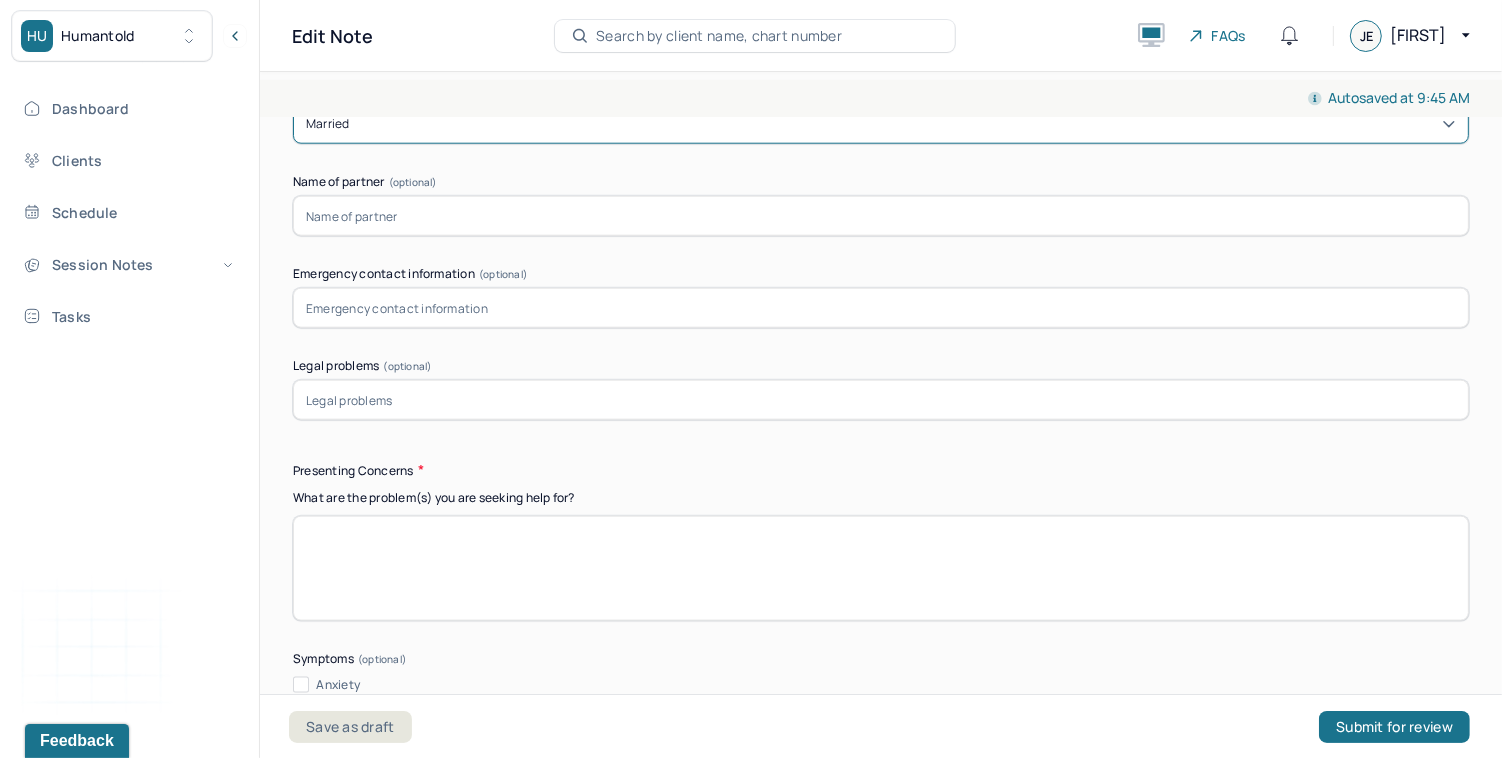 scroll, scrollTop: 2046, scrollLeft: 0, axis: vertical 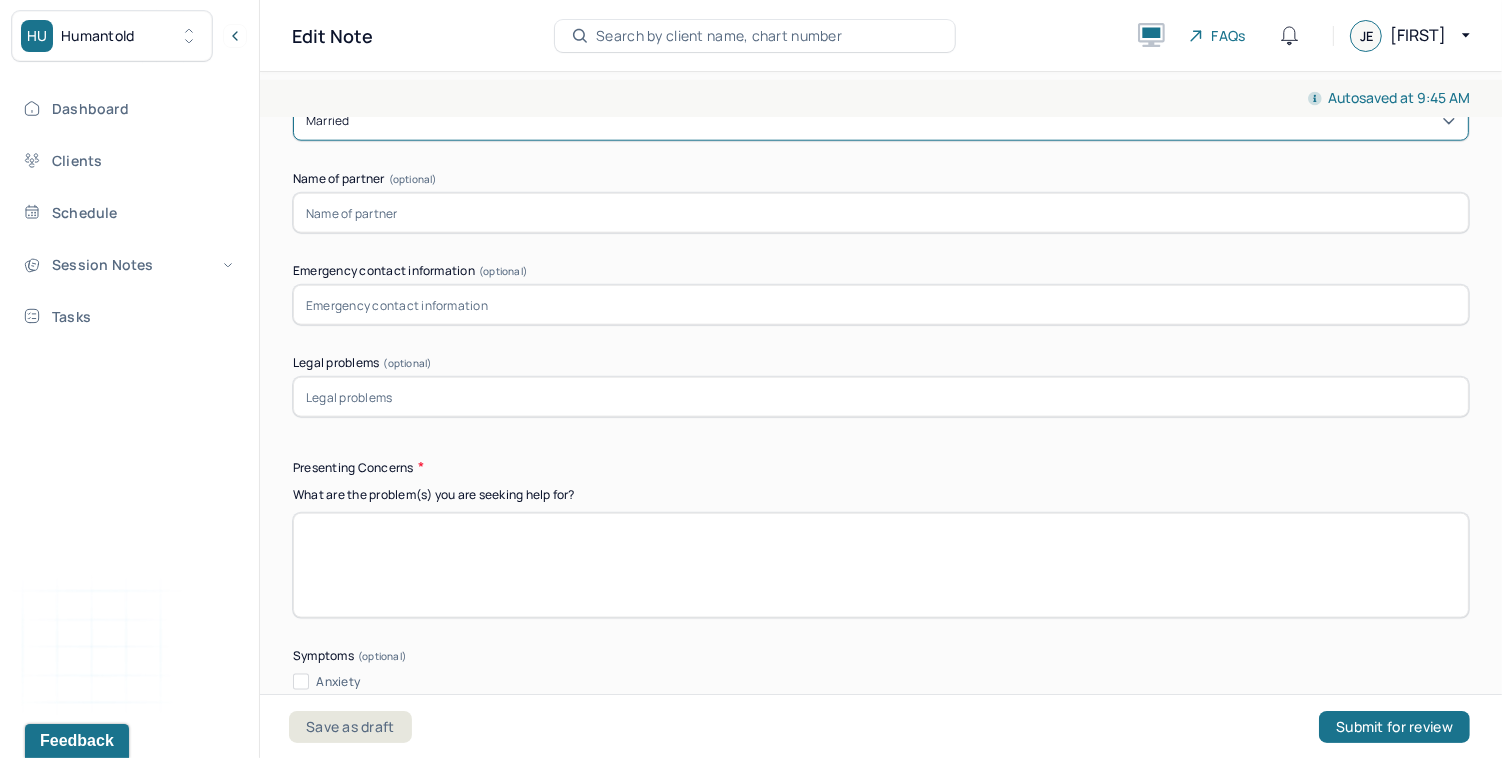click at bounding box center (881, 213) 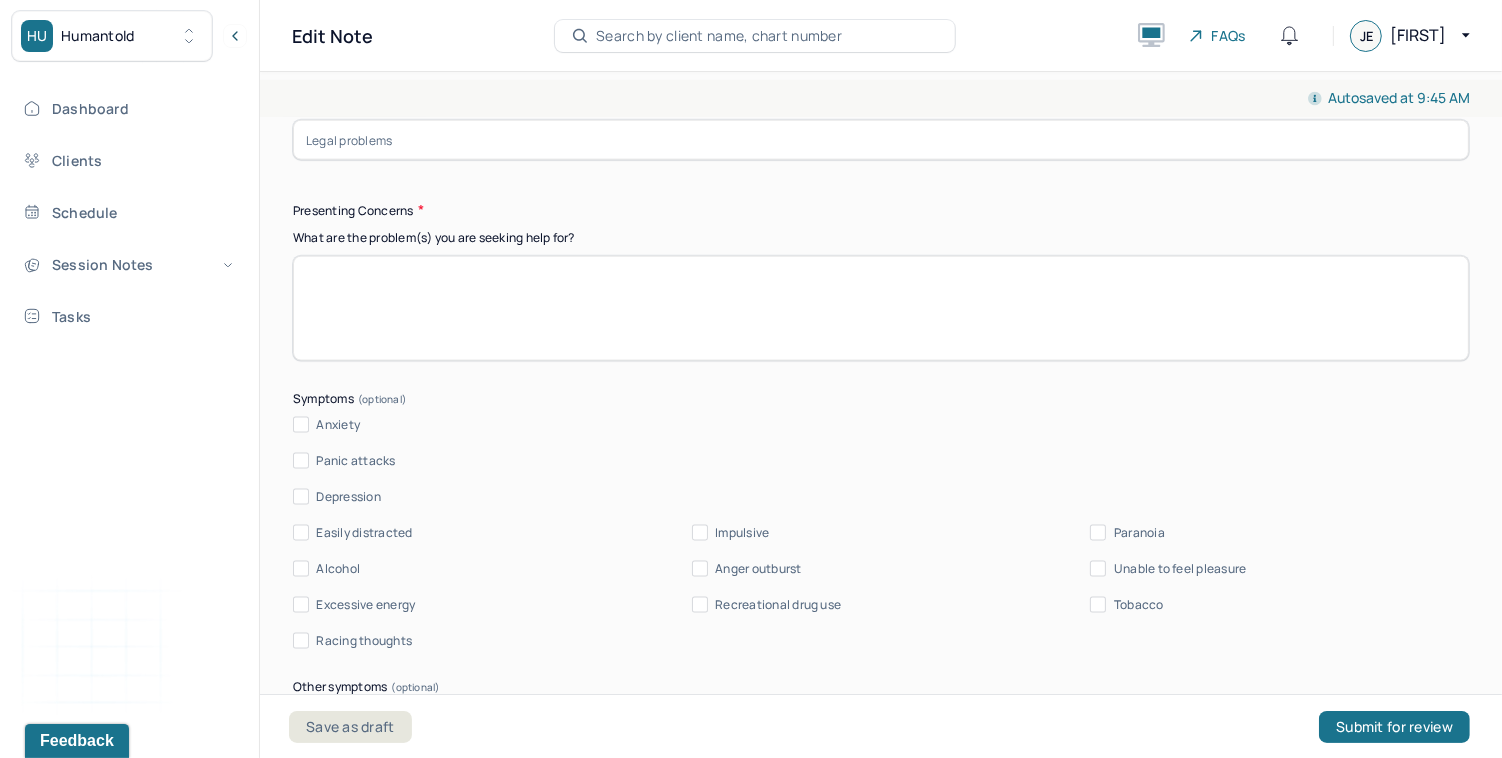 scroll, scrollTop: 2311, scrollLeft: 0, axis: vertical 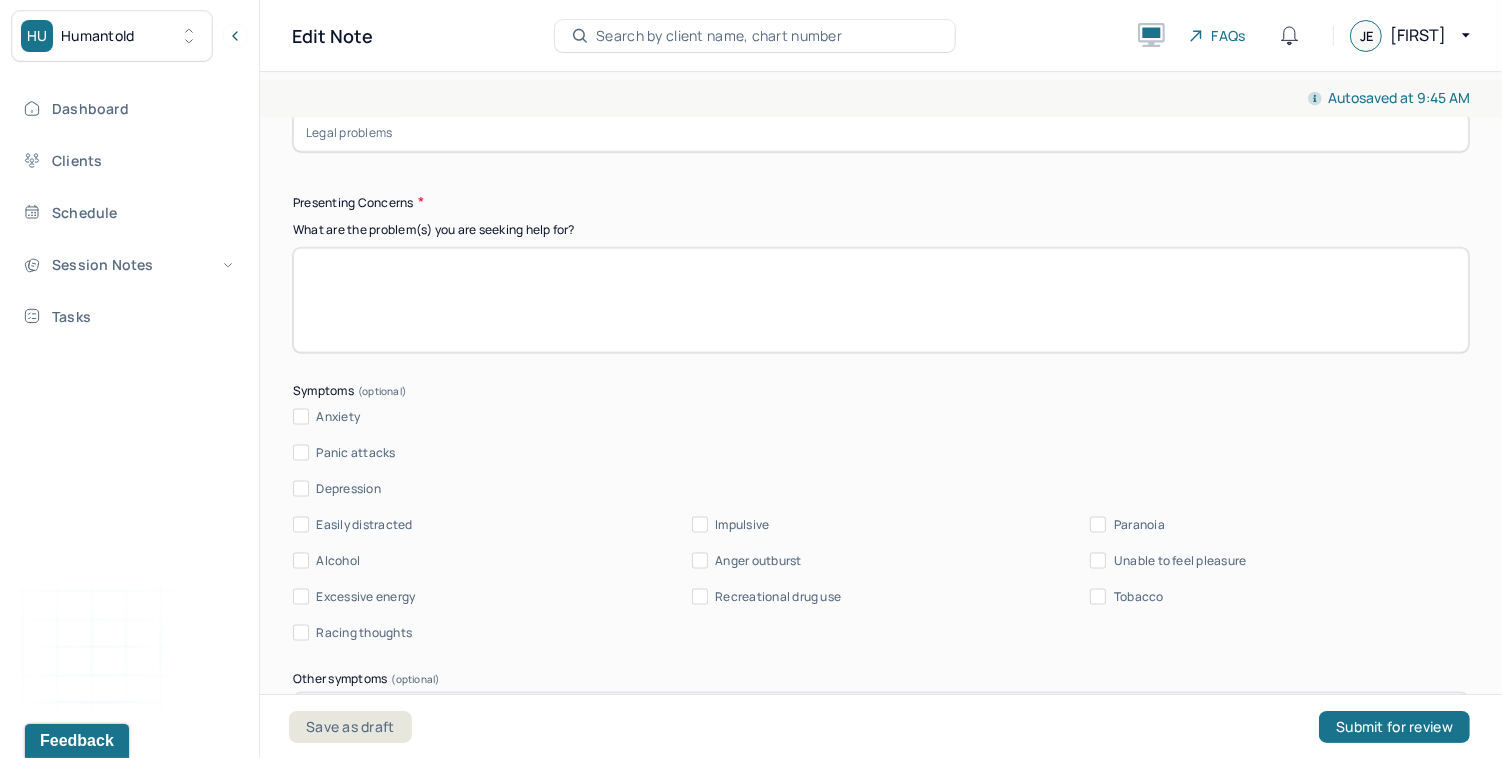 type on "Tran" 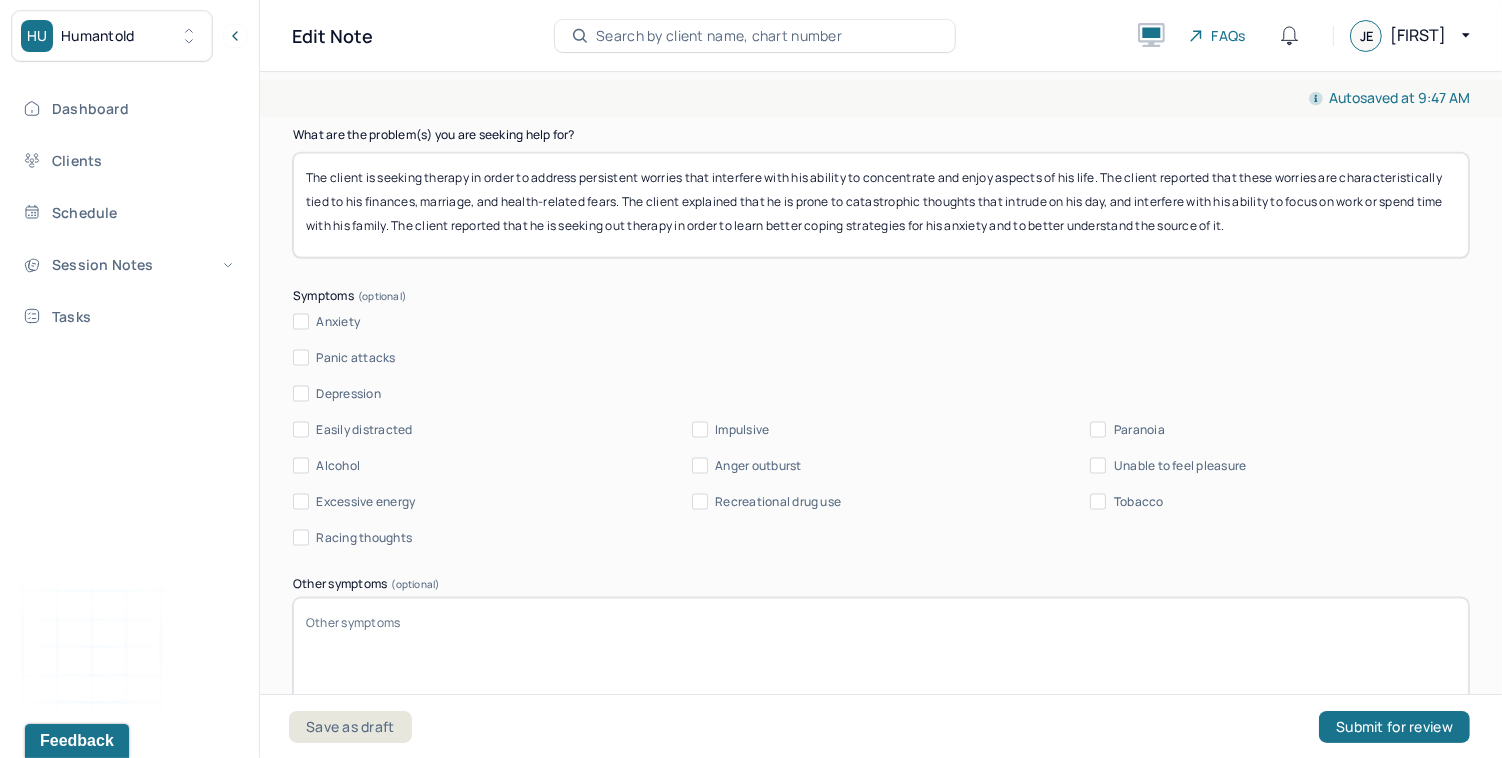 scroll, scrollTop: 2410, scrollLeft: 0, axis: vertical 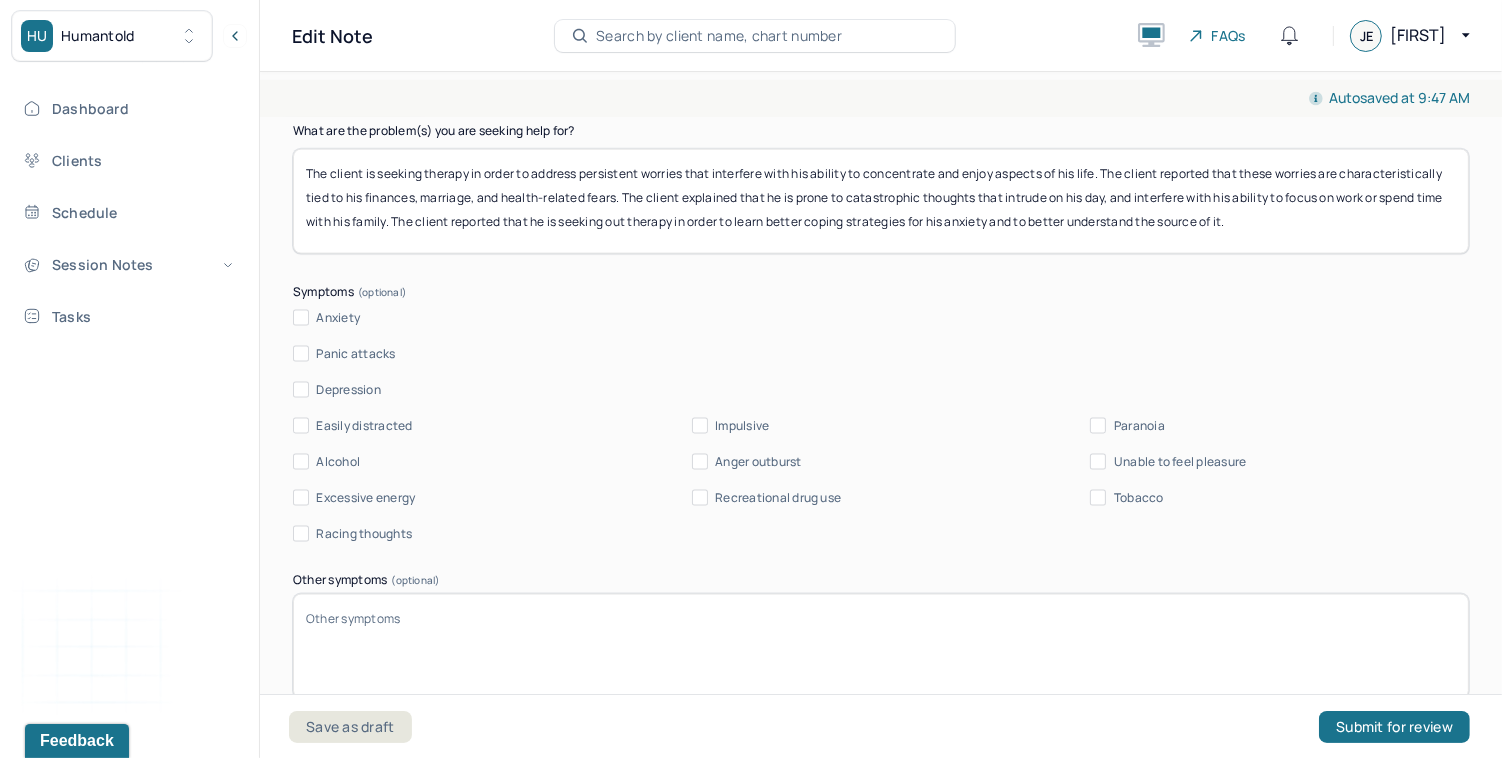 type on "The client is seeking therapy in order to address persistent worries that interfere with his ability to concentrate and enjoy aspects of his life. The client reported that these worries are characteristically tied to his finances, marriage, and health-related fears. The client explained that he is prone to catastrophic thoughts that intrude on his day, and interfere with his ability to focus on work or spend time with his family. The client reported that he is seeking out therapy in order to learn better coping strategies for his anxiety and to better understand the source of it." 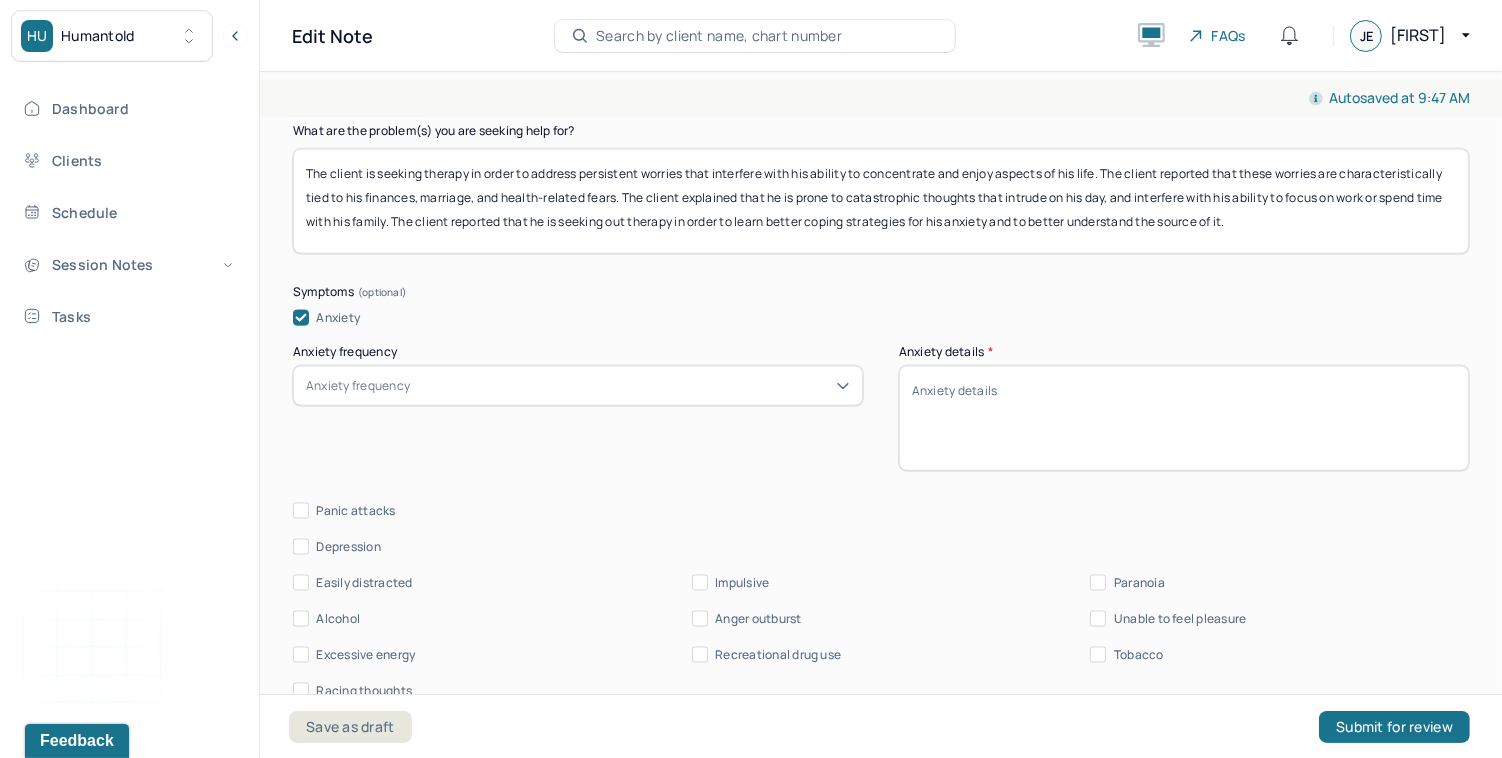 click on "Anxiety frequency" at bounding box center (358, 386) 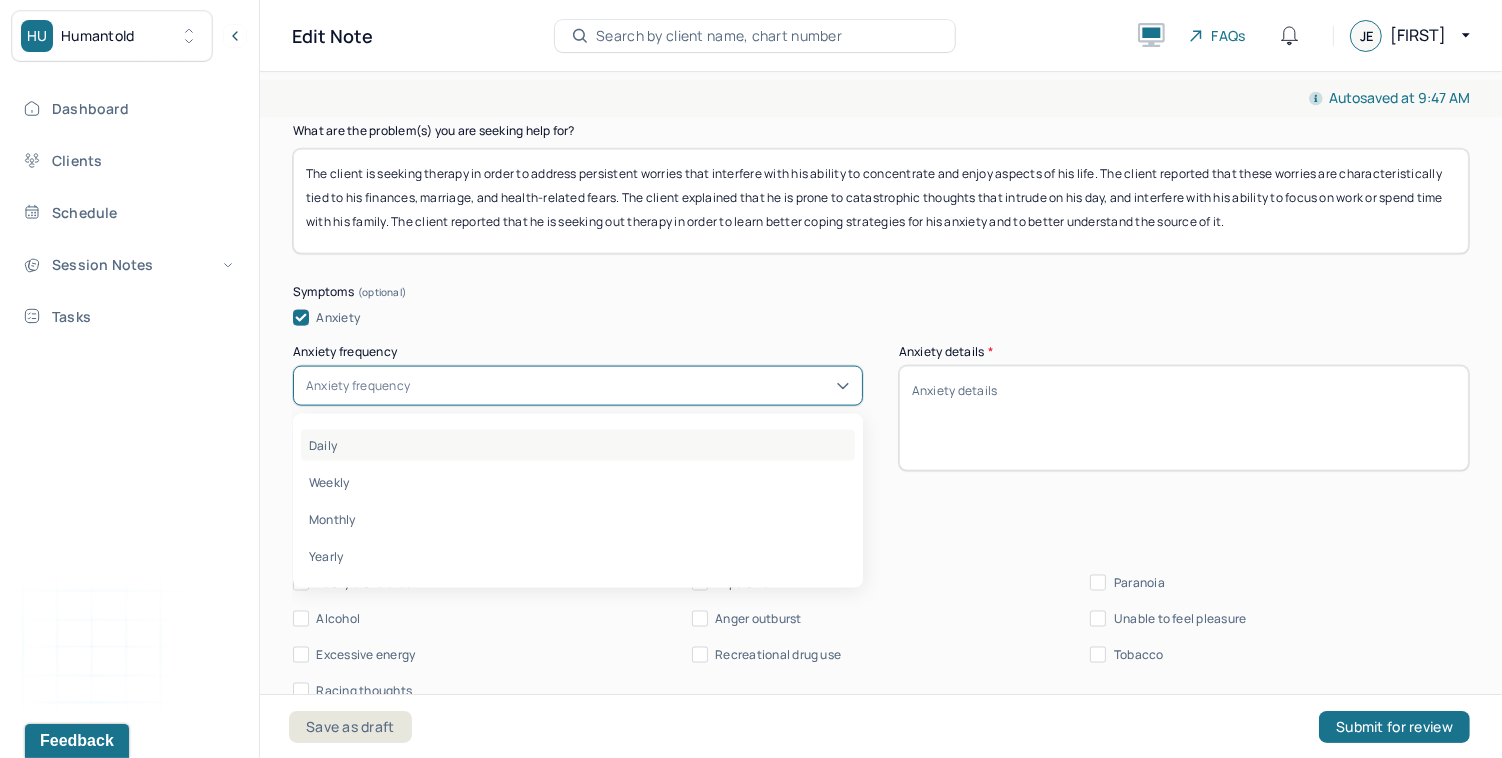 click on "Daily" at bounding box center [578, 445] 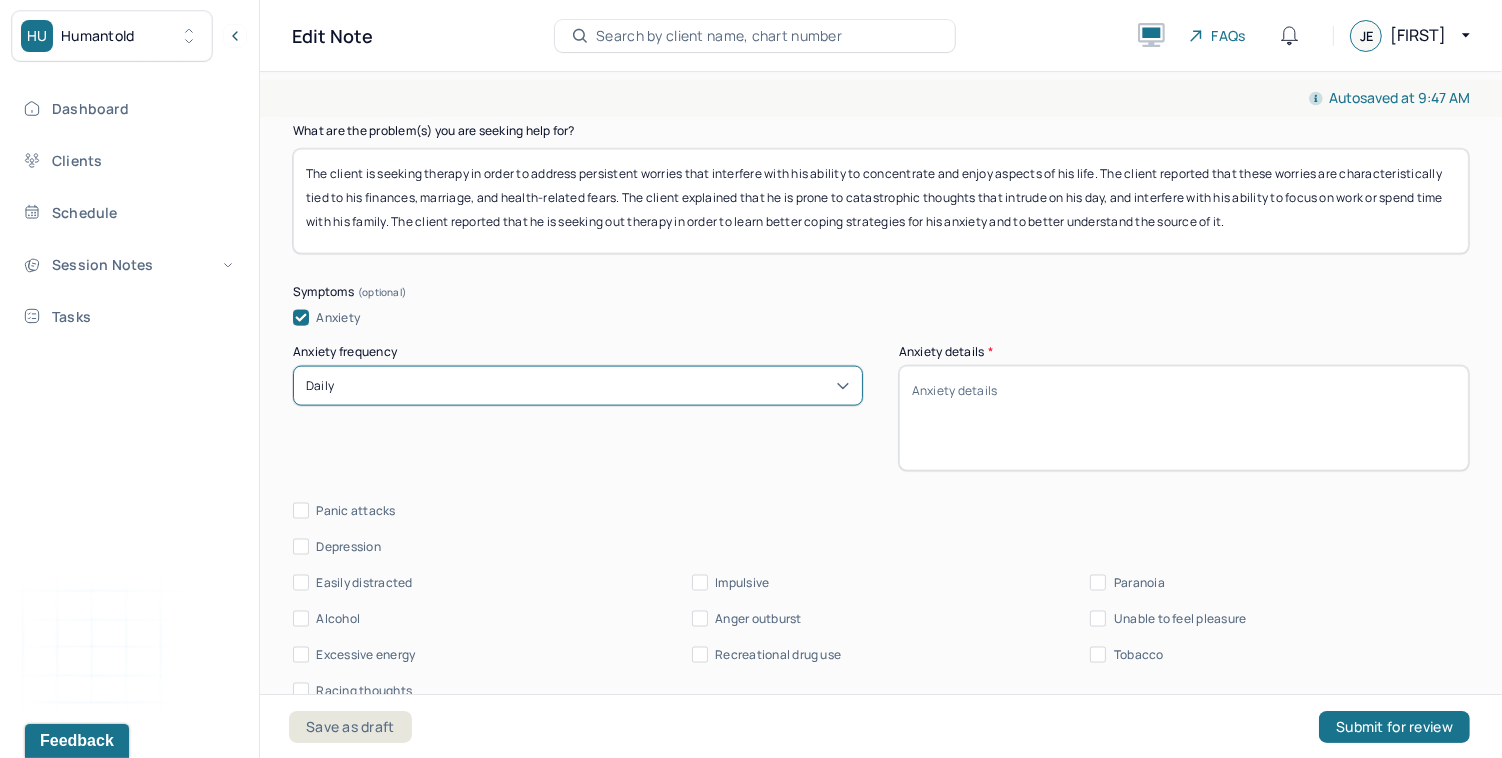 click on "Anxiety details *" at bounding box center (1184, 418) 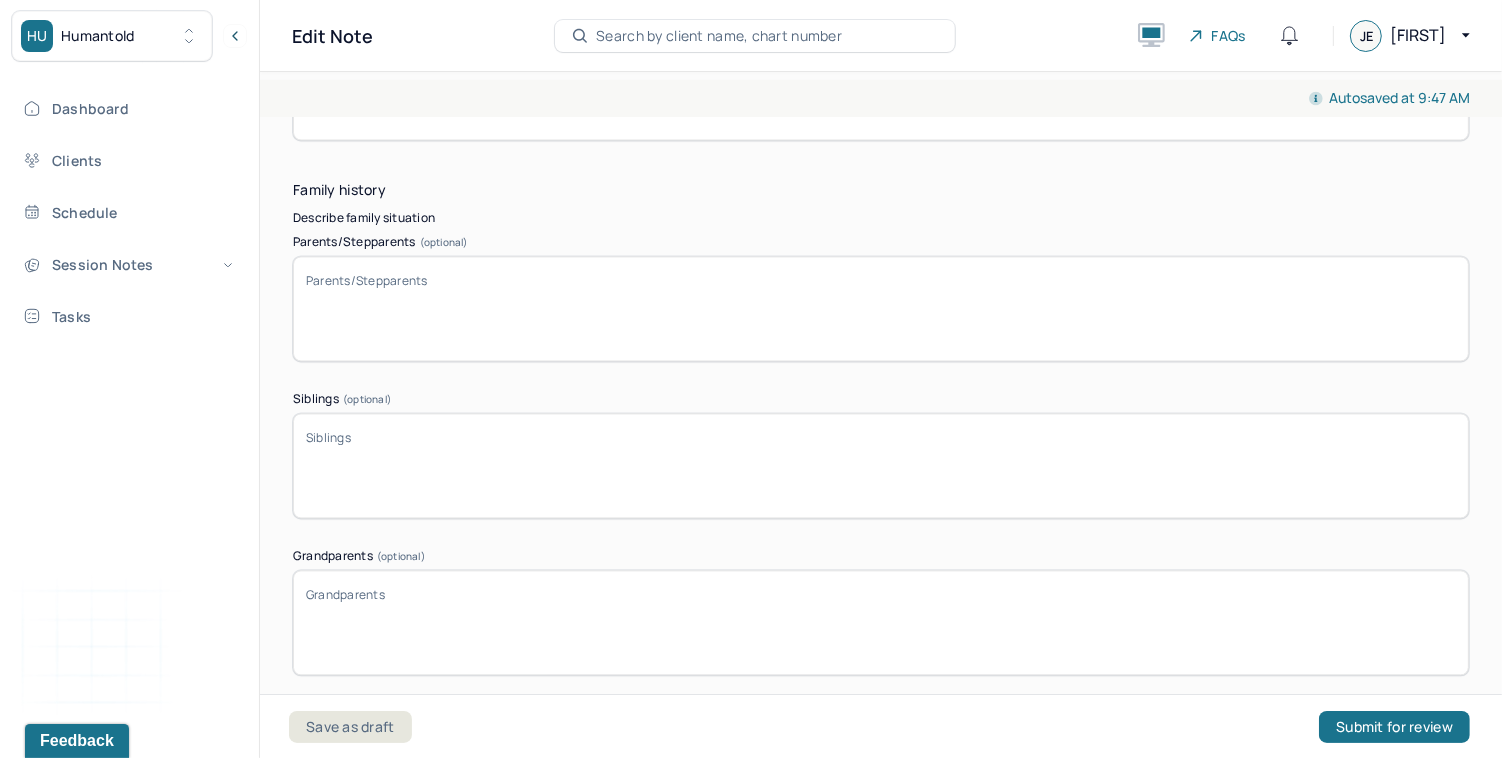 scroll, scrollTop: 3755, scrollLeft: 0, axis: vertical 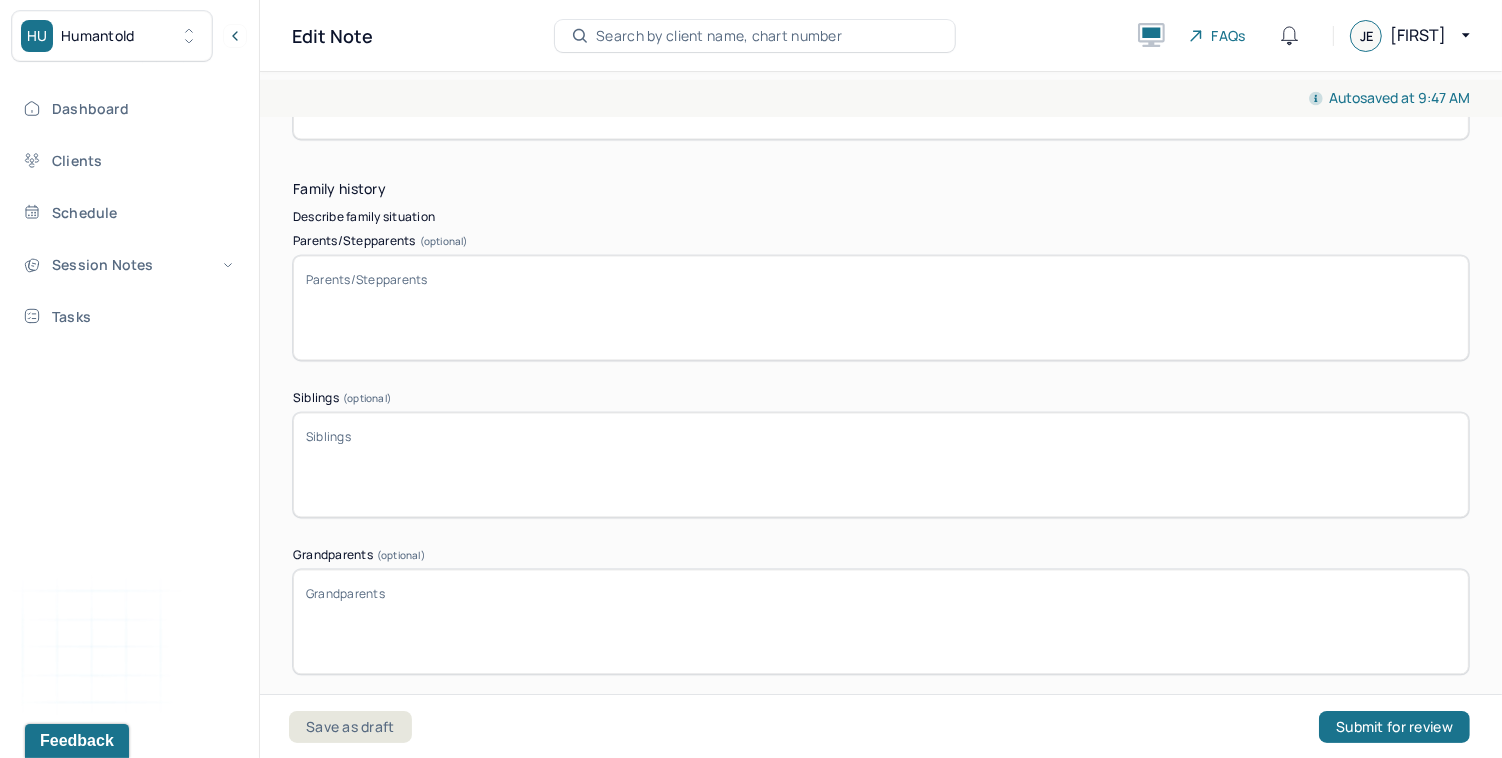 type on "The client reported anxious thoughts on a daily basis that significantly interfere with his functioning and ability to enjoy aspects of his life." 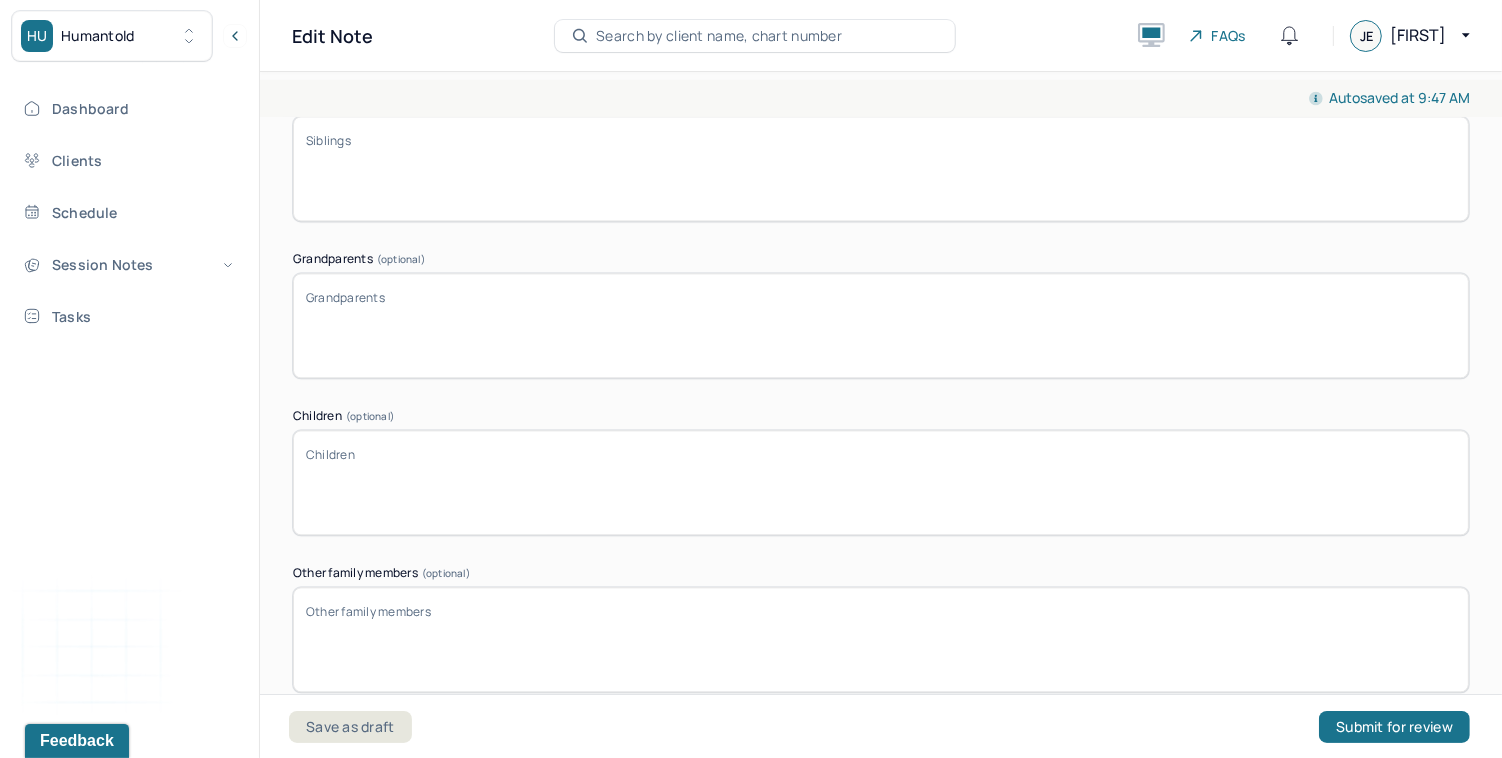 scroll, scrollTop: 4103, scrollLeft: 0, axis: vertical 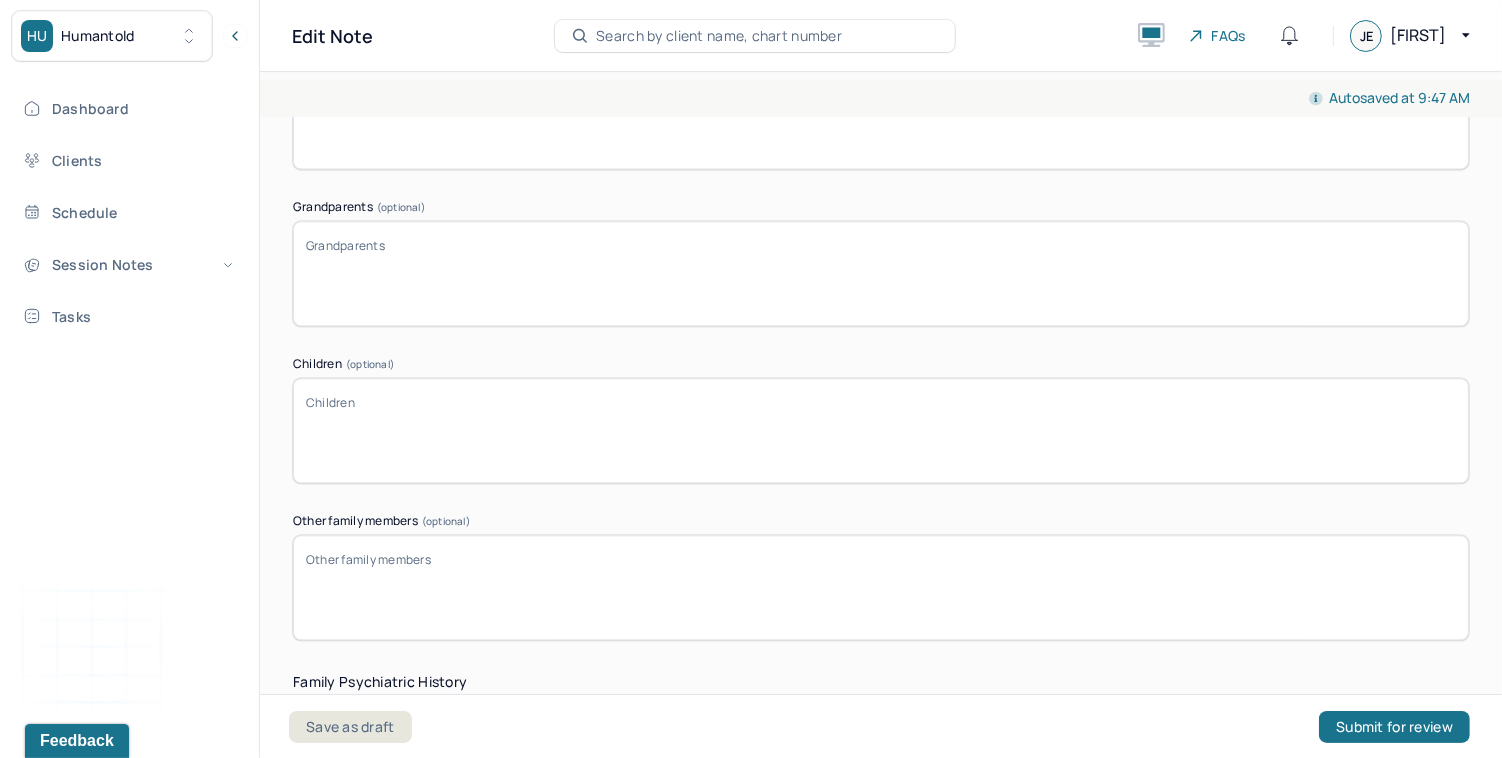 click on "Children (optional)" at bounding box center (881, 430) 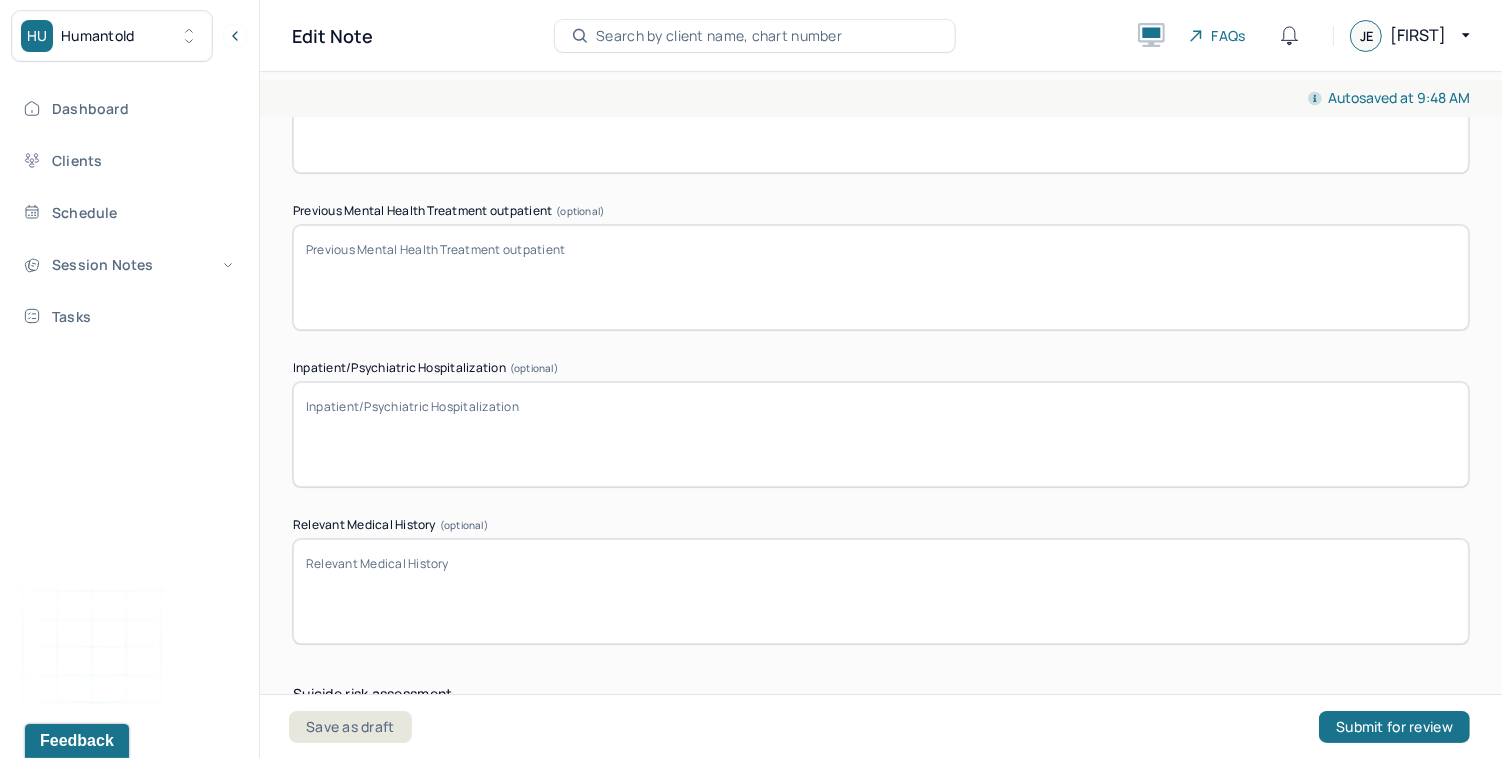 scroll, scrollTop: 5924, scrollLeft: 0, axis: vertical 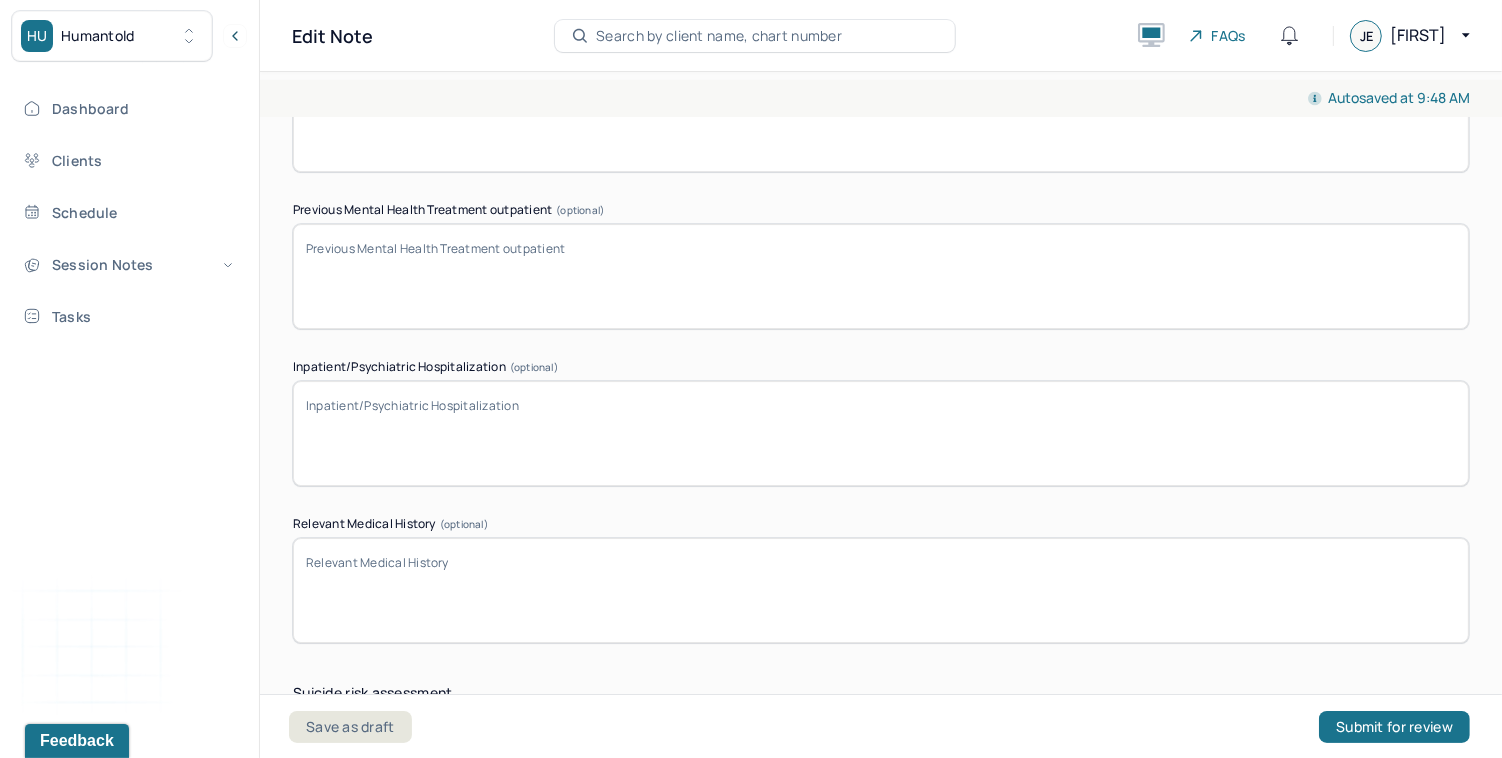 type on "The client is currently married to his wife, [NAME]. They share a two year old son together." 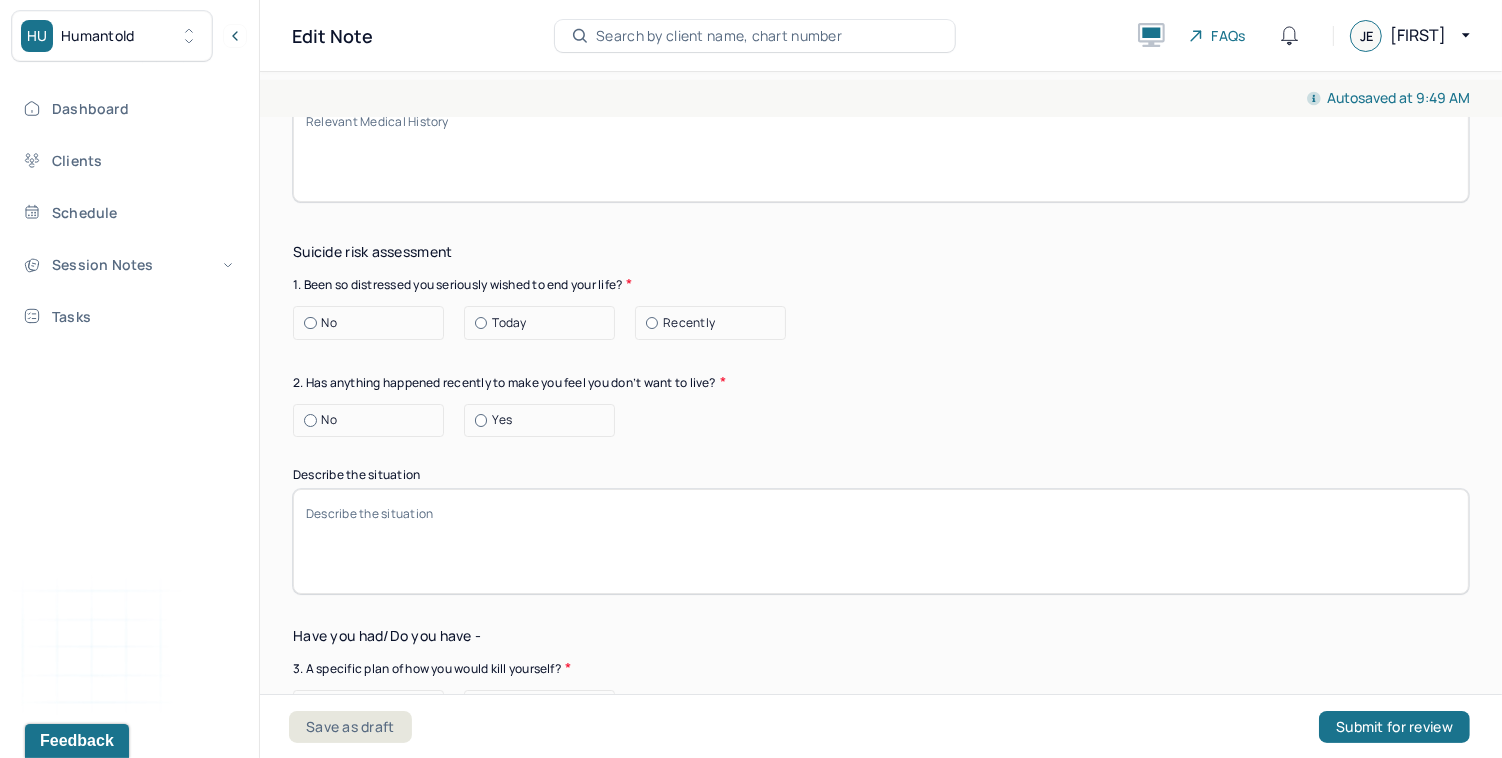 scroll, scrollTop: 6397, scrollLeft: 0, axis: vertical 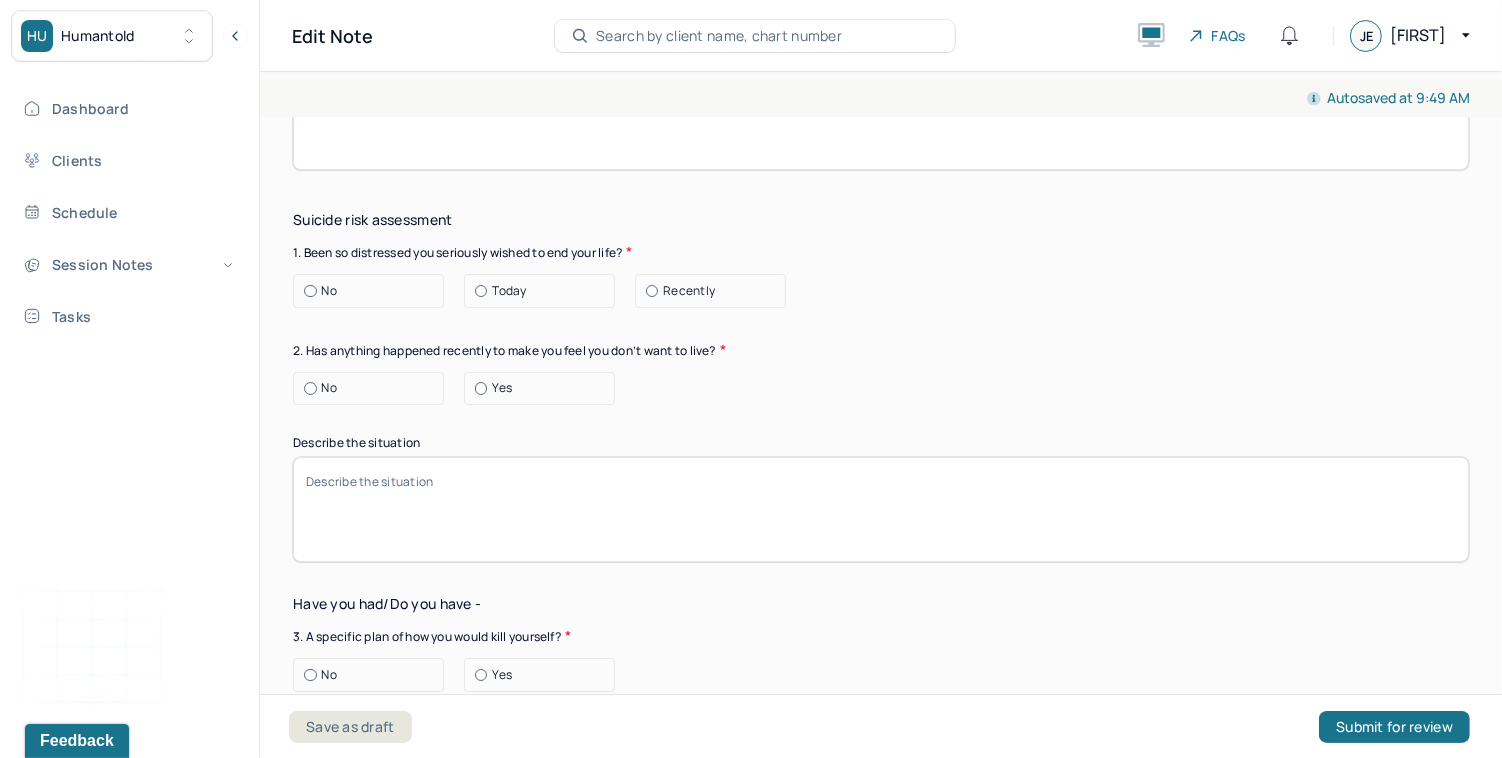 type on "The client reported that he has been in and out of therapy in order to address his anxiety. A few years ago, he explained that his health-related fears worsened significantly which was the primary focus of one of his treatments." 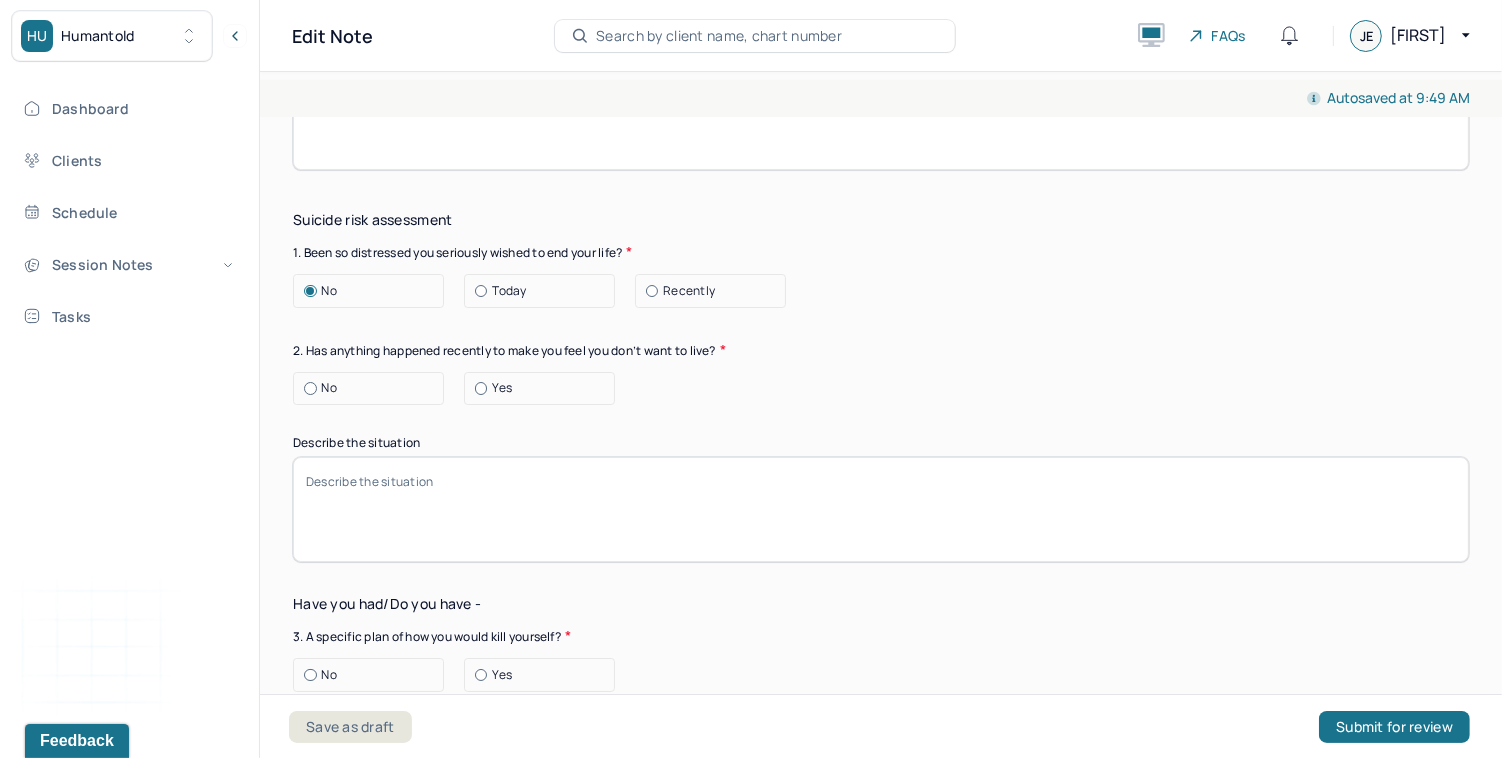 click at bounding box center (310, 388) 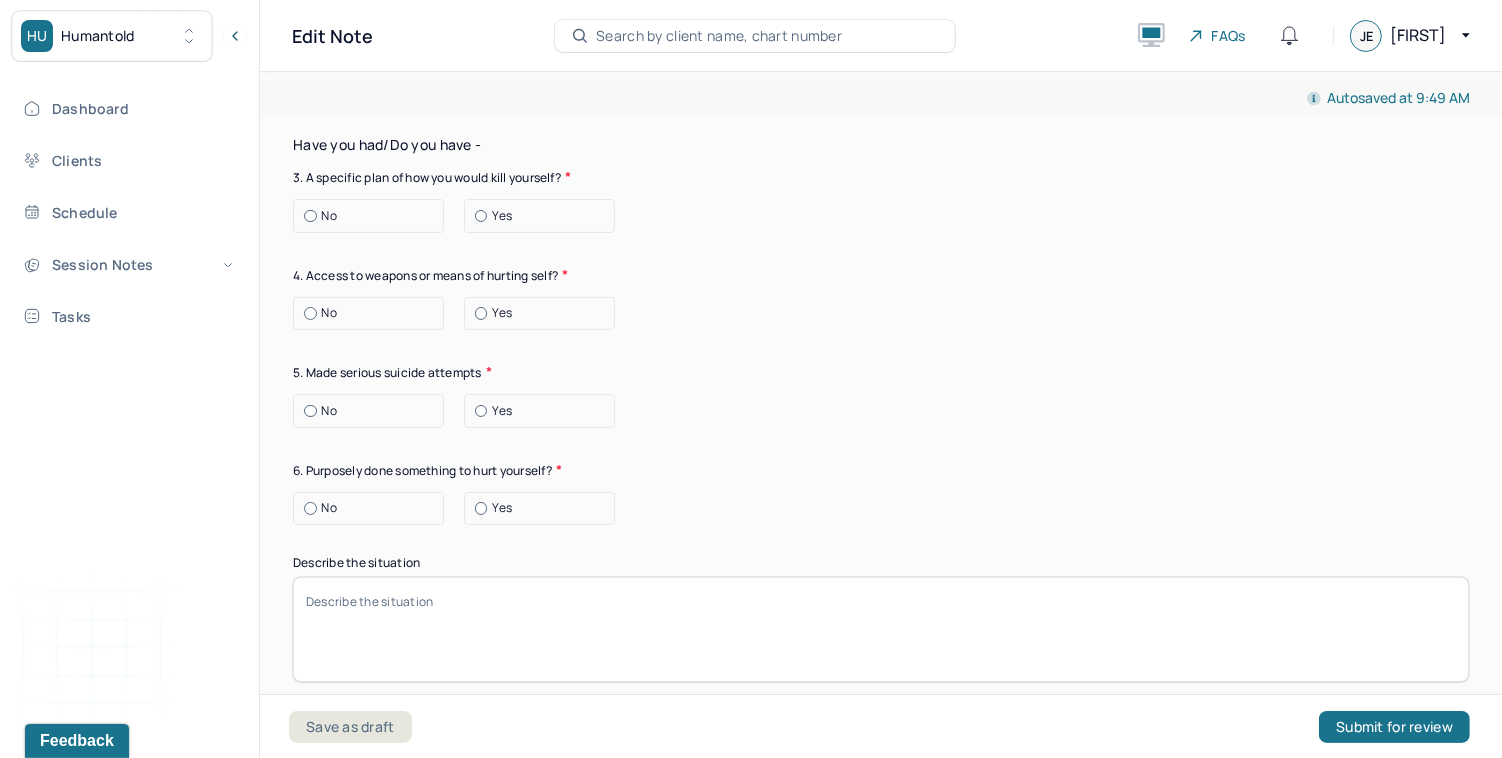 scroll, scrollTop: 6857, scrollLeft: 0, axis: vertical 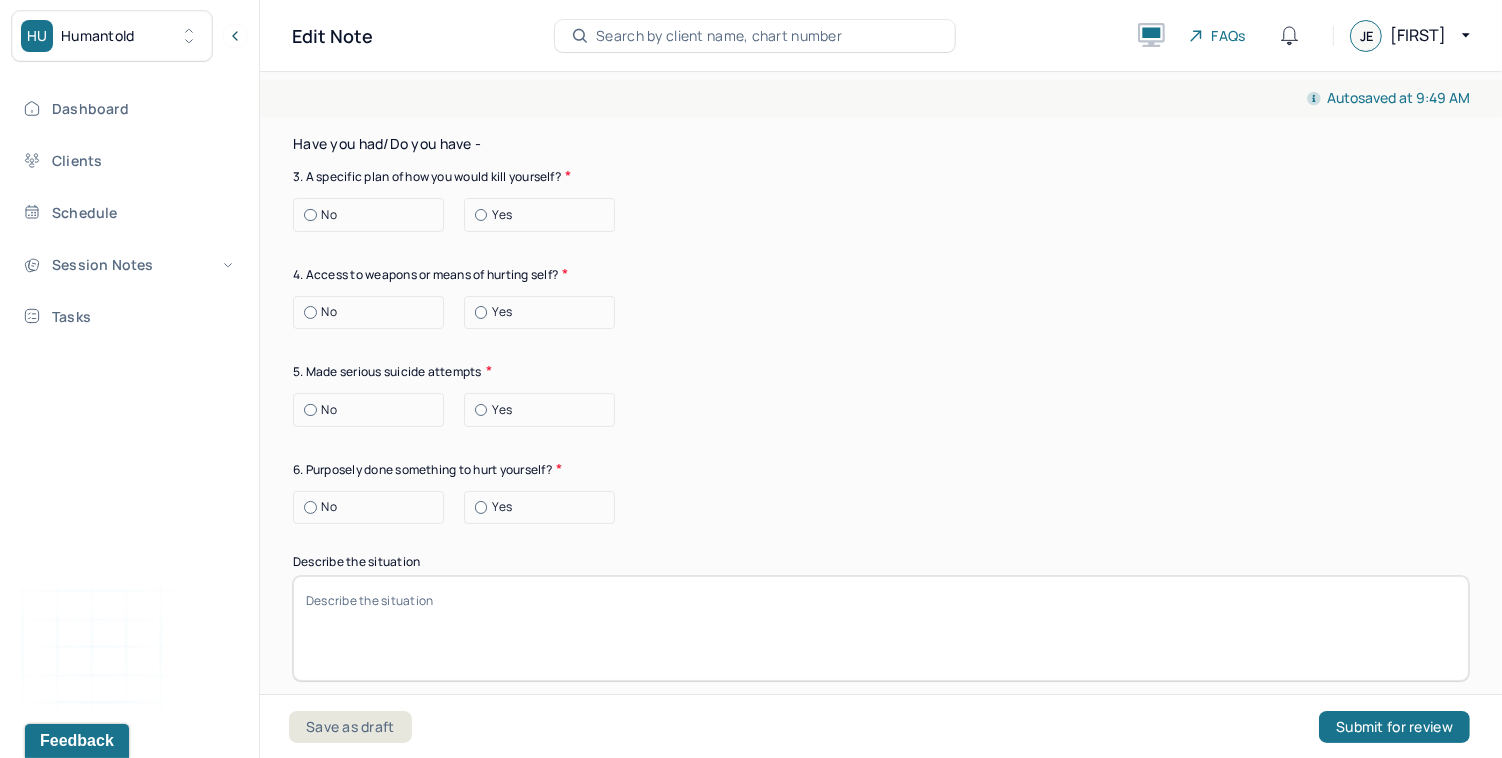 click at bounding box center (310, 215) 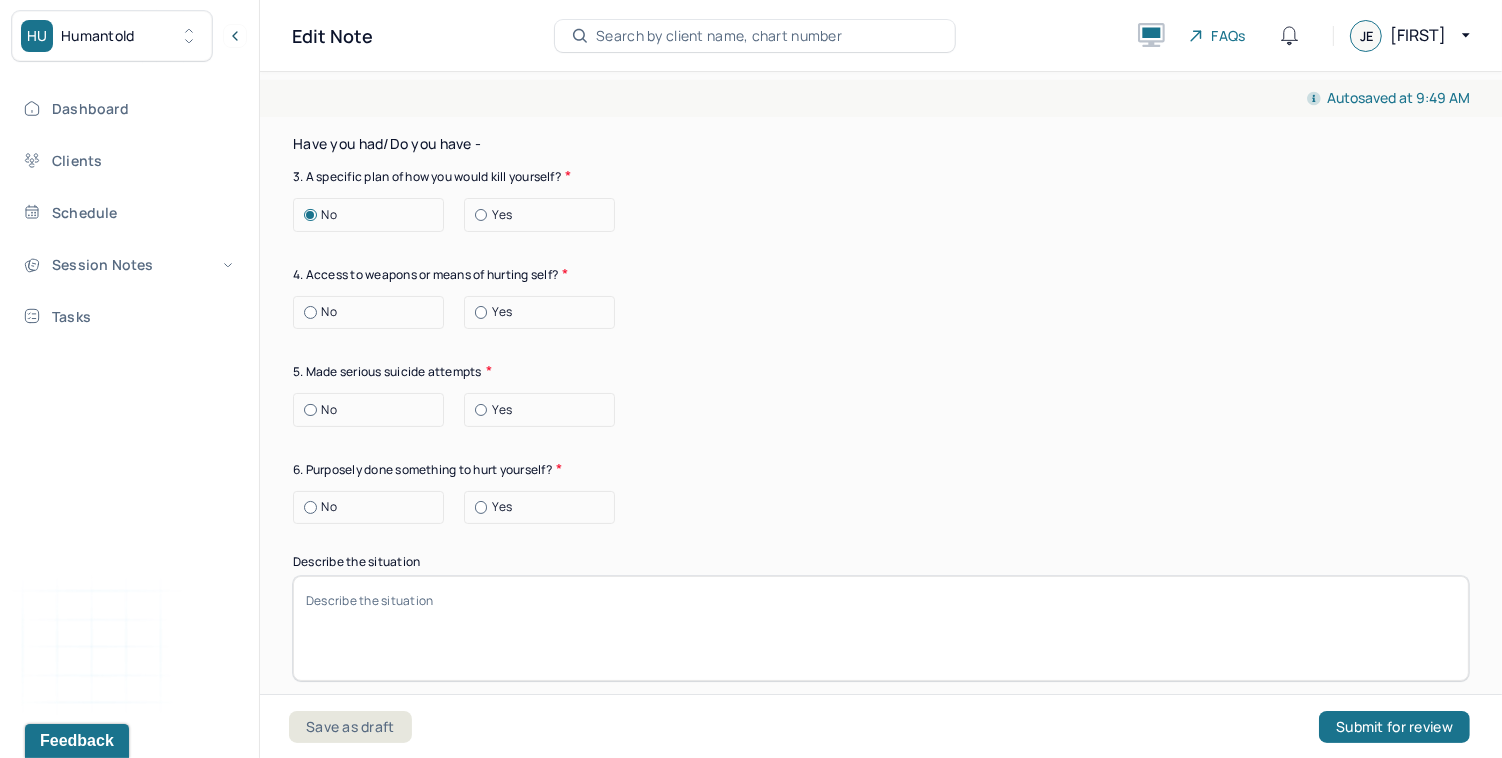 click at bounding box center [310, 312] 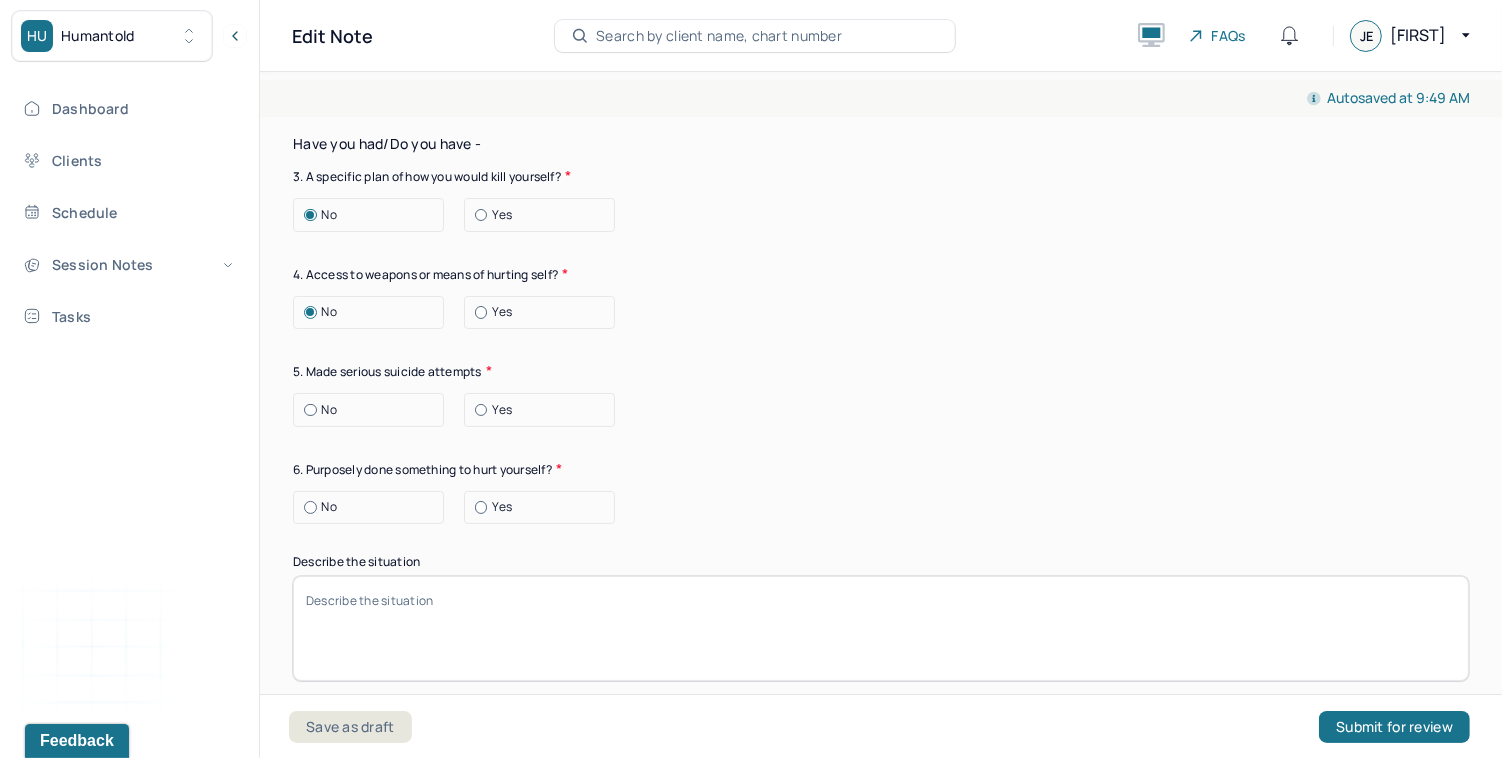 click at bounding box center [310, 410] 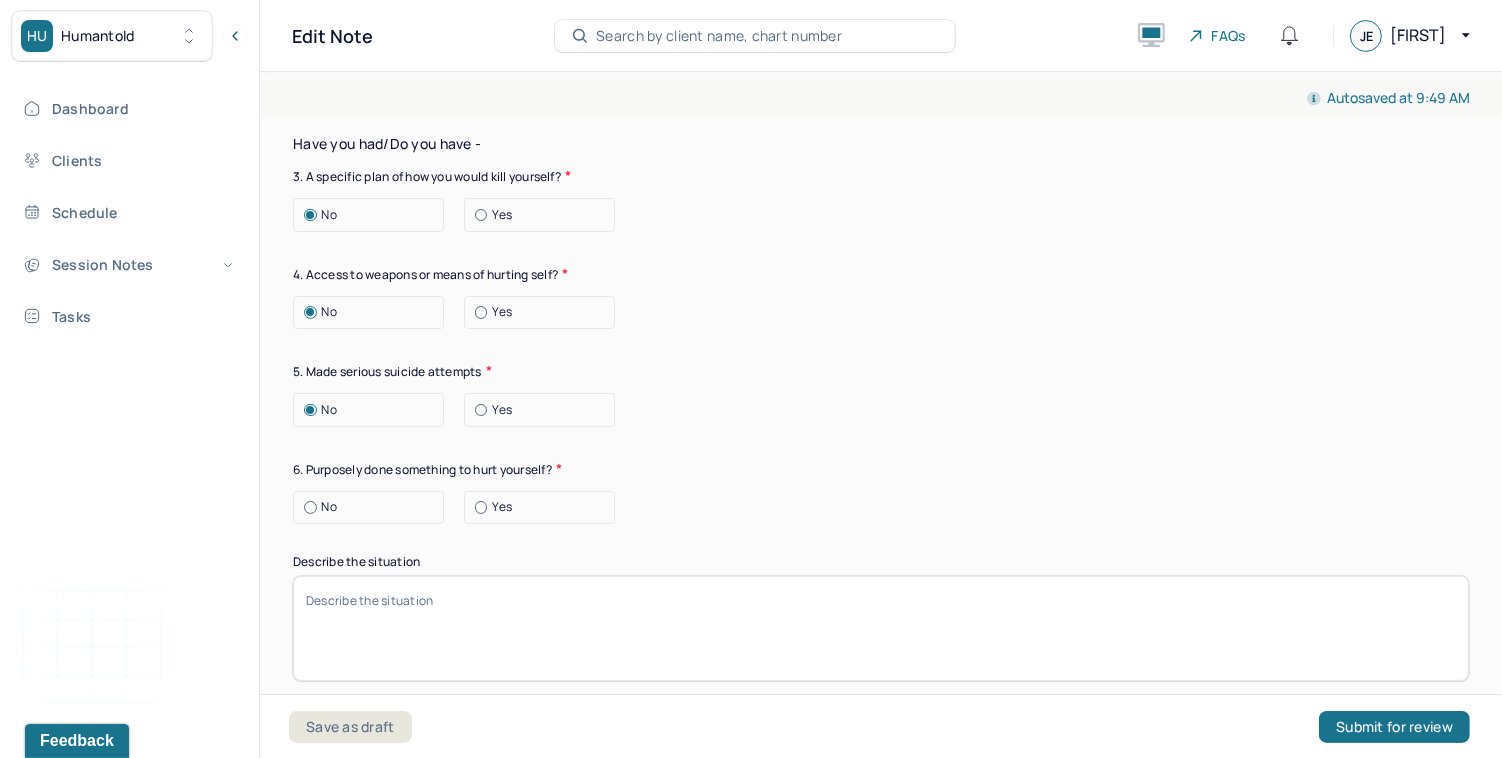 click at bounding box center [310, 507] 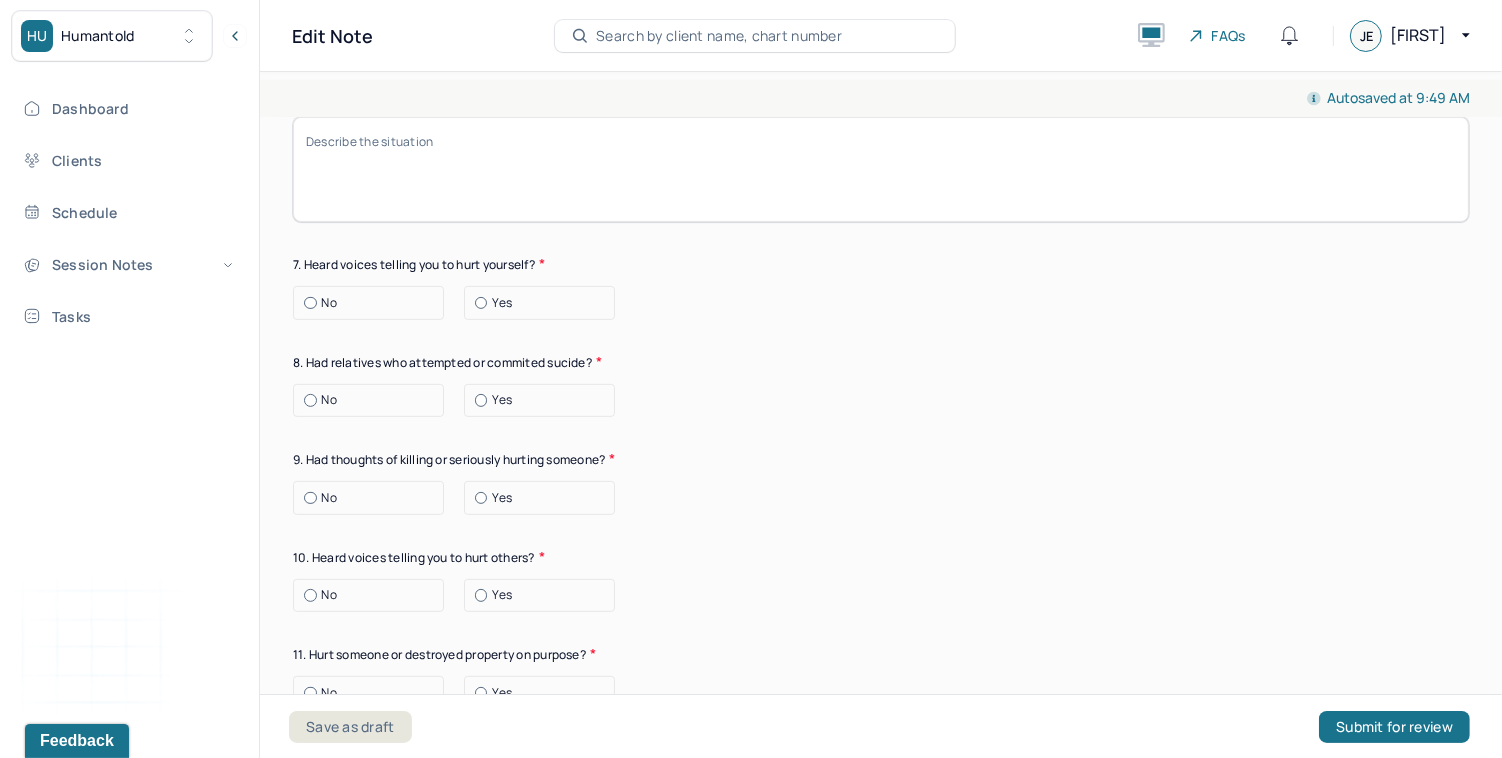scroll, scrollTop: 7346, scrollLeft: 0, axis: vertical 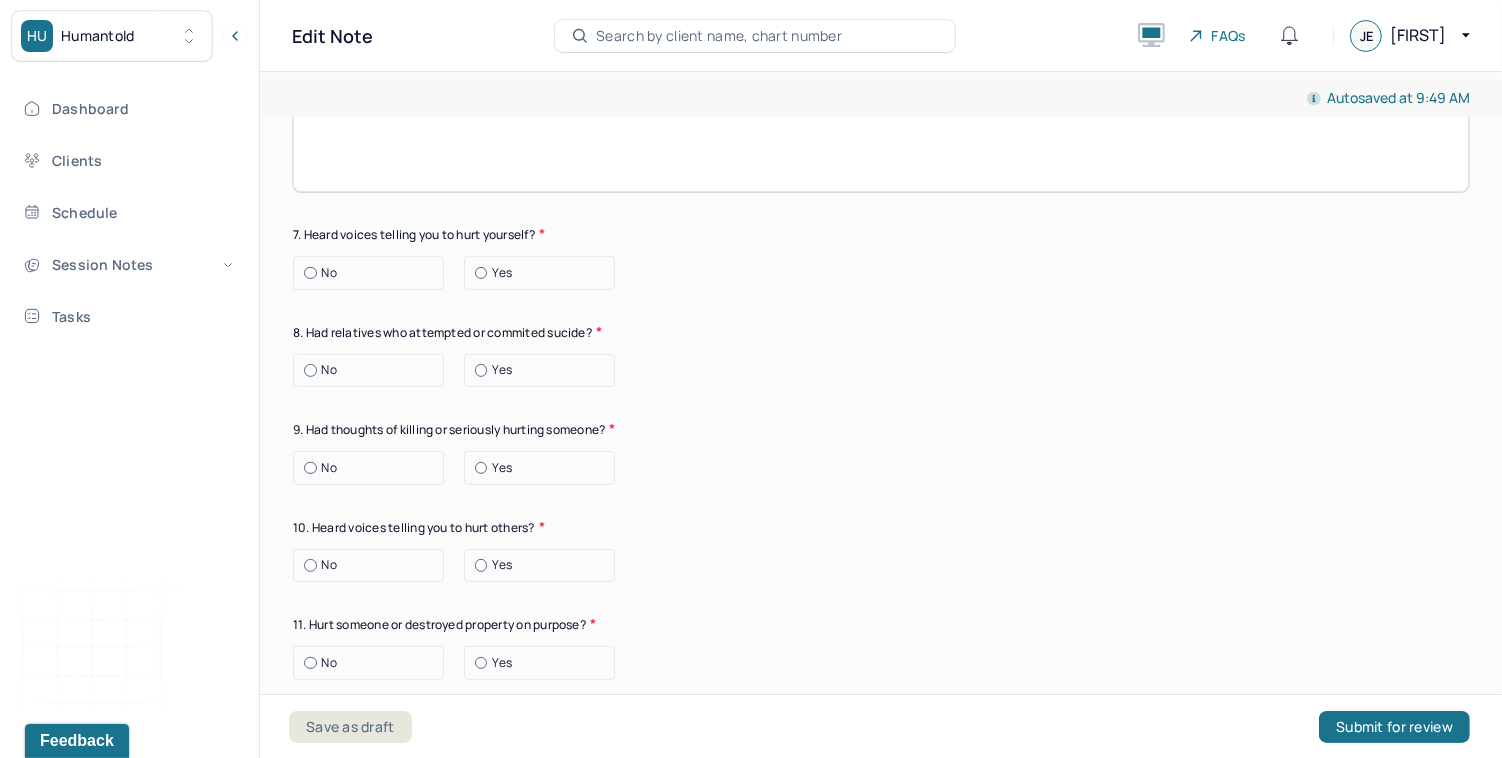 click on "No" at bounding box center [373, 273] 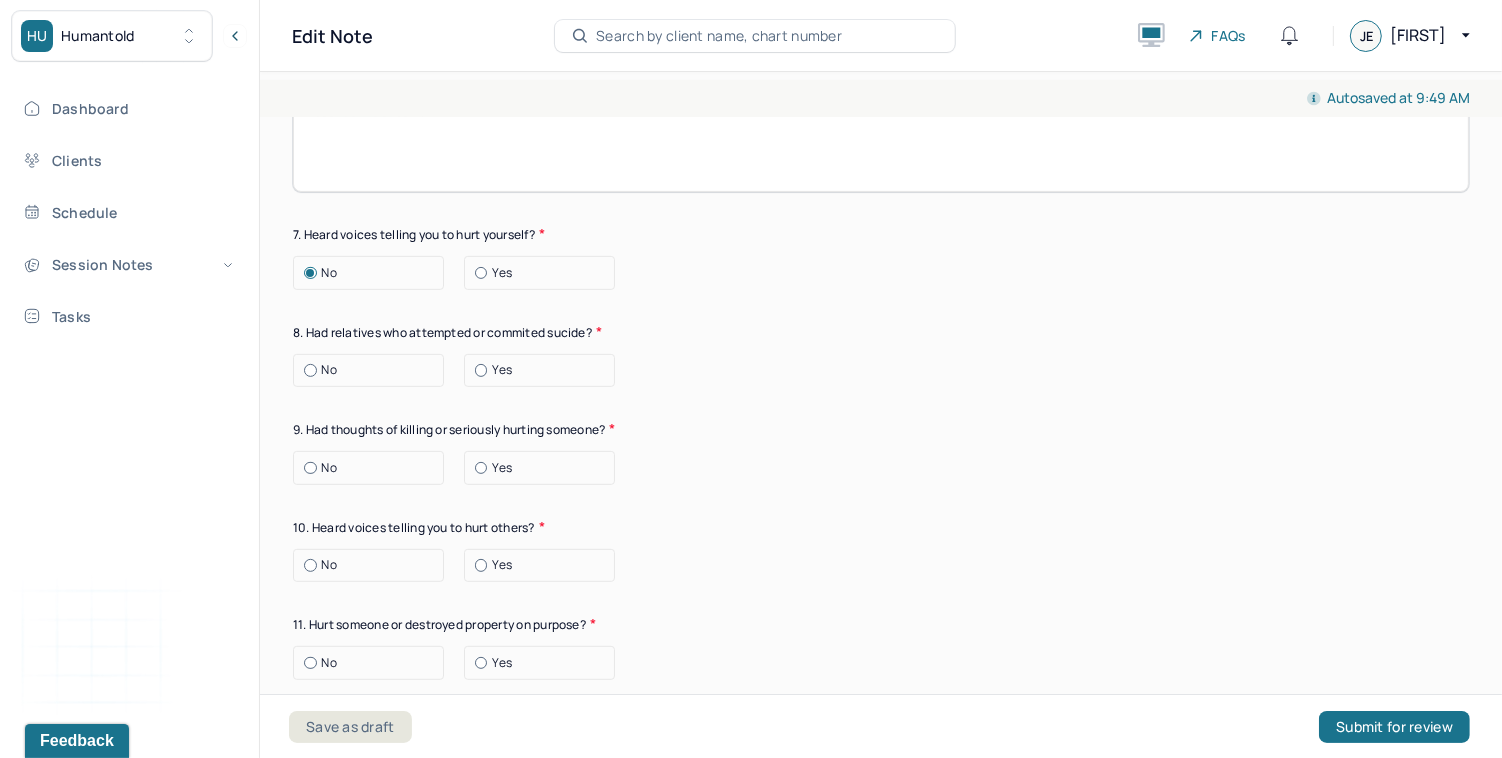 click at bounding box center (310, 370) 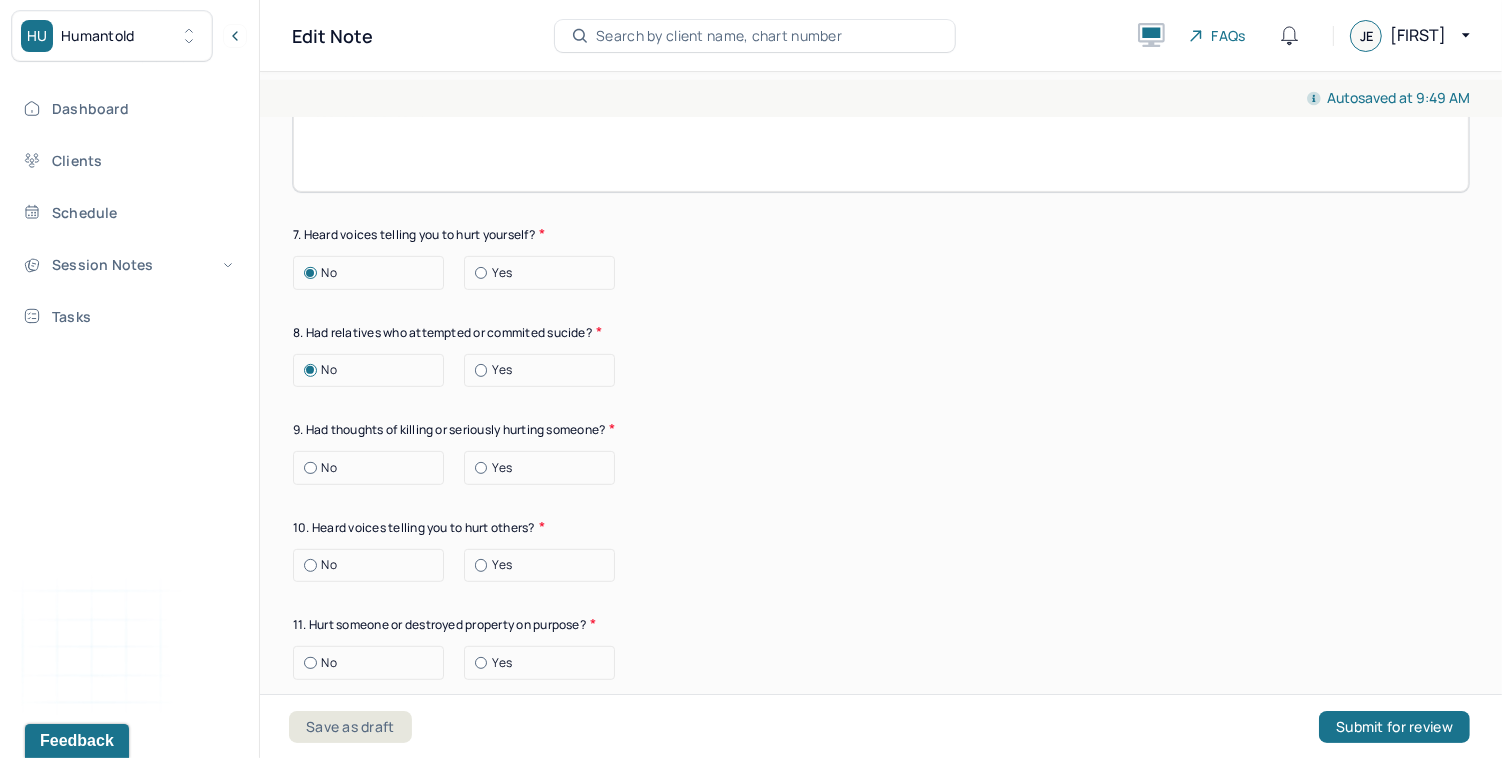 click on "No" at bounding box center [373, 468] 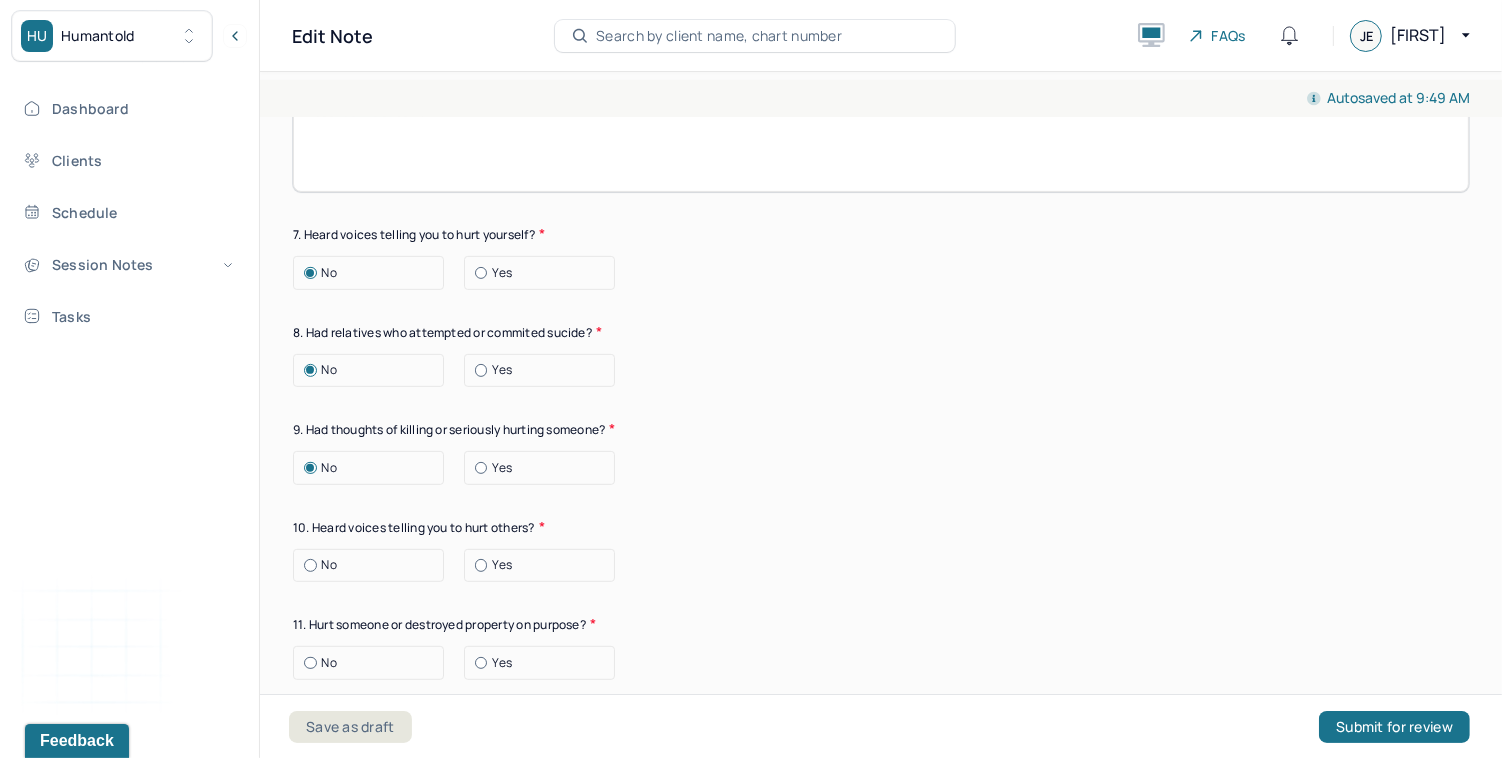 click on "No" at bounding box center [373, 565] 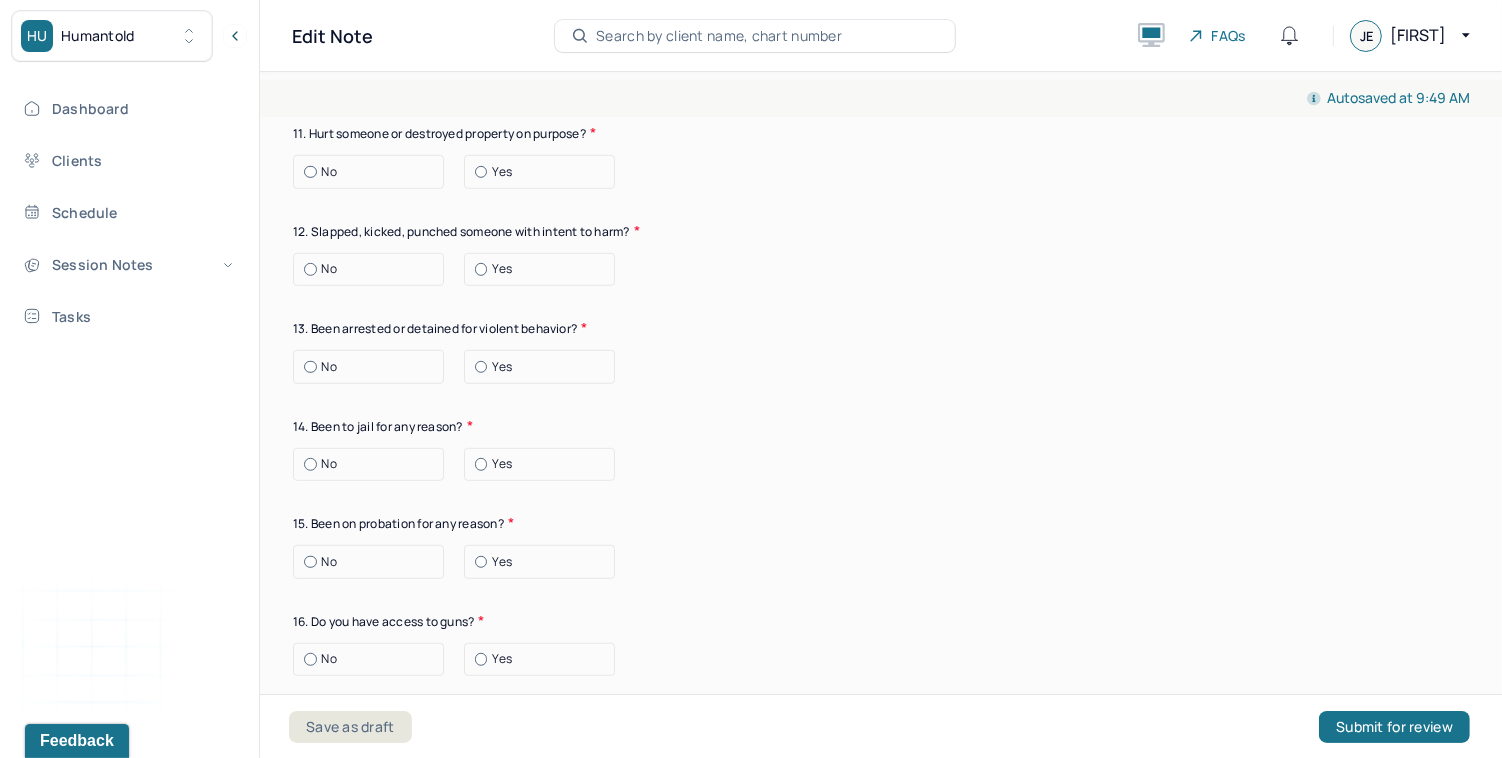 scroll, scrollTop: 7851, scrollLeft: 0, axis: vertical 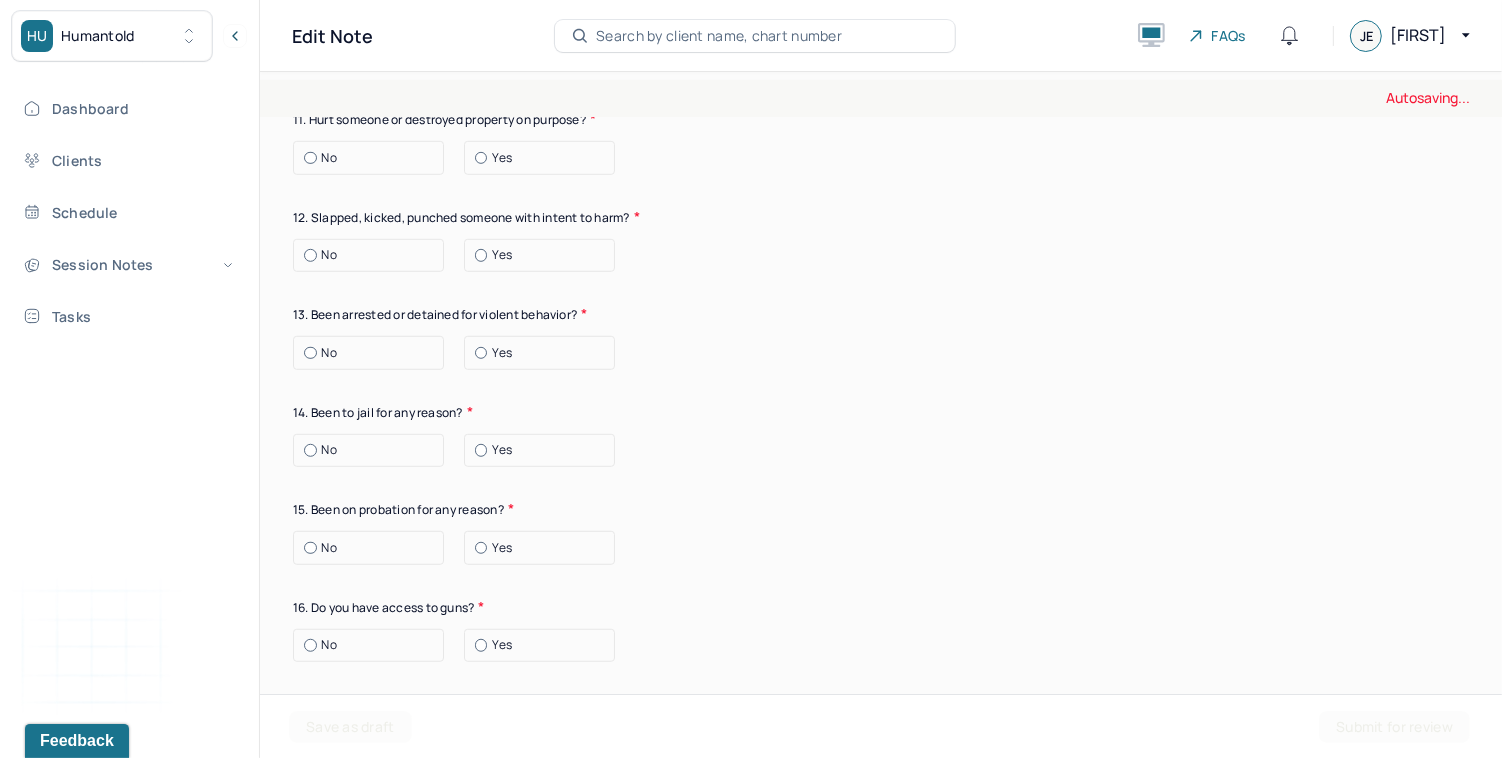 click on "No" at bounding box center (329, 158) 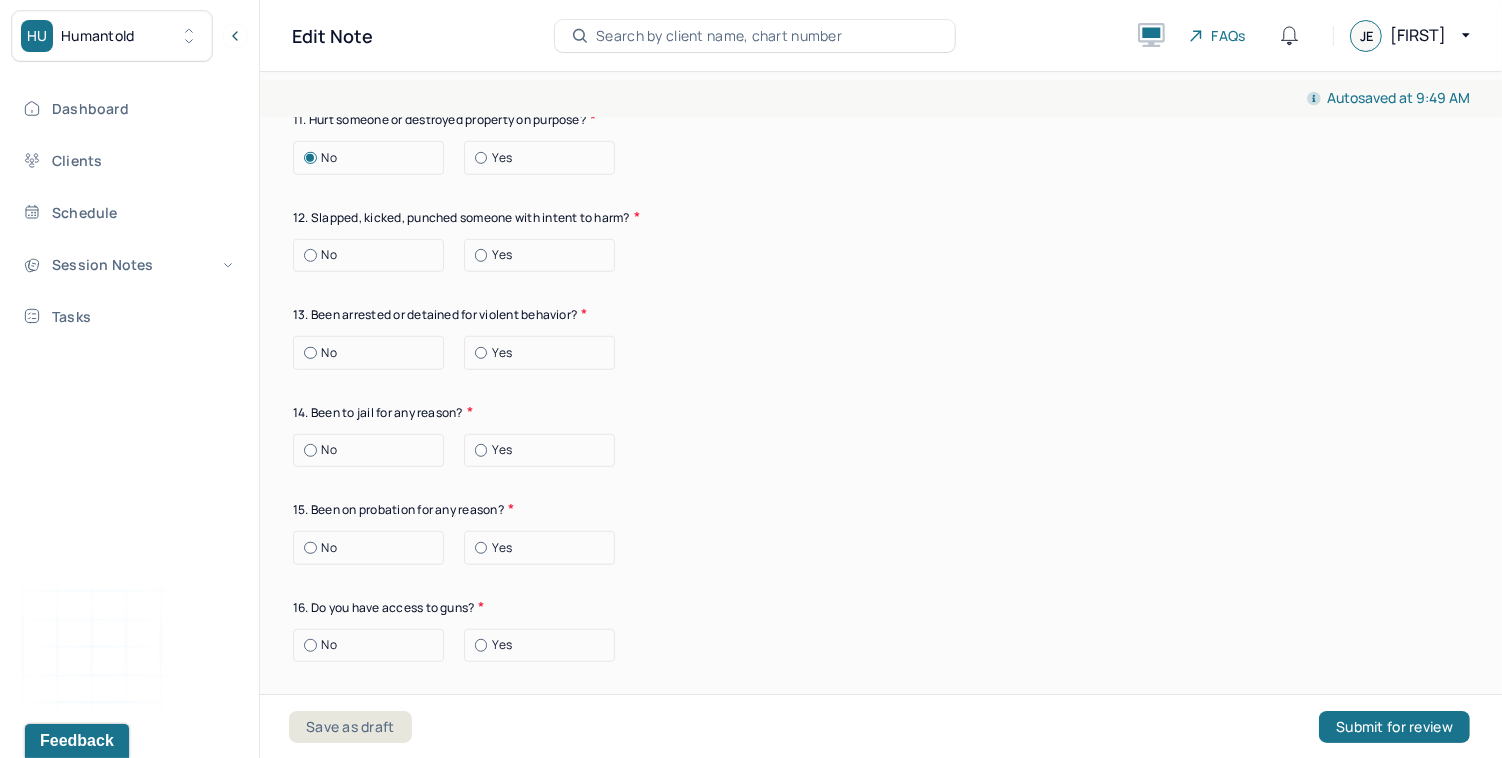 click on "No" at bounding box center (329, 255) 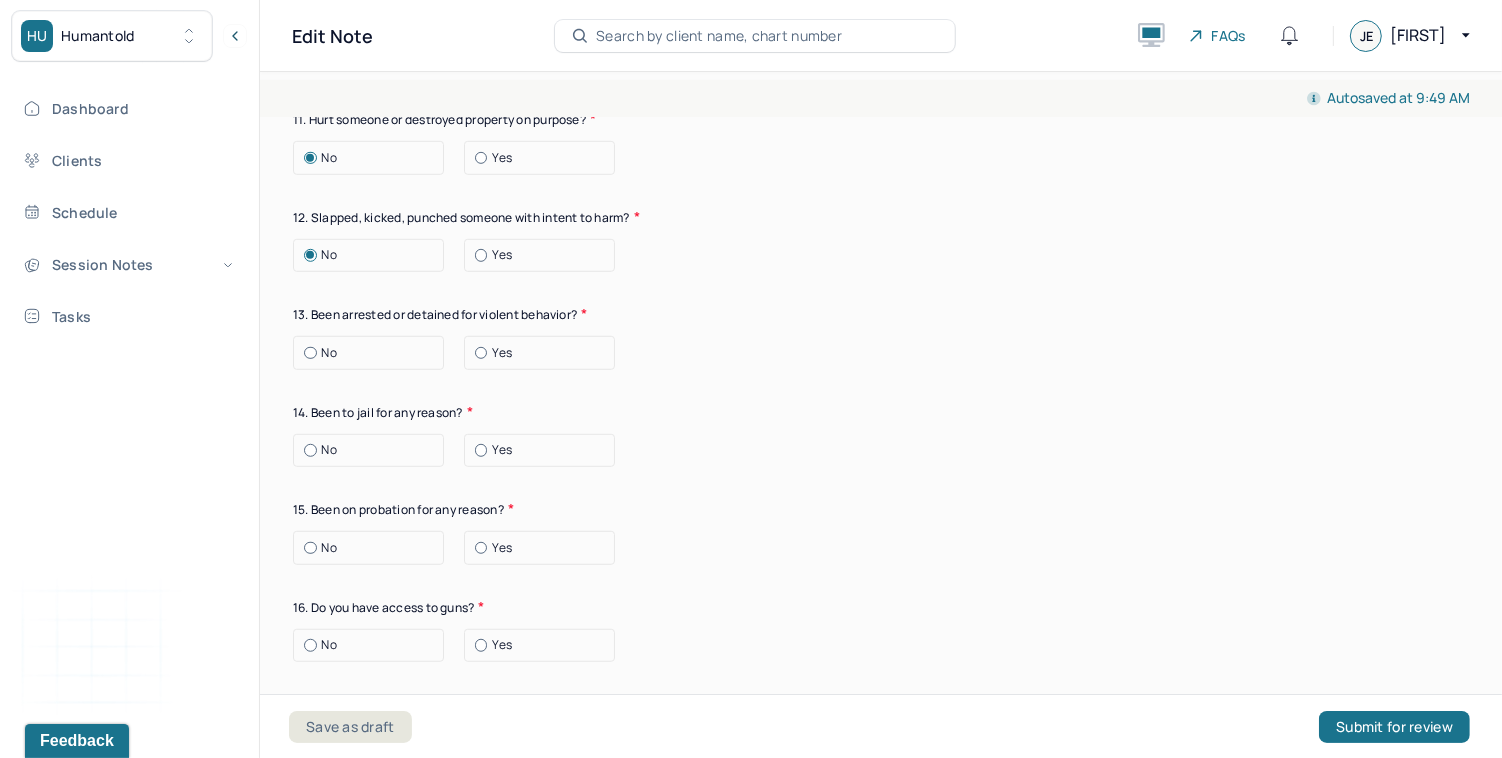 click on "No" at bounding box center [373, 353] 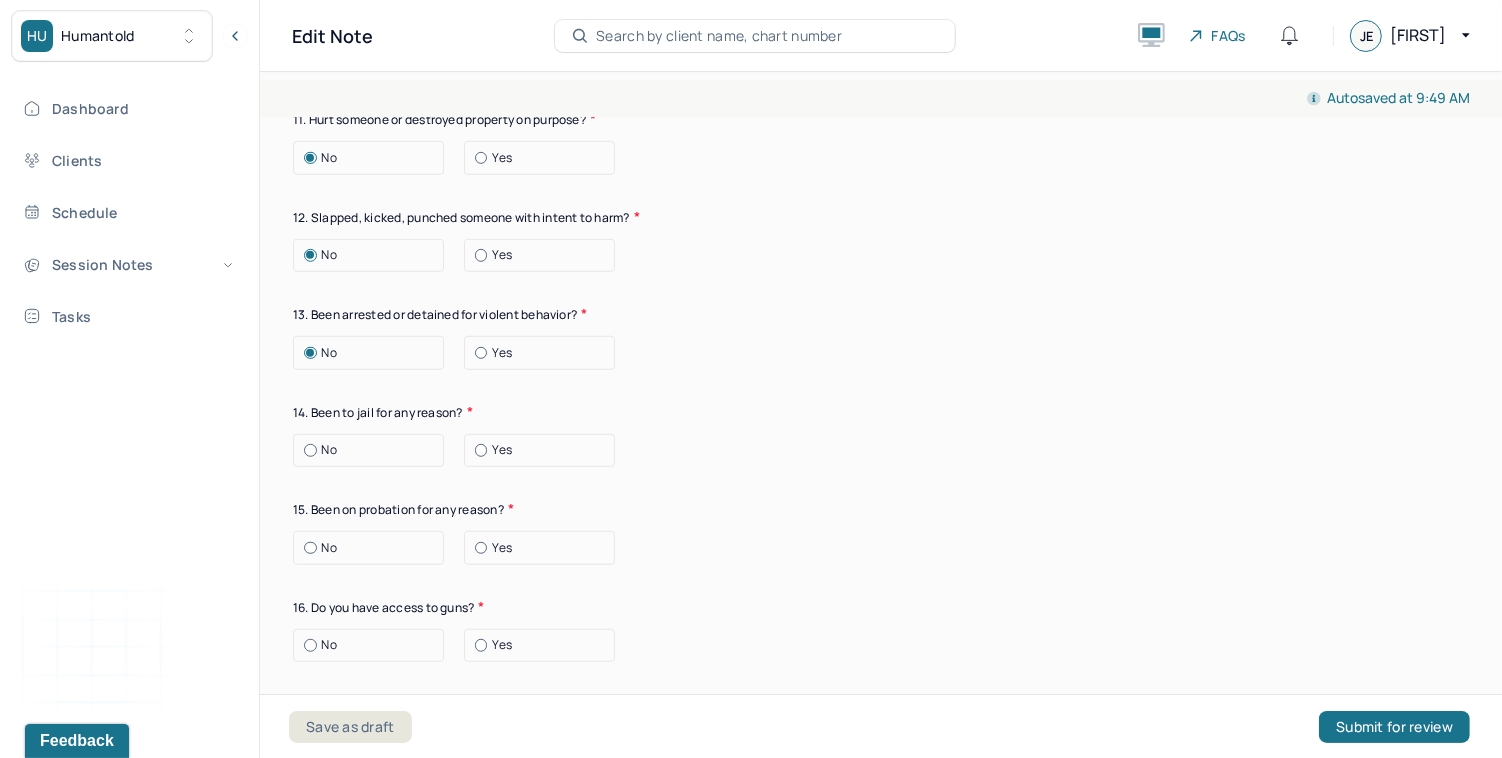 click at bounding box center [310, 450] 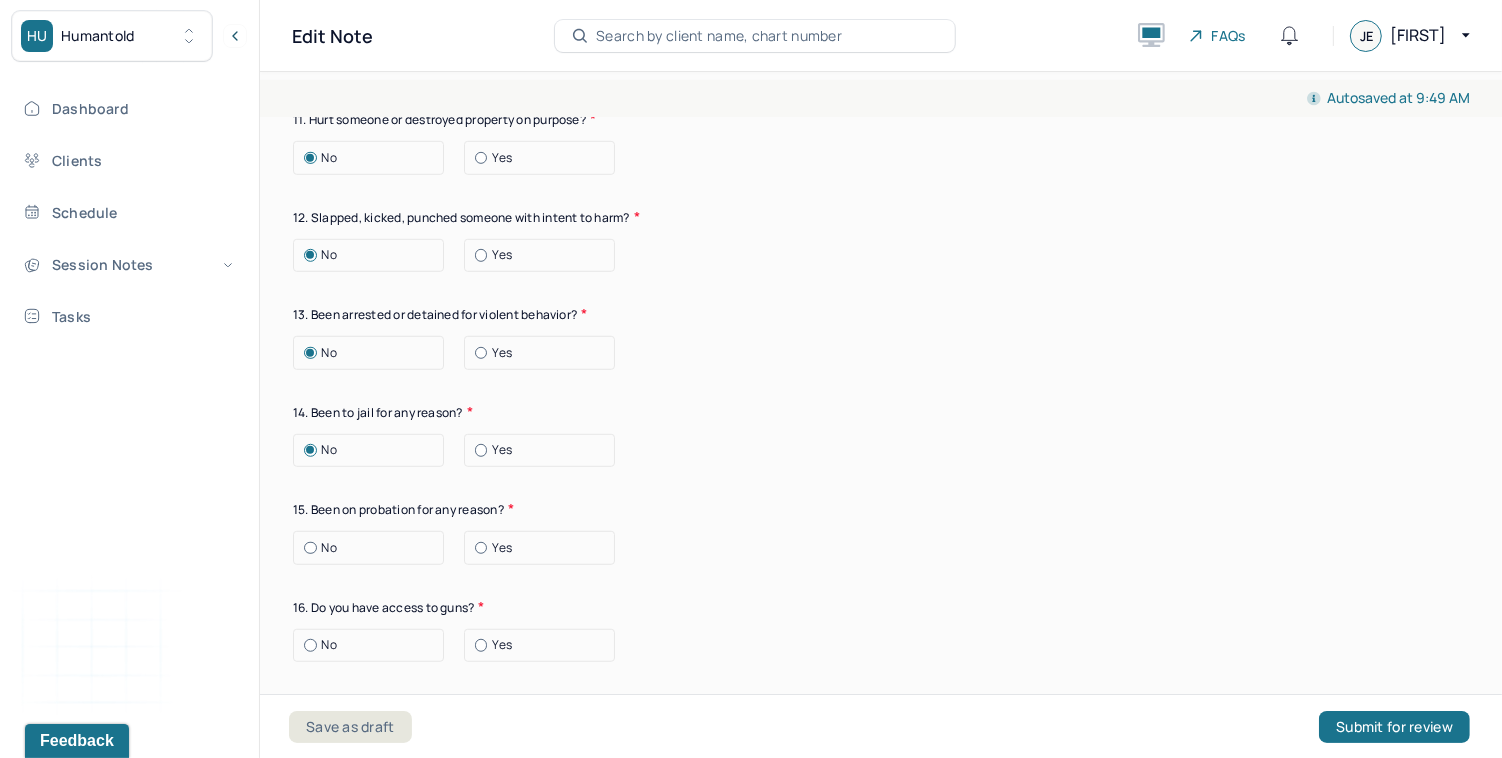 click at bounding box center (310, 548) 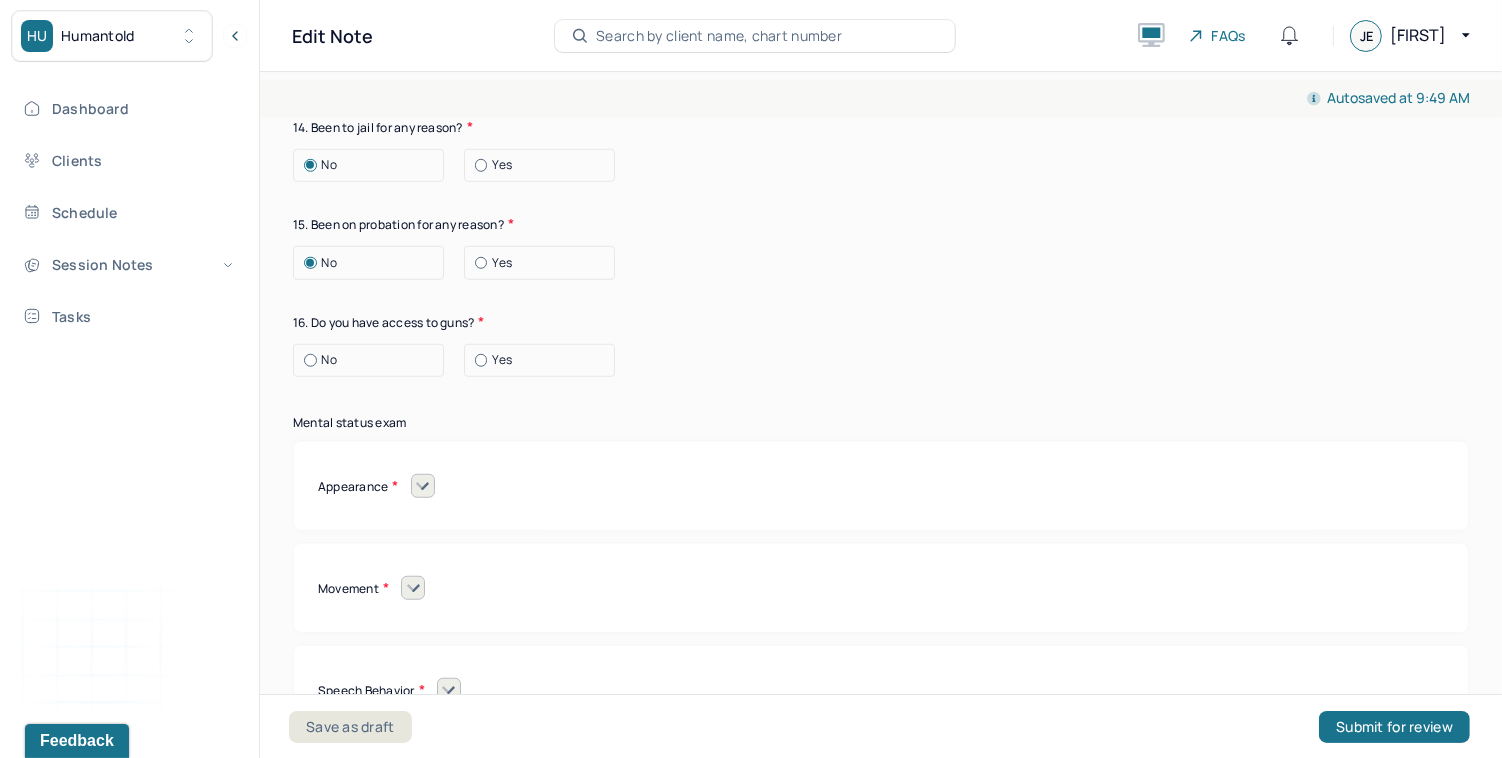 scroll, scrollTop: 8215, scrollLeft: 0, axis: vertical 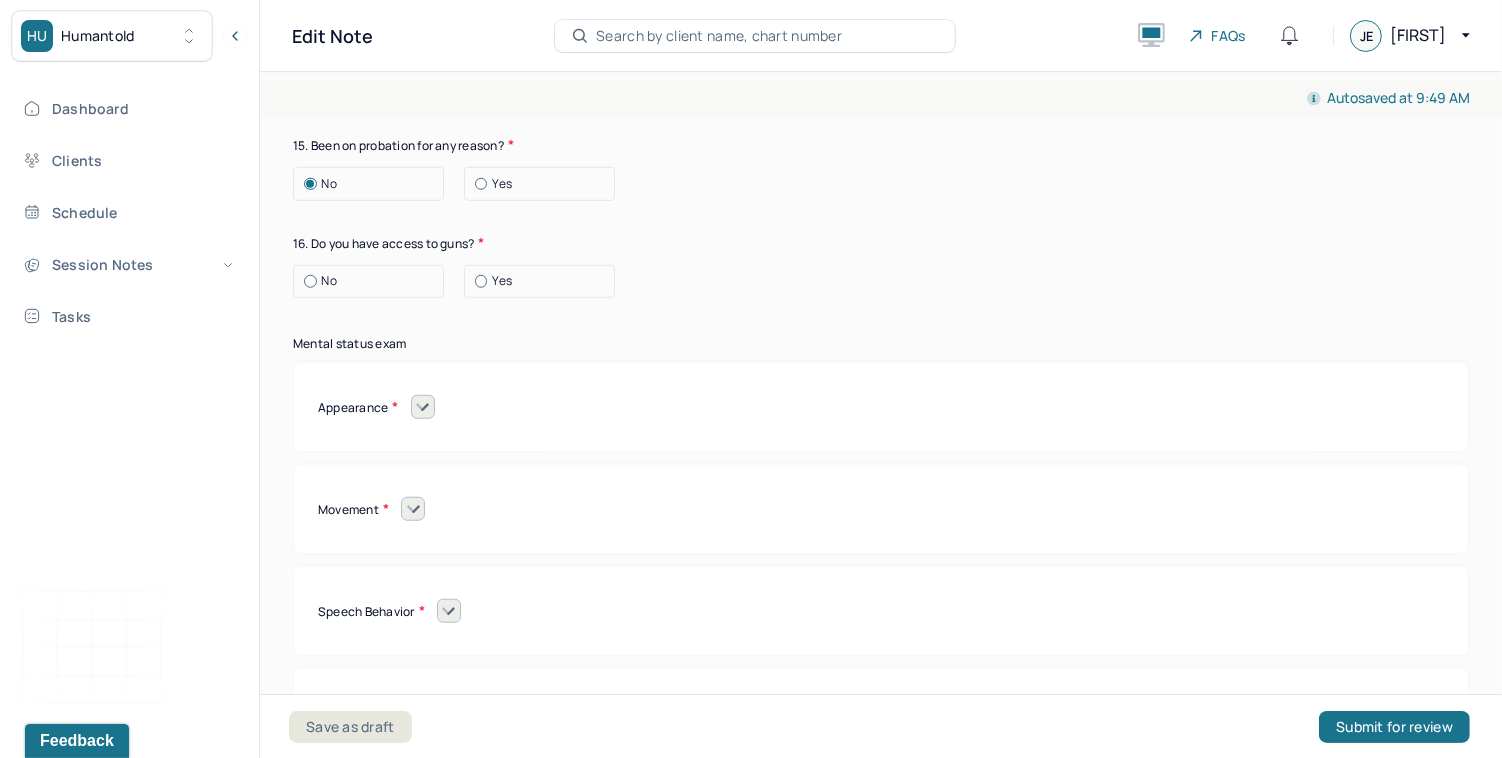 click at bounding box center (310, 281) 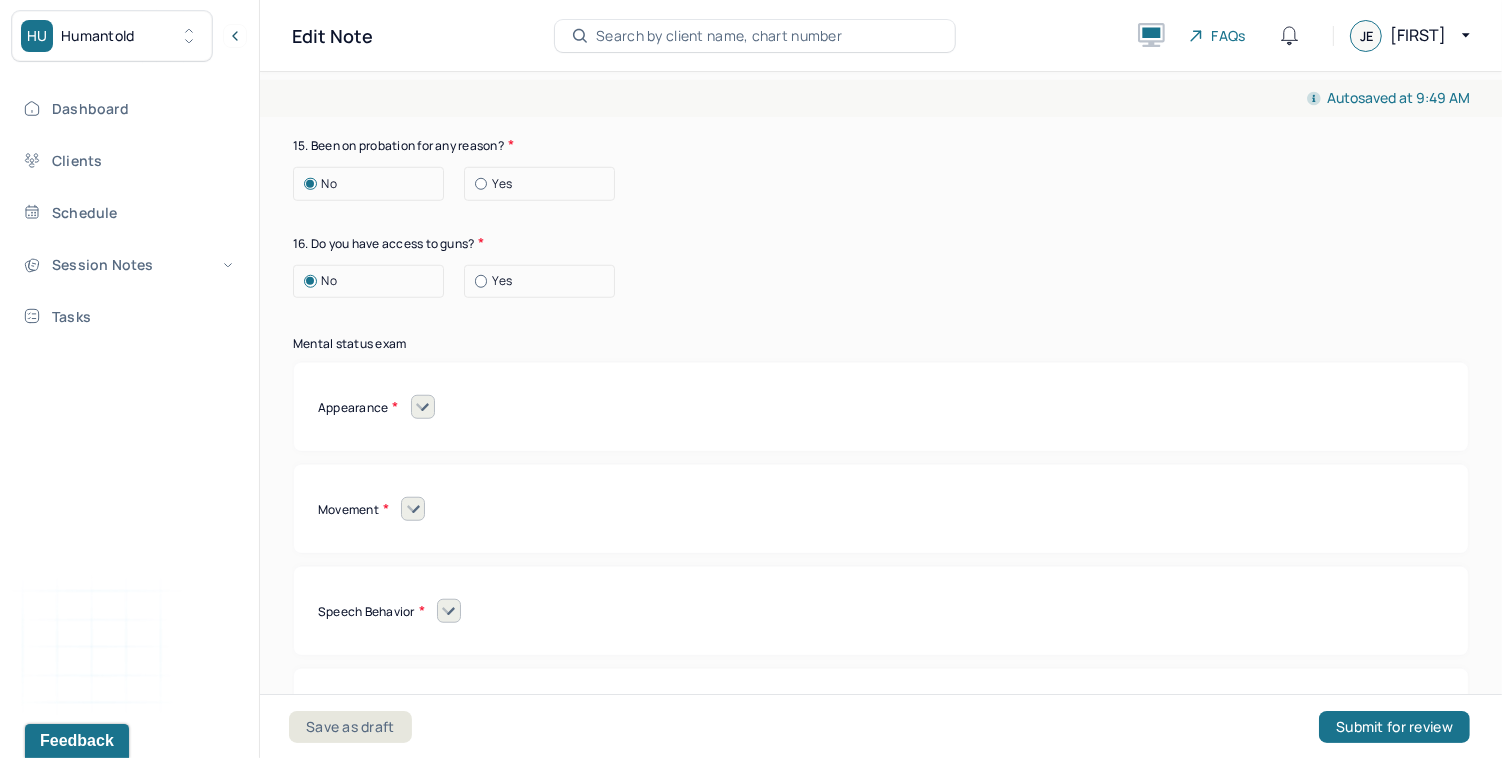click 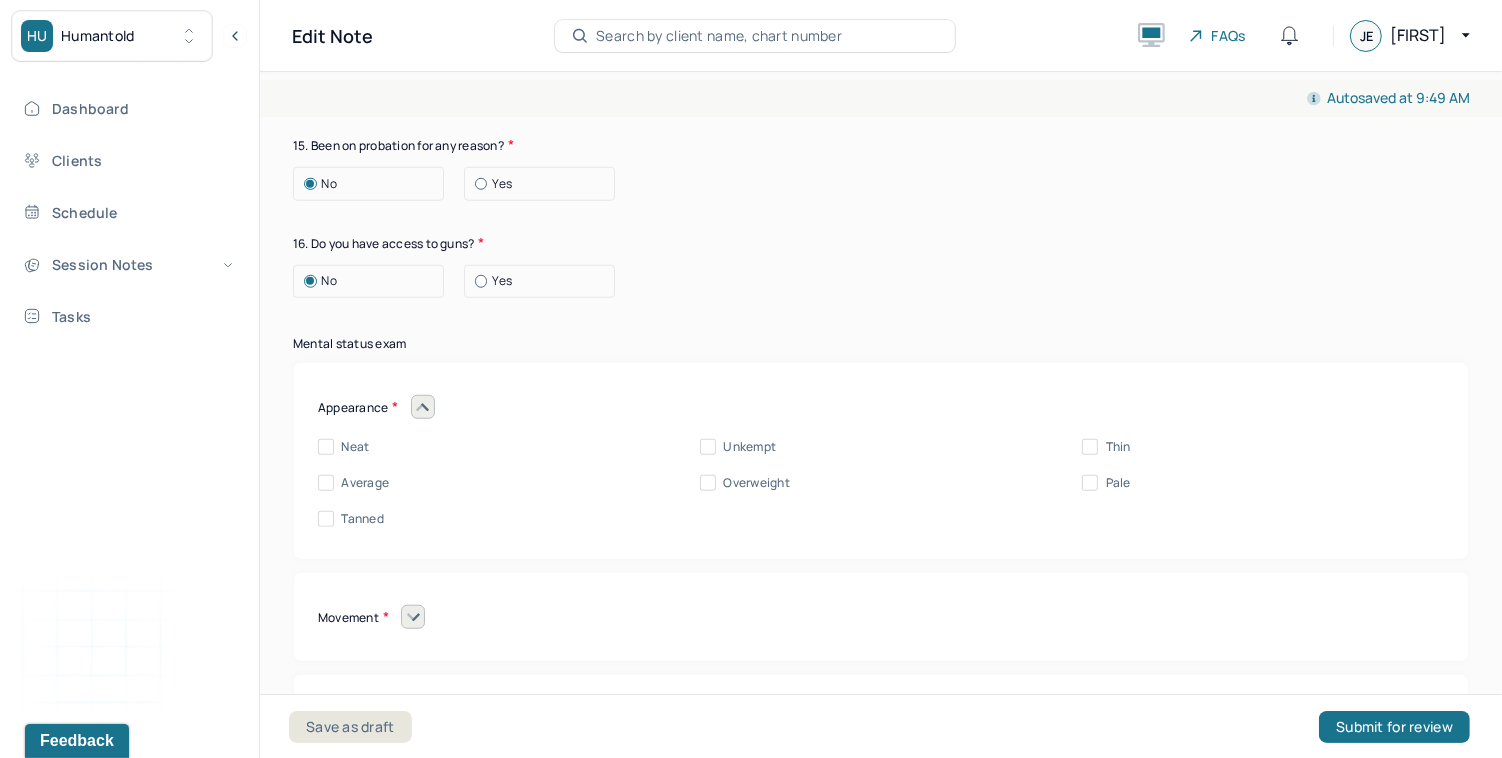 click on "Neat" at bounding box center (326, 447) 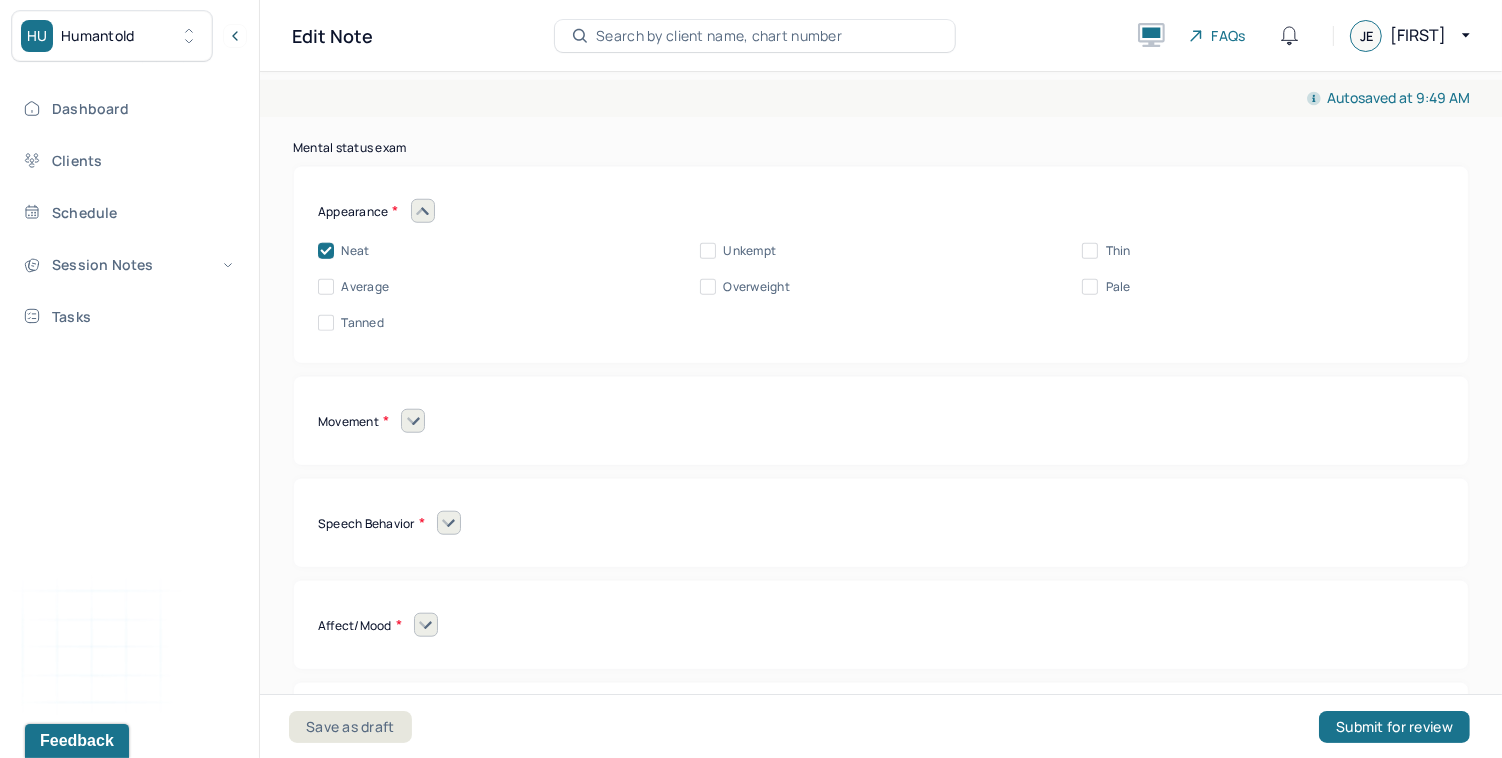 scroll, scrollTop: 8552, scrollLeft: 0, axis: vertical 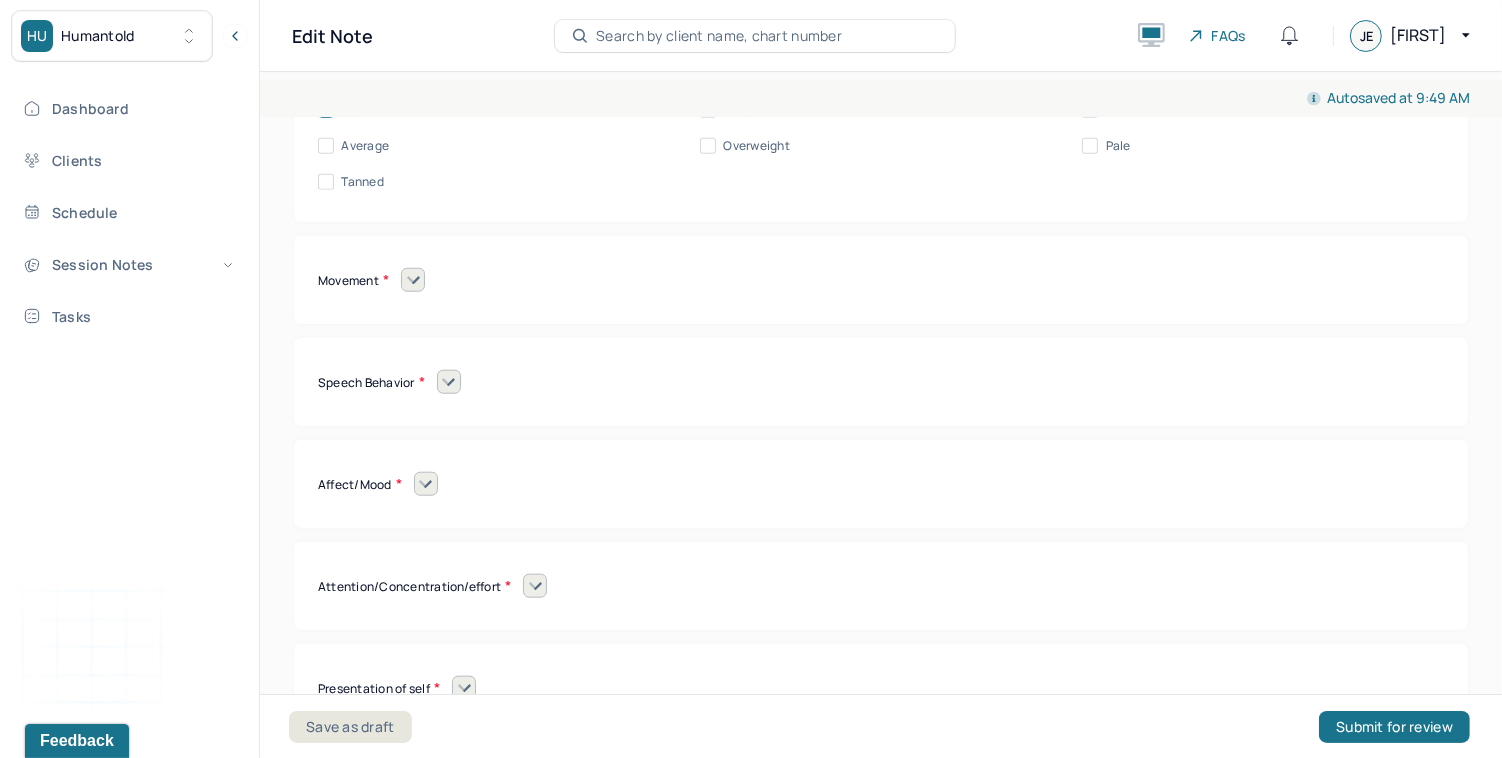 click at bounding box center [413, 280] 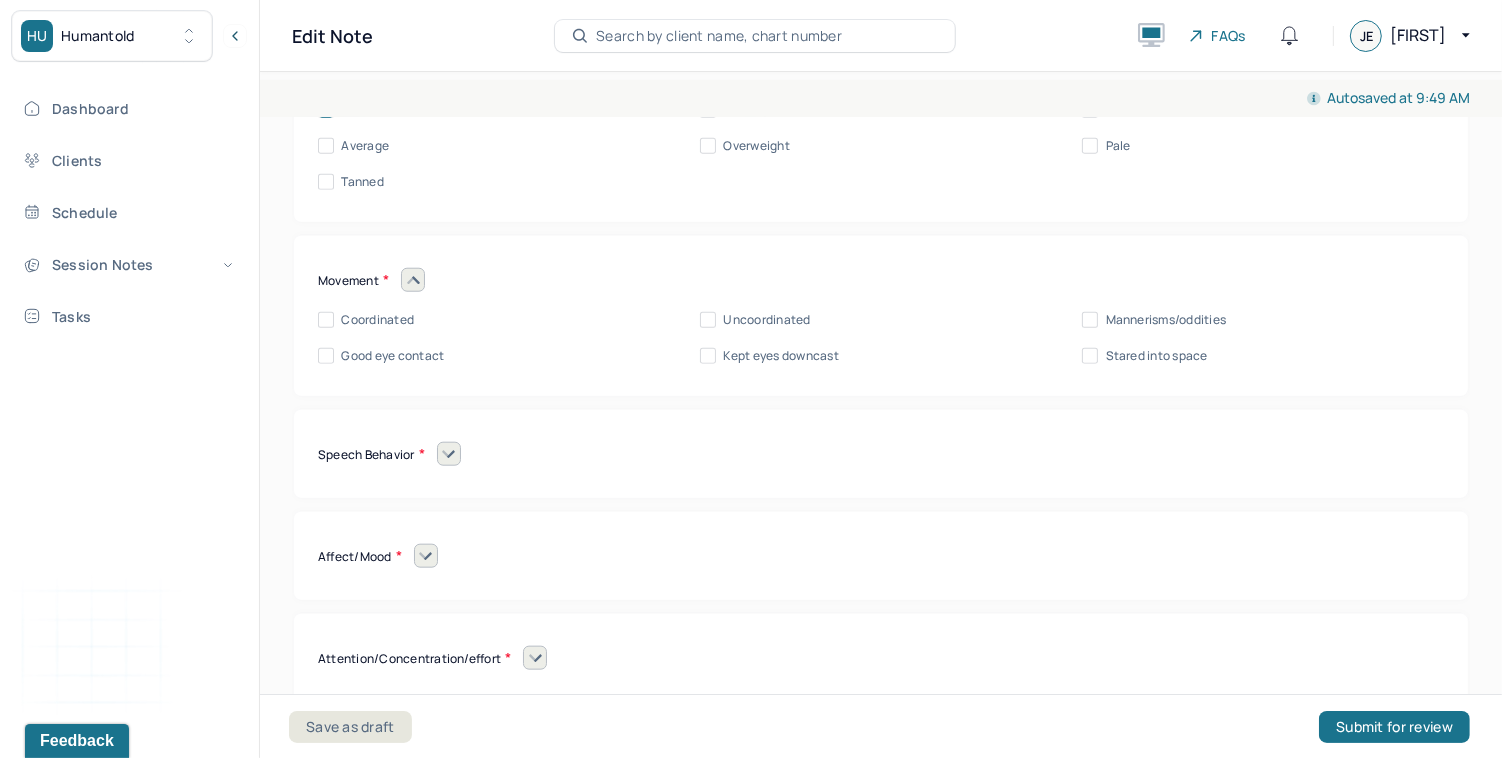 click on "Coordinated" at bounding box center (366, 320) 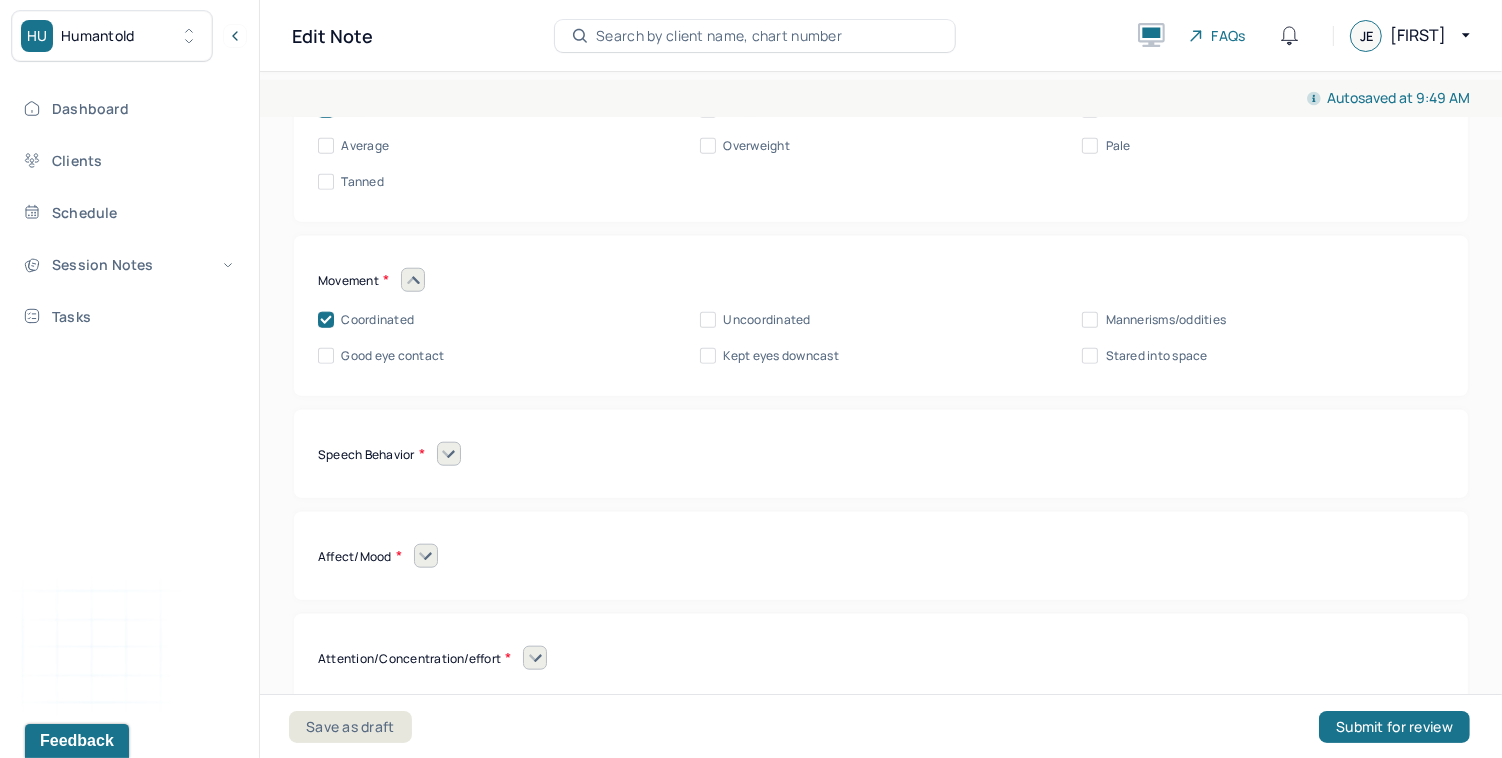 click 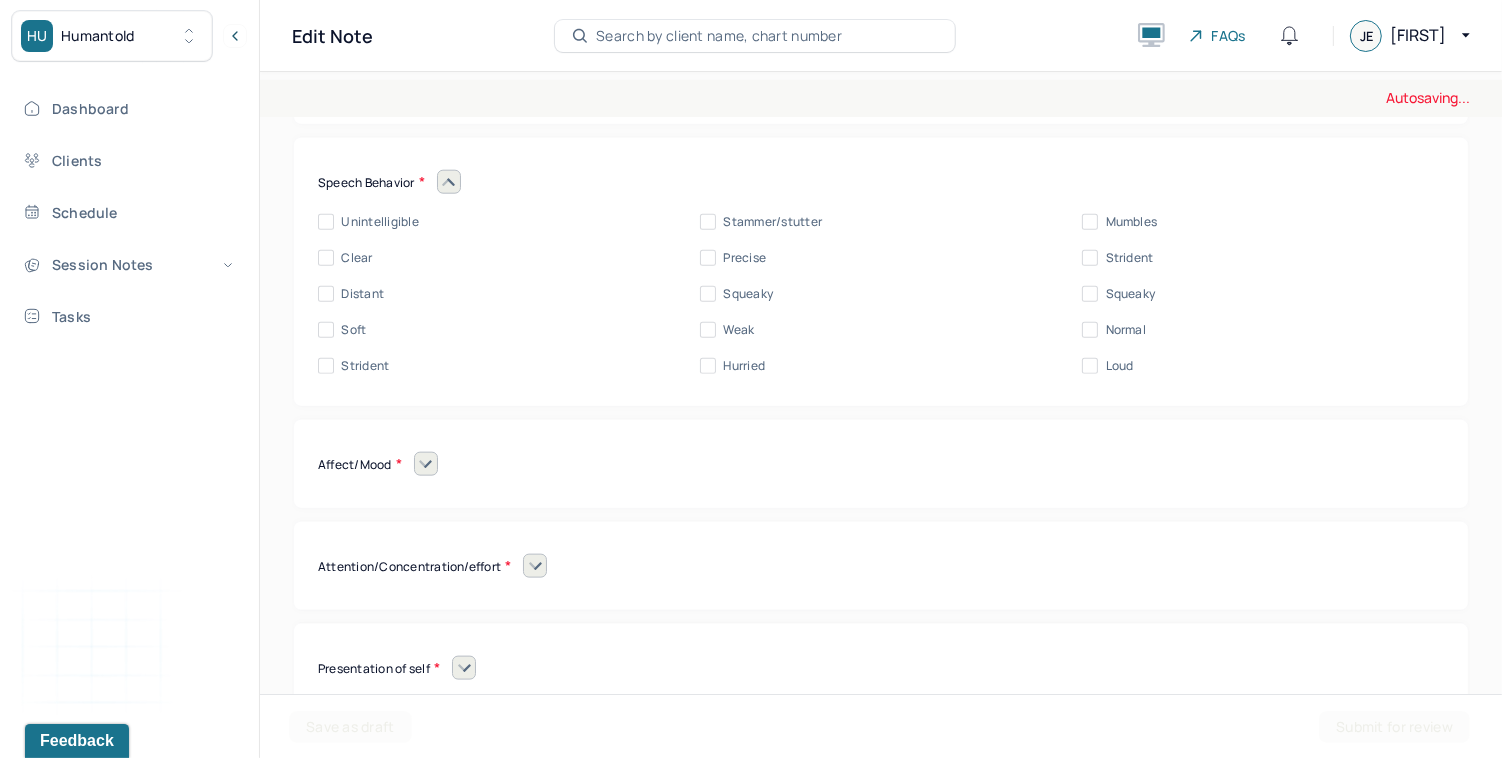 scroll, scrollTop: 8835, scrollLeft: 0, axis: vertical 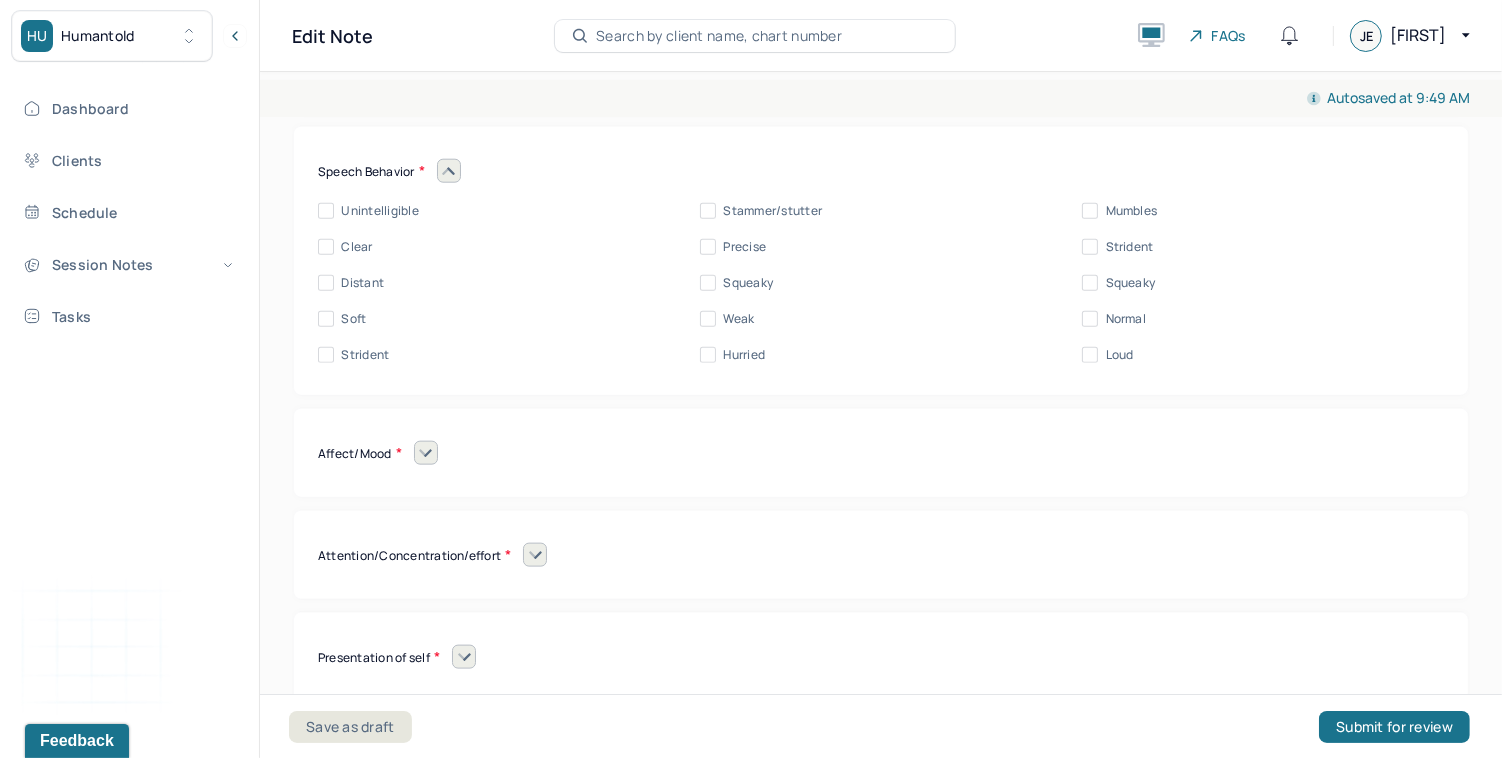 click on "Clear" at bounding box center [326, 247] 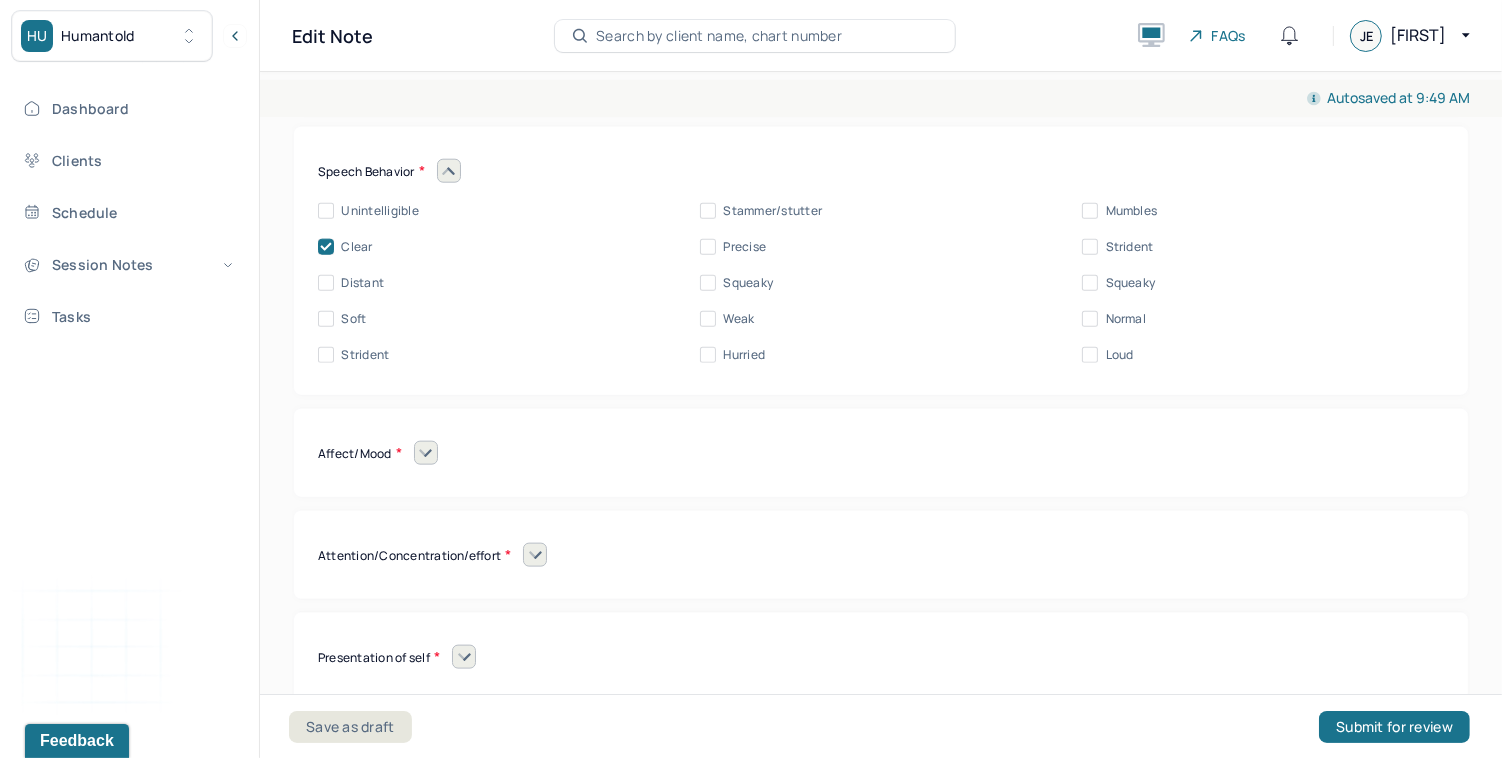 click 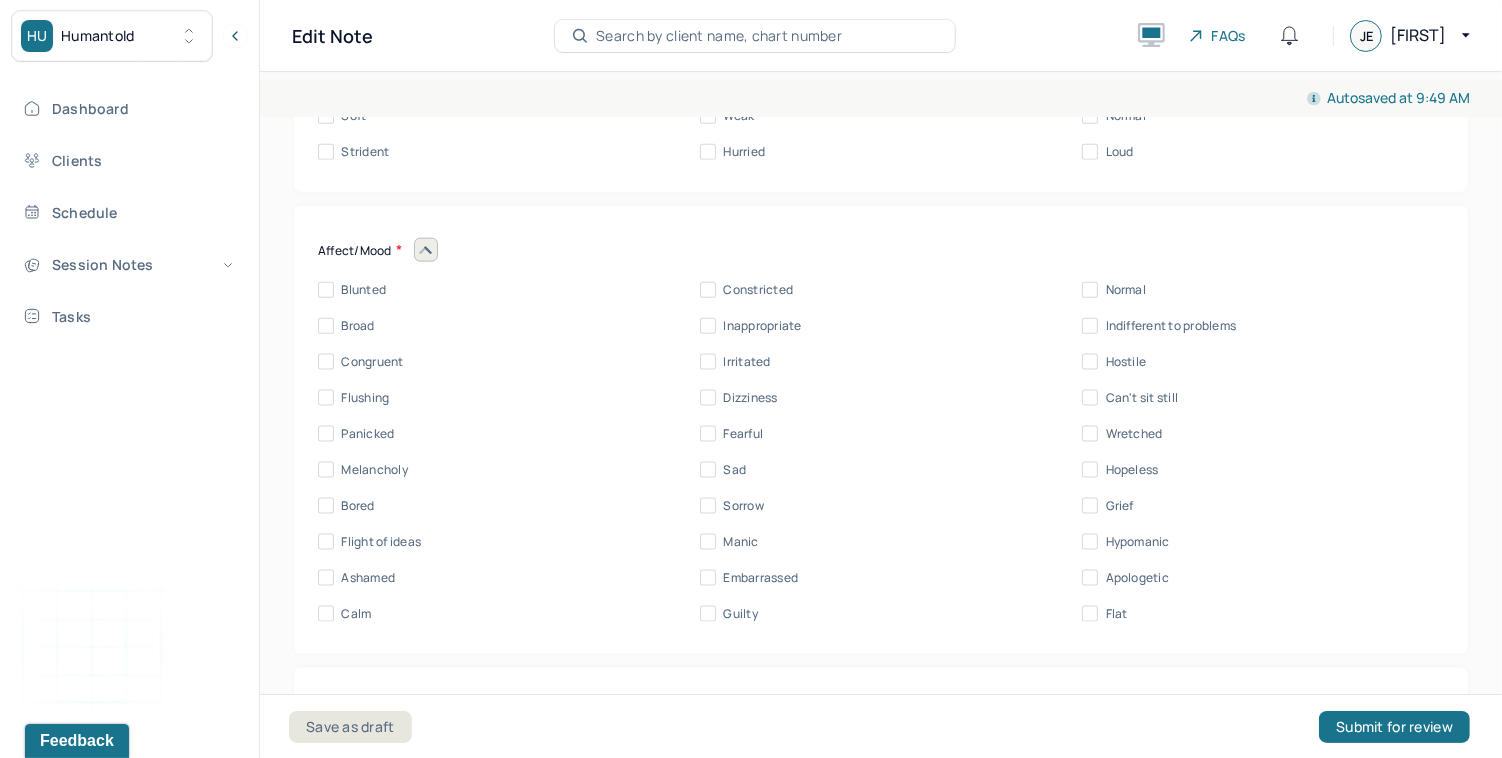 scroll, scrollTop: 9066, scrollLeft: 0, axis: vertical 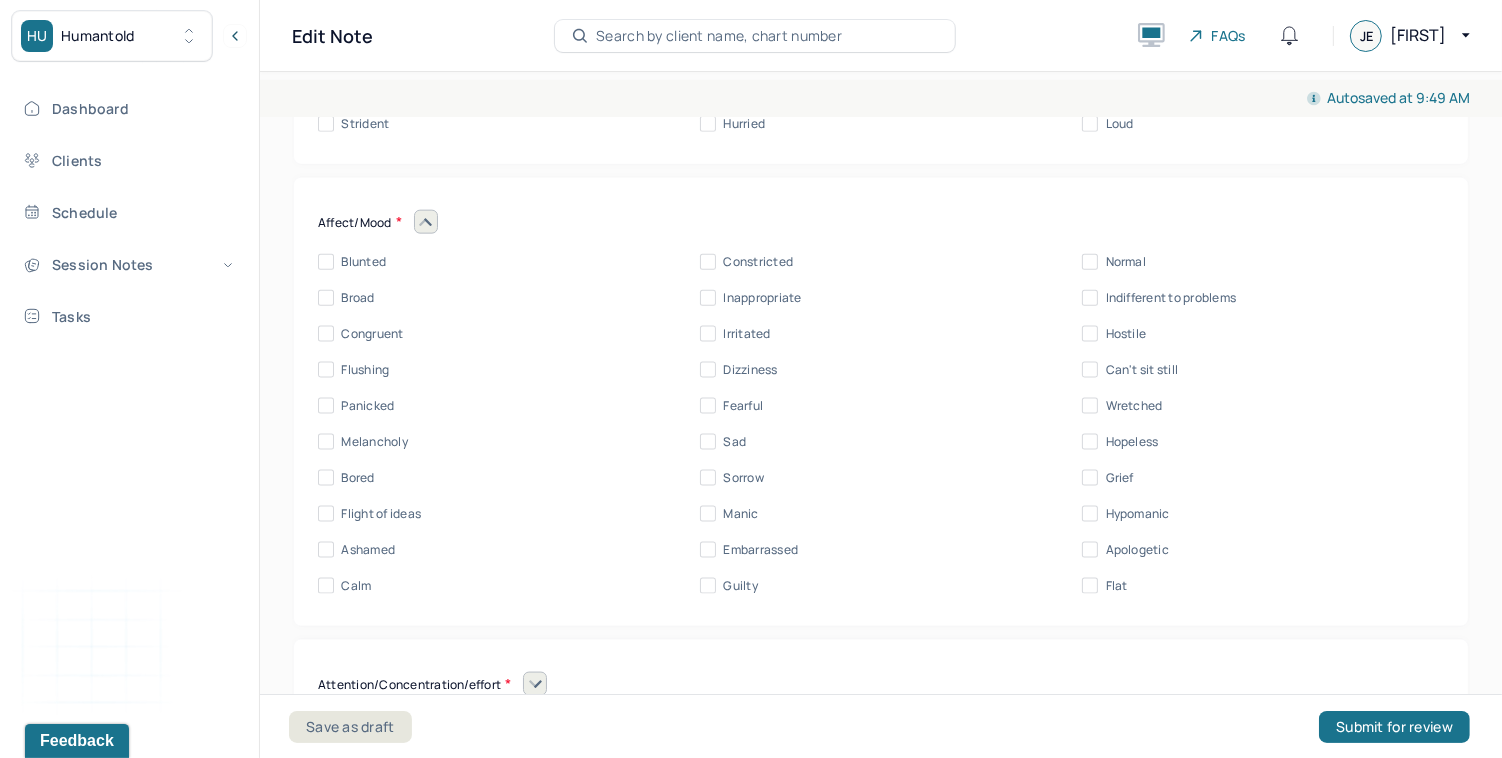 click on "Normal" at bounding box center (1090, 262) 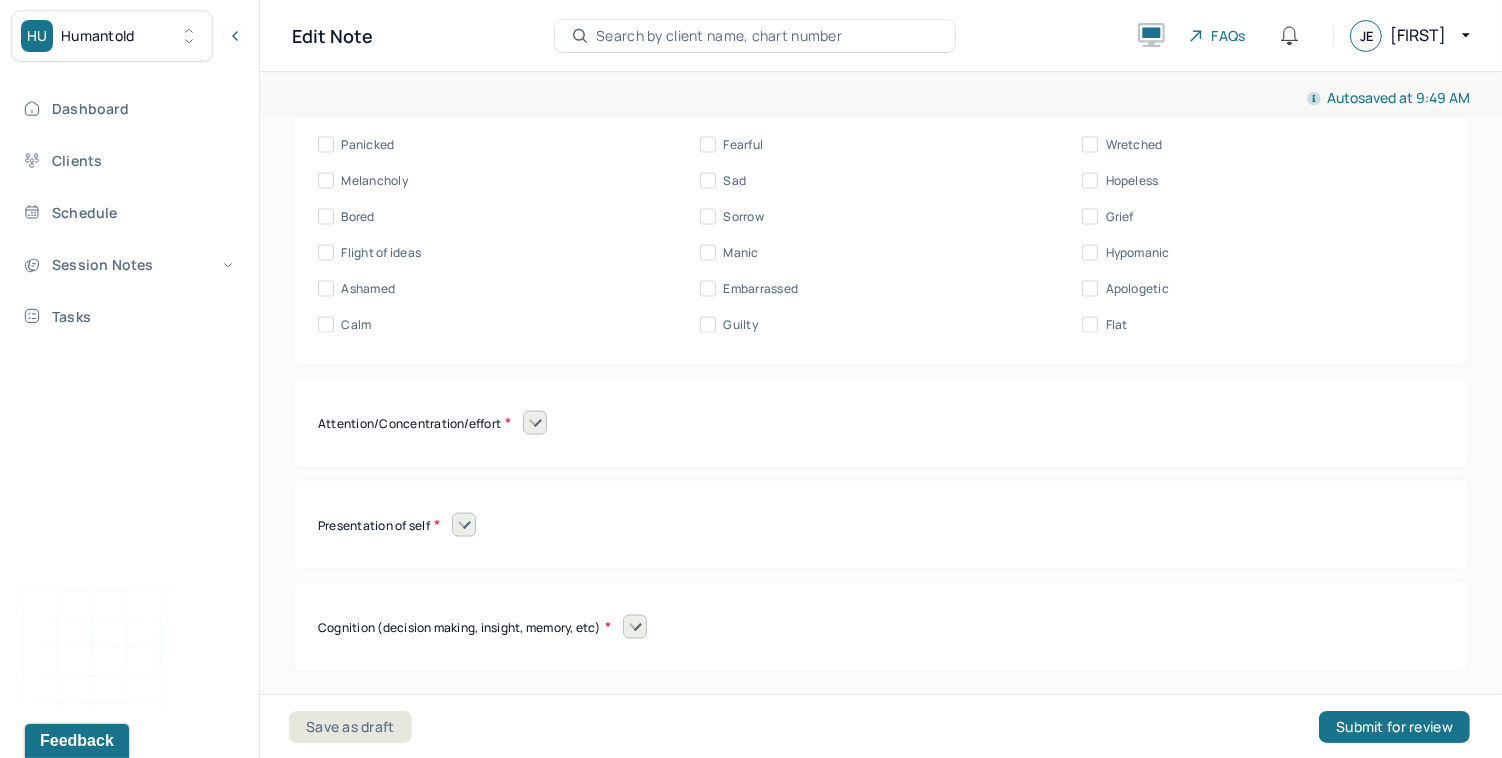 scroll, scrollTop: 9520, scrollLeft: 0, axis: vertical 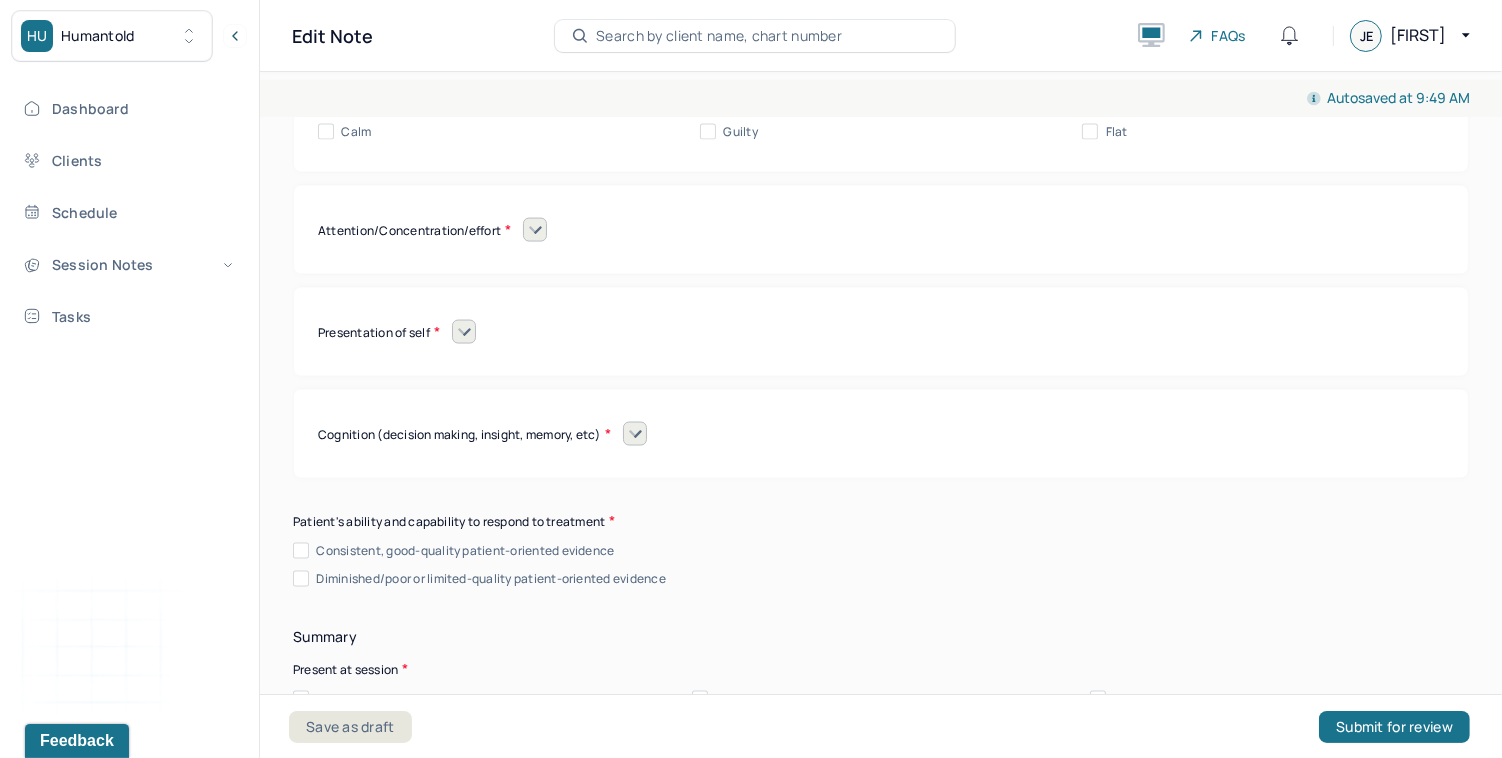 click 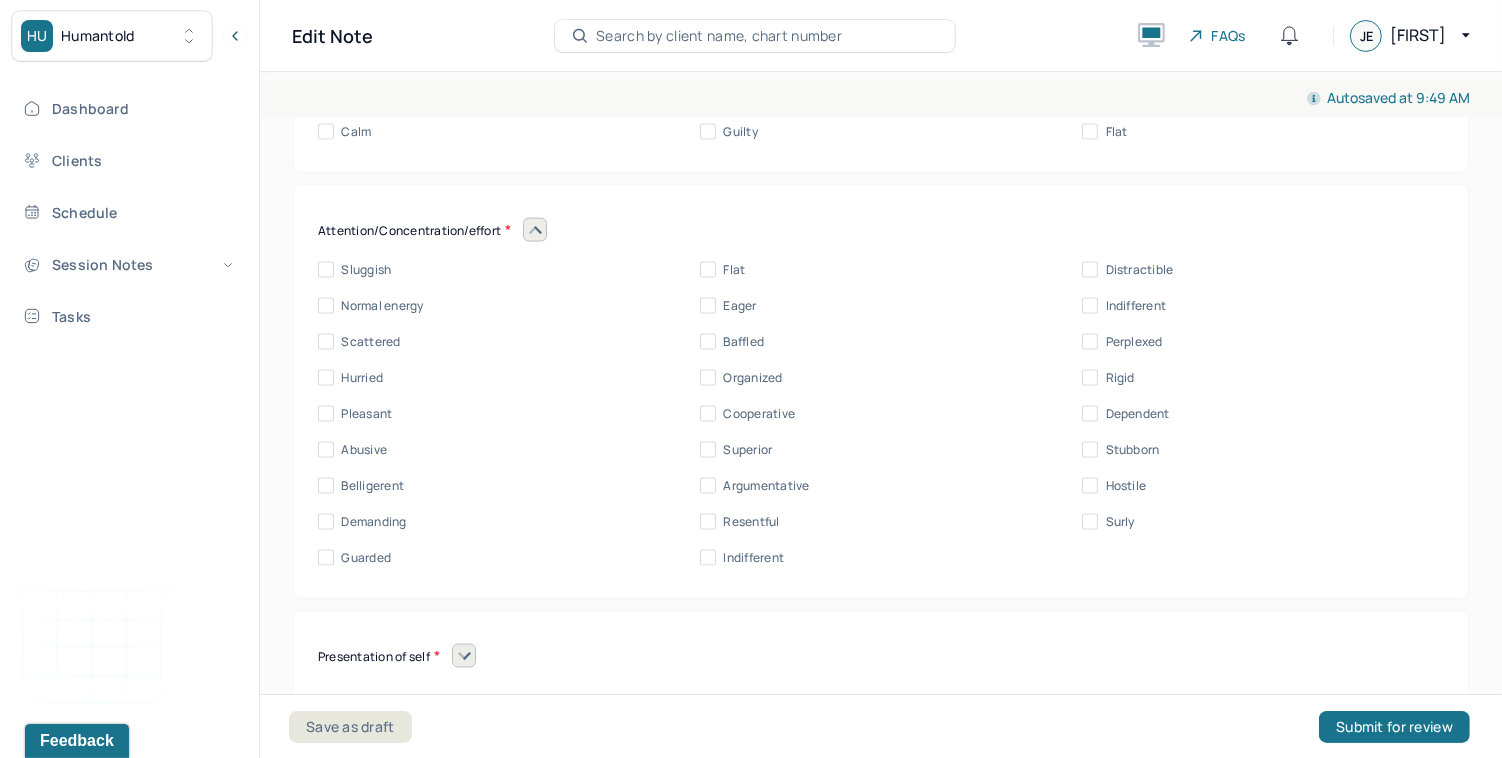 click on "Pleasant" at bounding box center (326, 414) 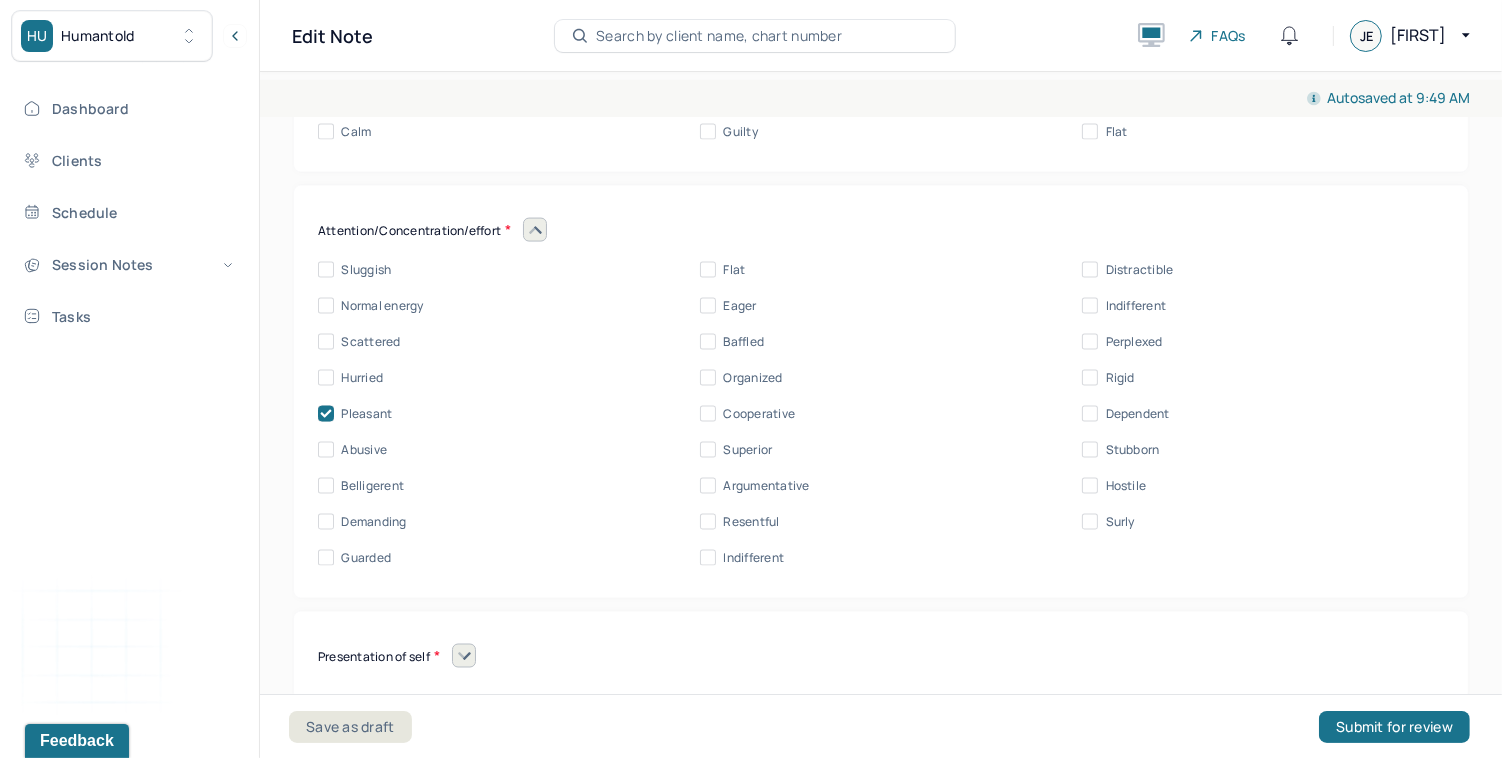 click on "Distractible" at bounding box center (1090, 270) 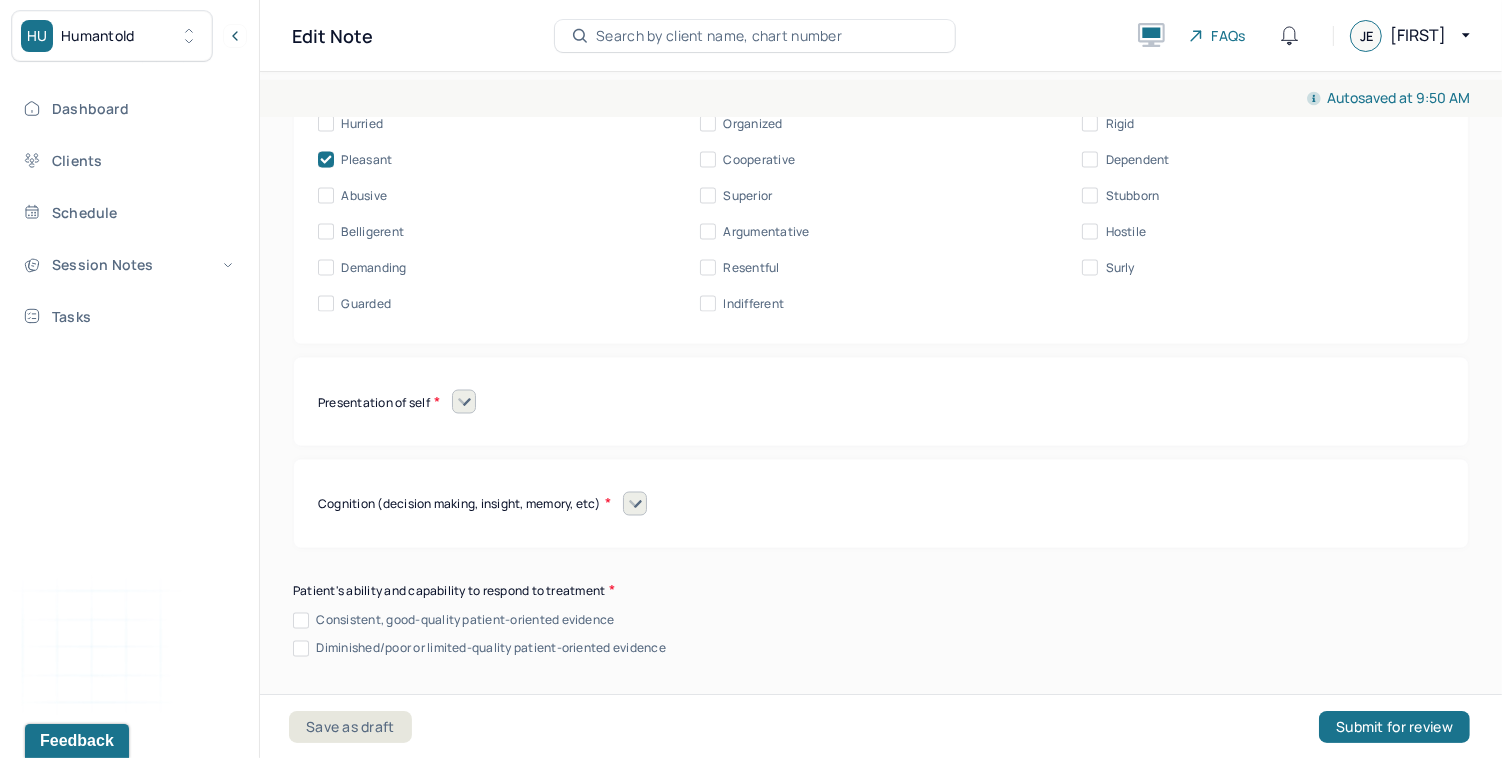 scroll, scrollTop: 9811, scrollLeft: 0, axis: vertical 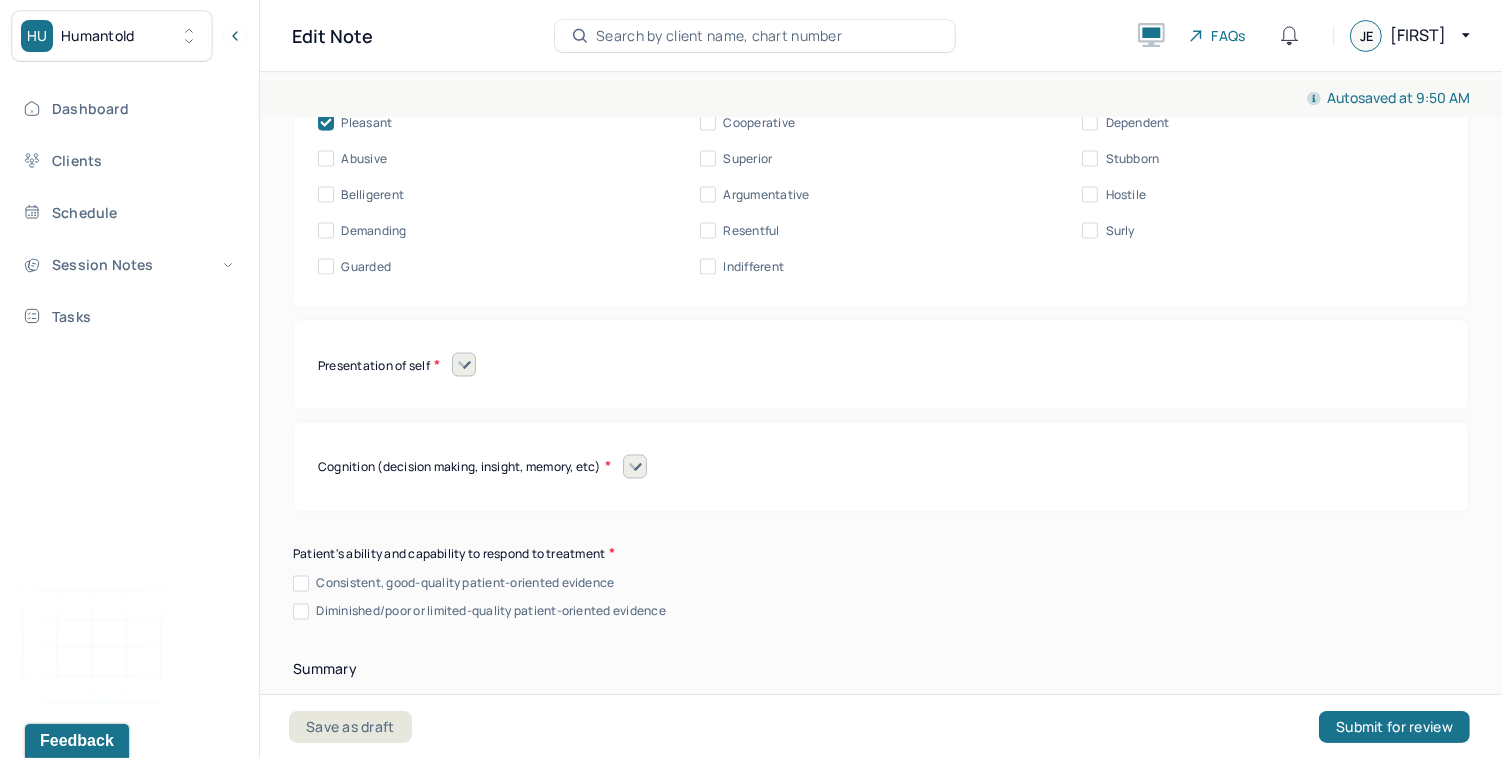 click 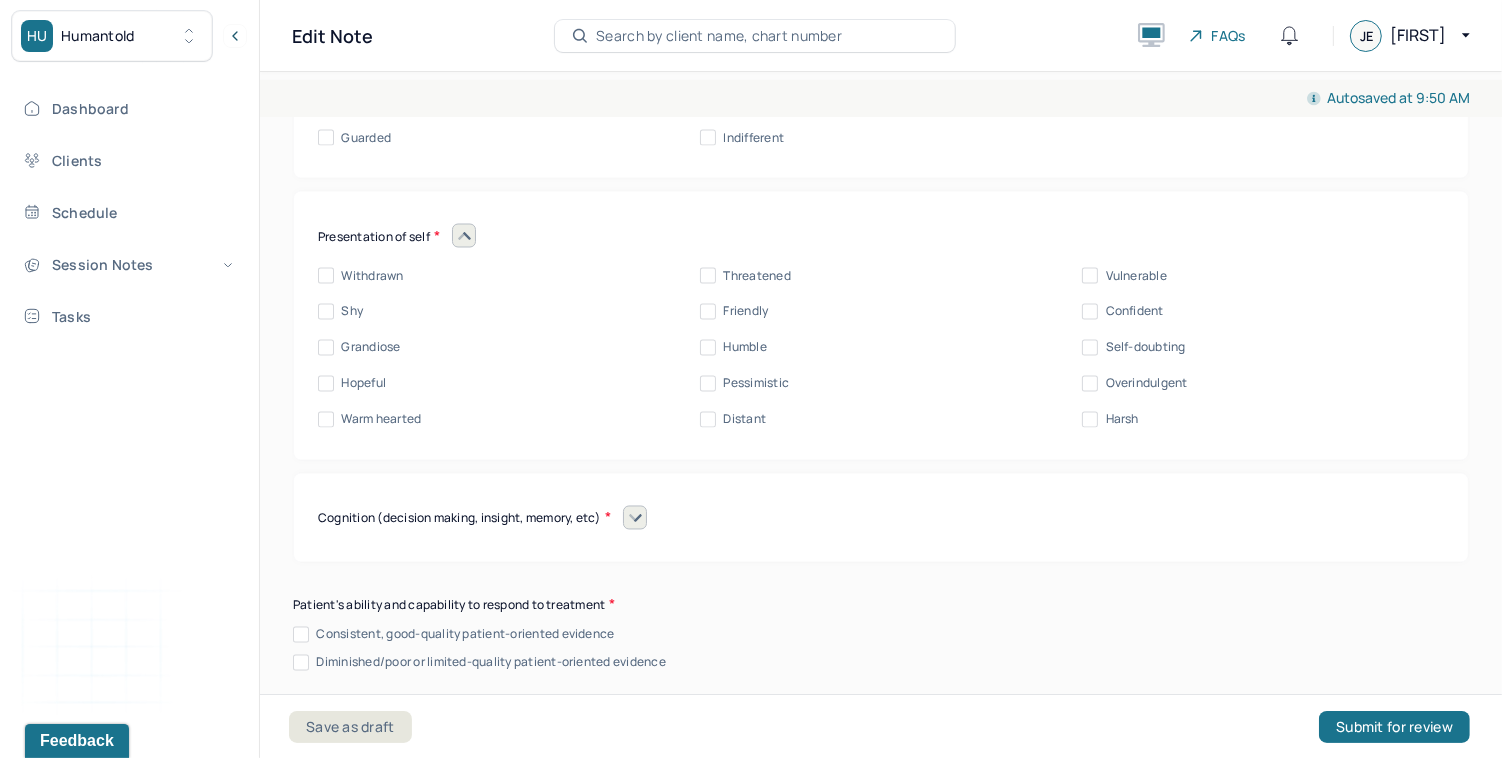 scroll, scrollTop: 9948, scrollLeft: 0, axis: vertical 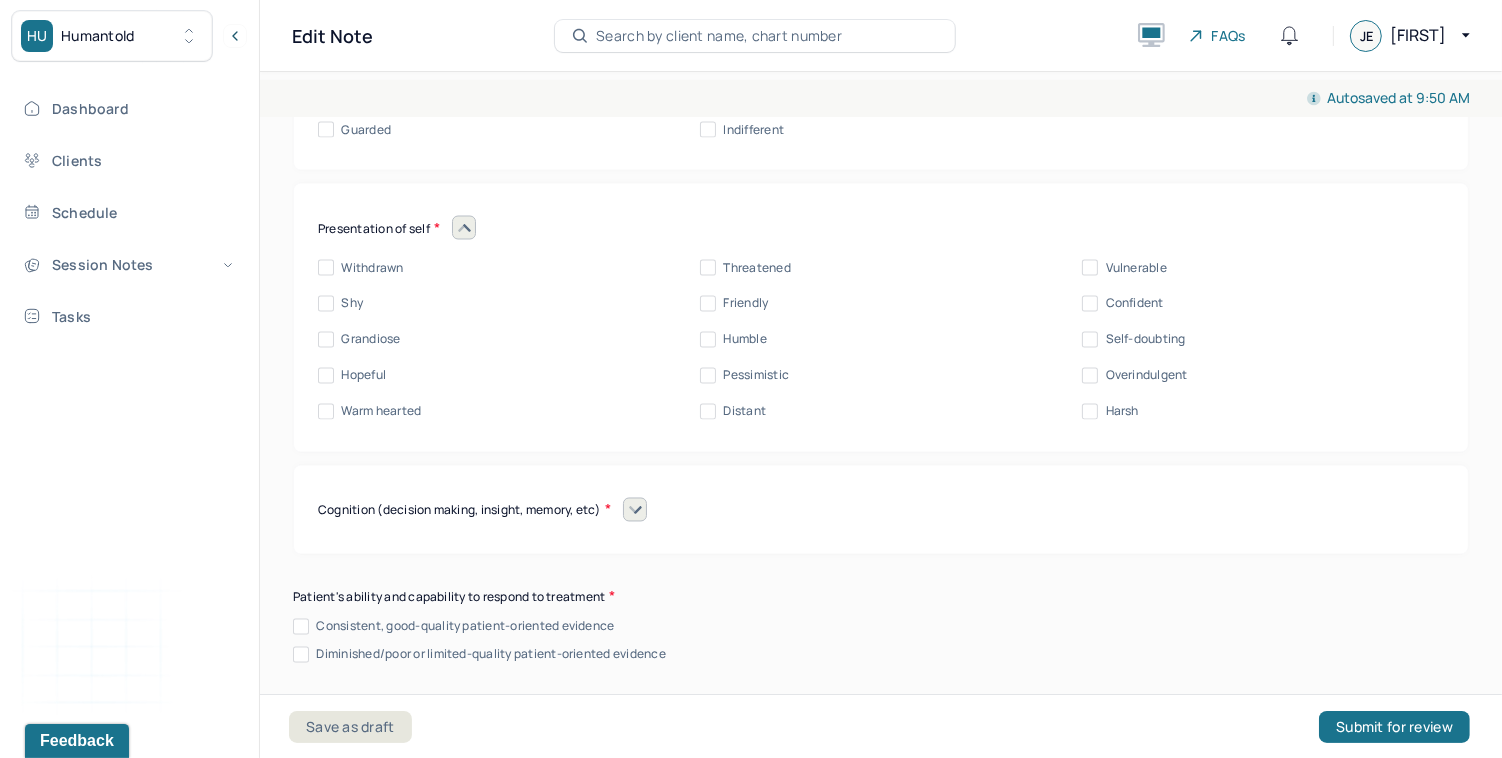 click on "Friendly" at bounding box center [708, 304] 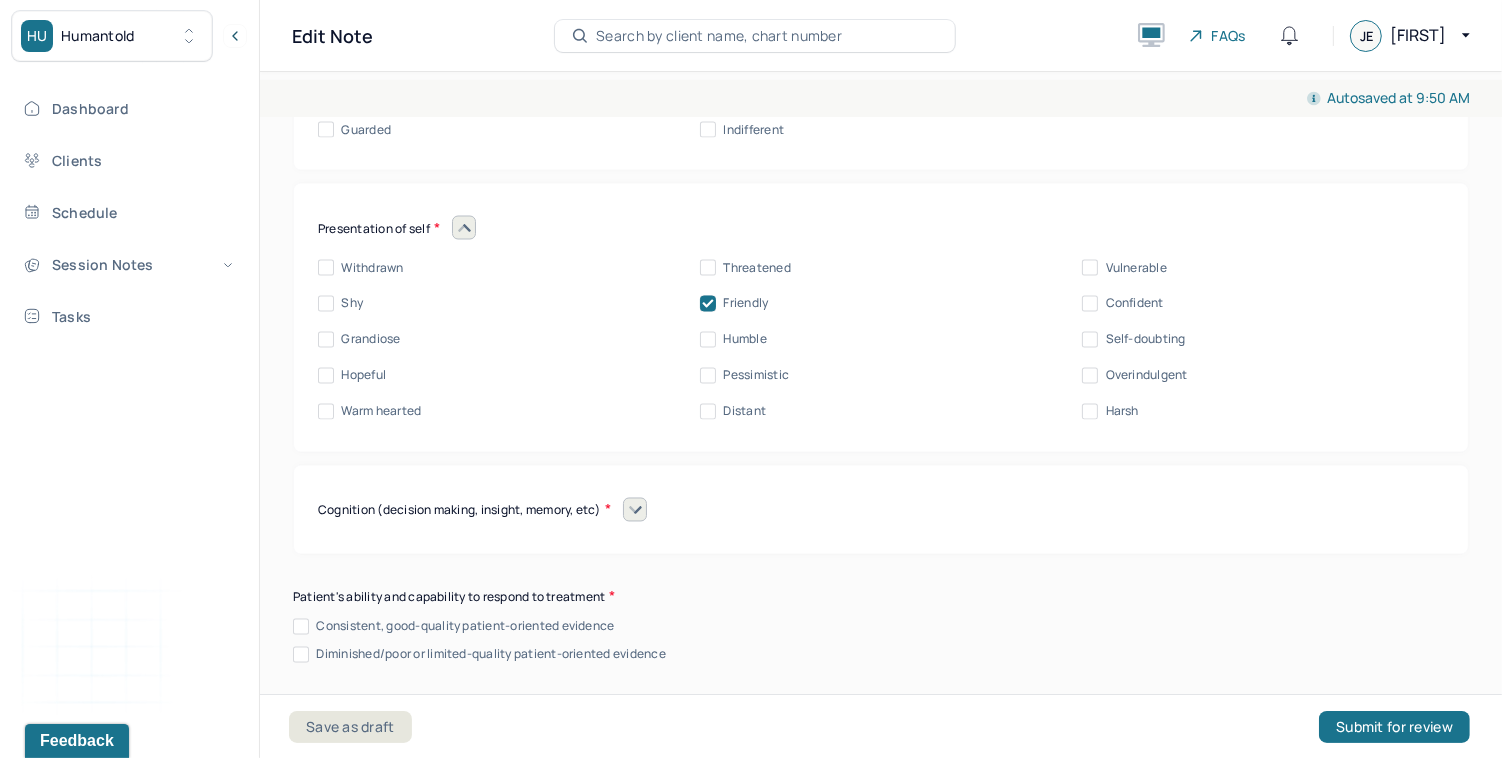 click at bounding box center (635, 510) 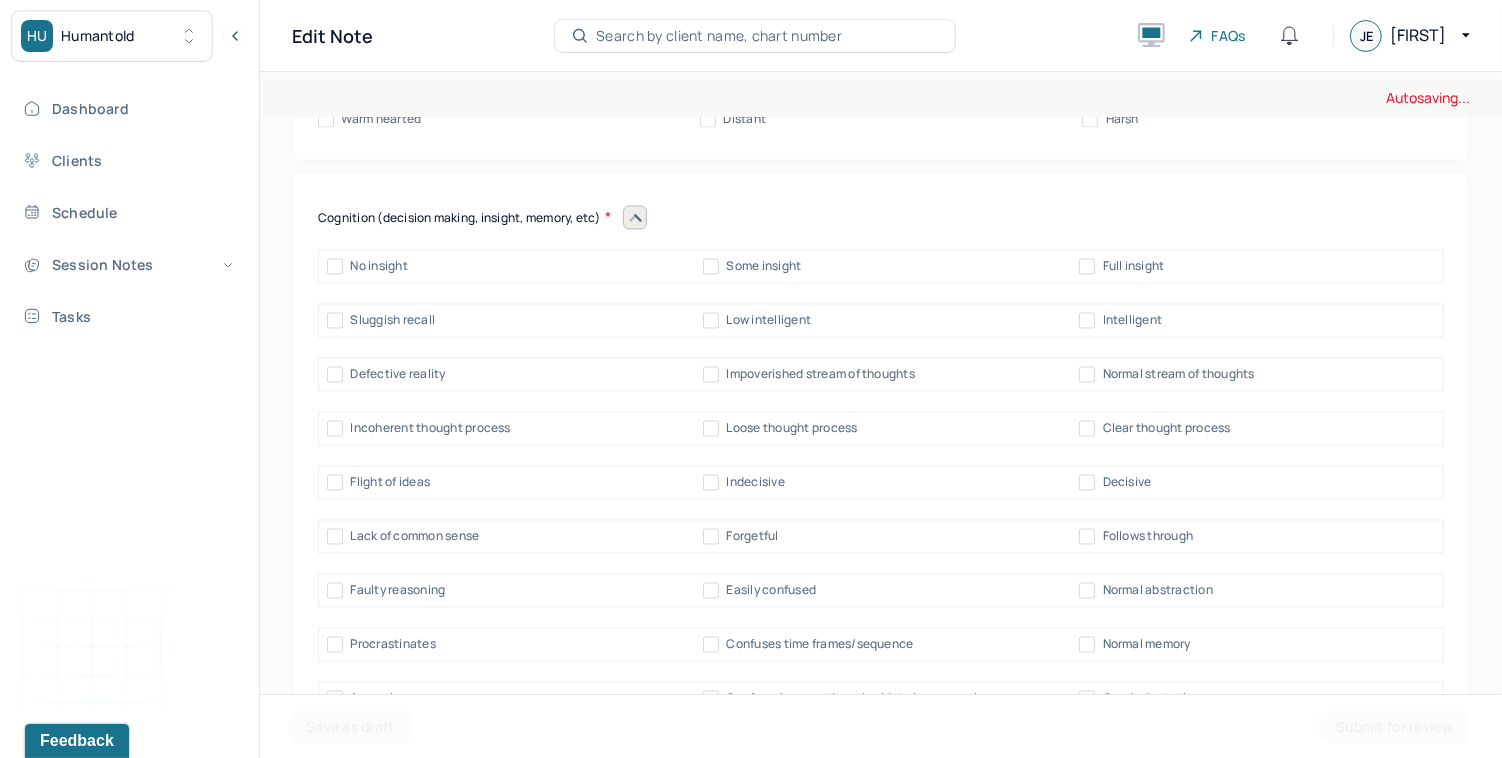 scroll, scrollTop: 10311, scrollLeft: 0, axis: vertical 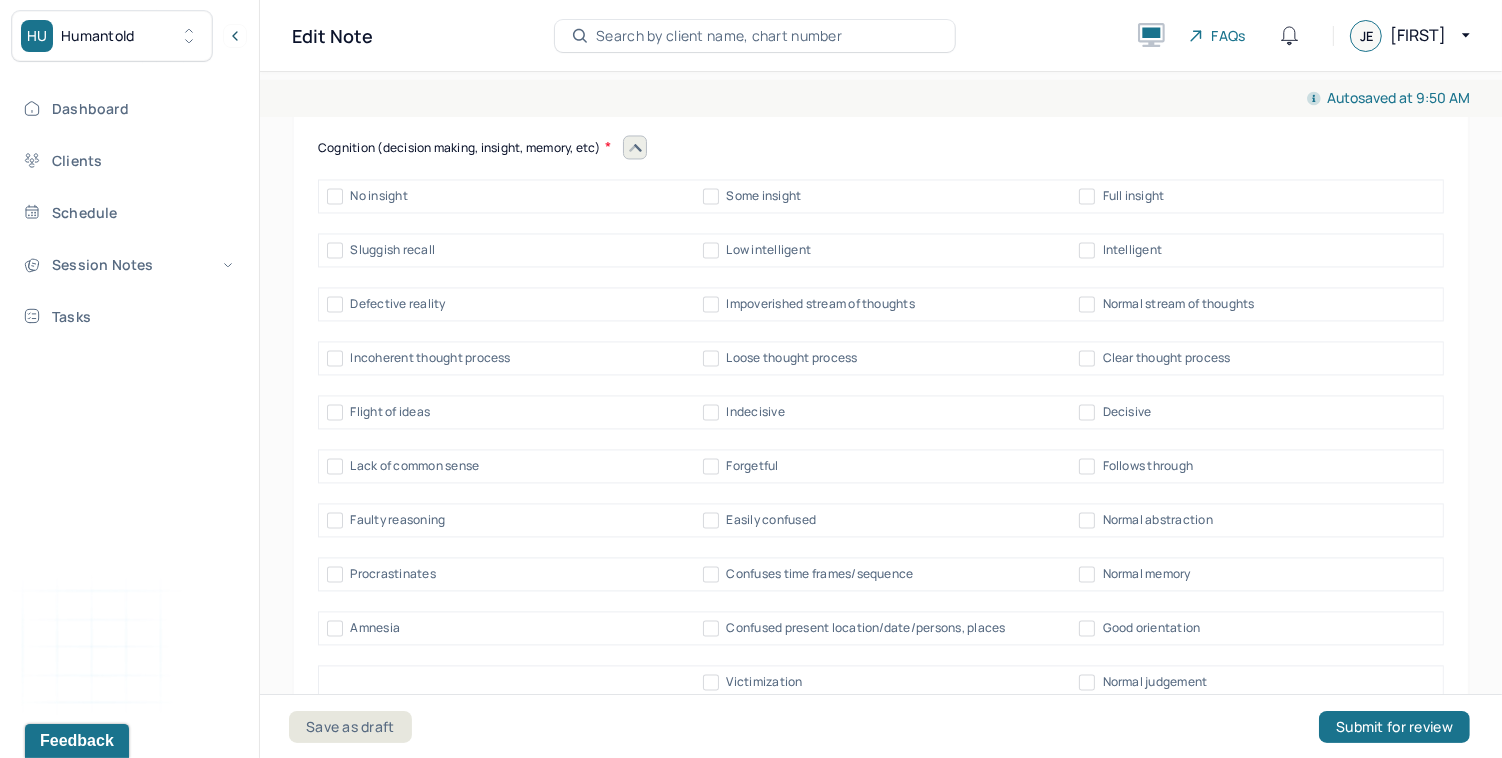 click on "Some insight" at bounding box center [711, 196] 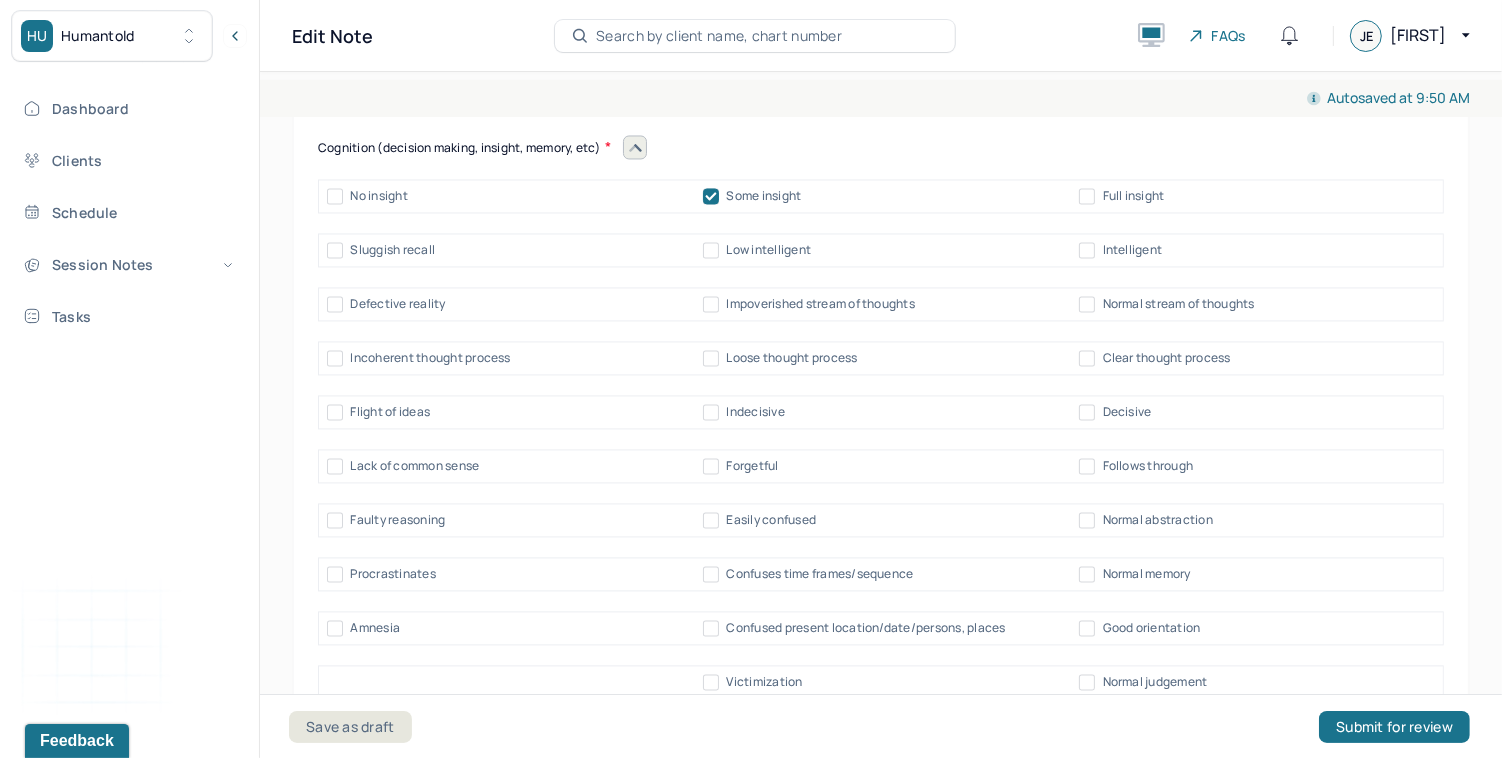 scroll, scrollTop: 10318, scrollLeft: 0, axis: vertical 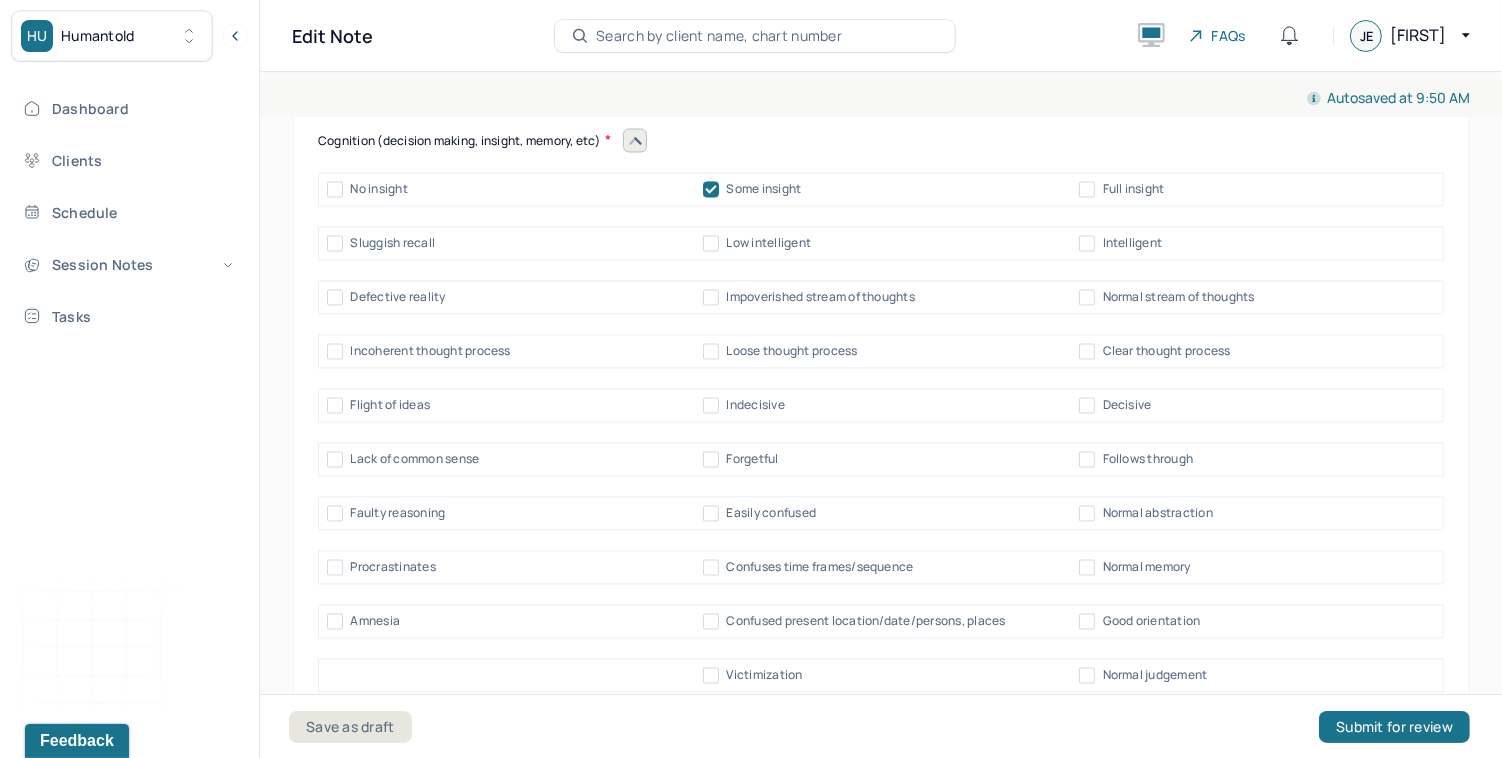 click on "Intelligent" at bounding box center [1120, 243] 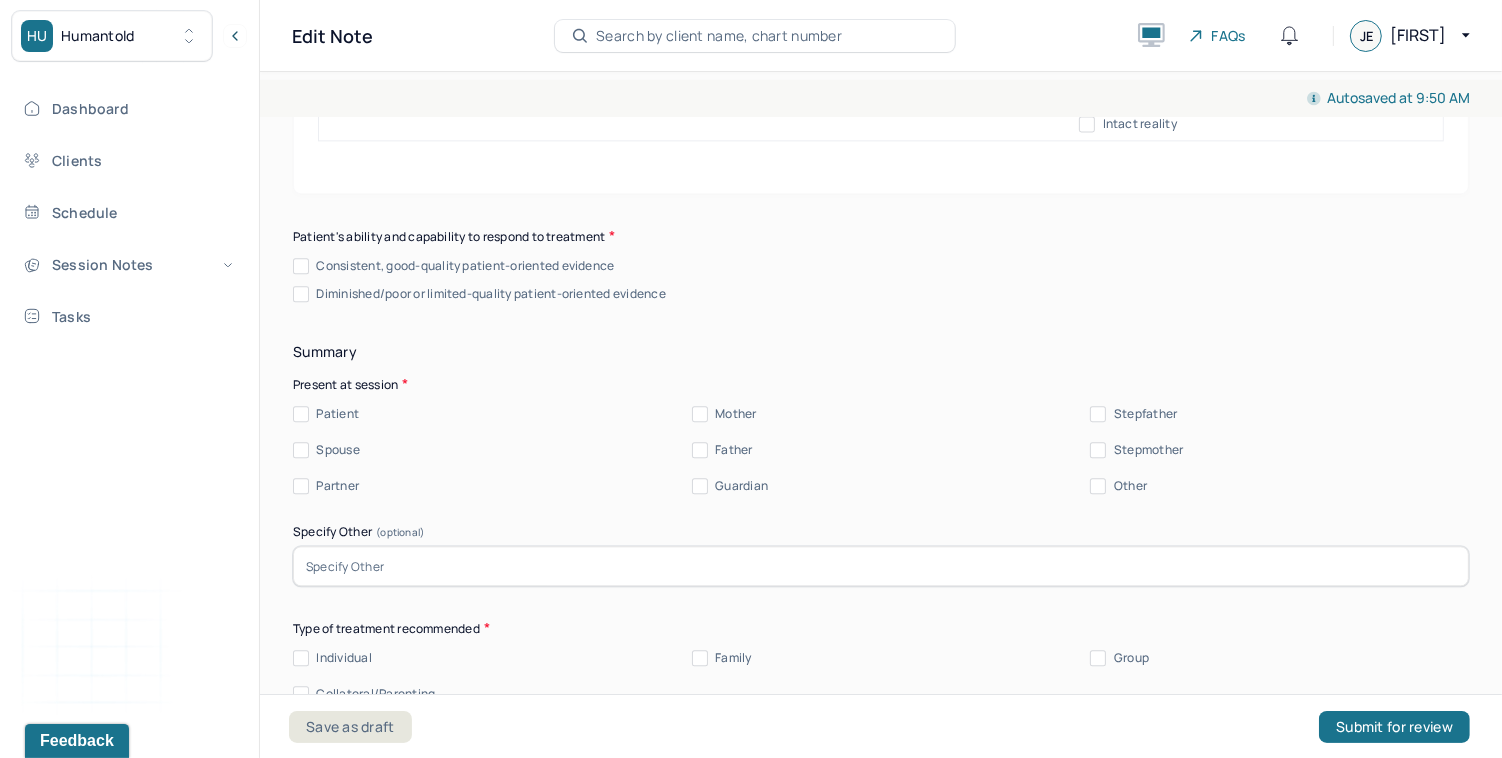 scroll, scrollTop: 10925, scrollLeft: 0, axis: vertical 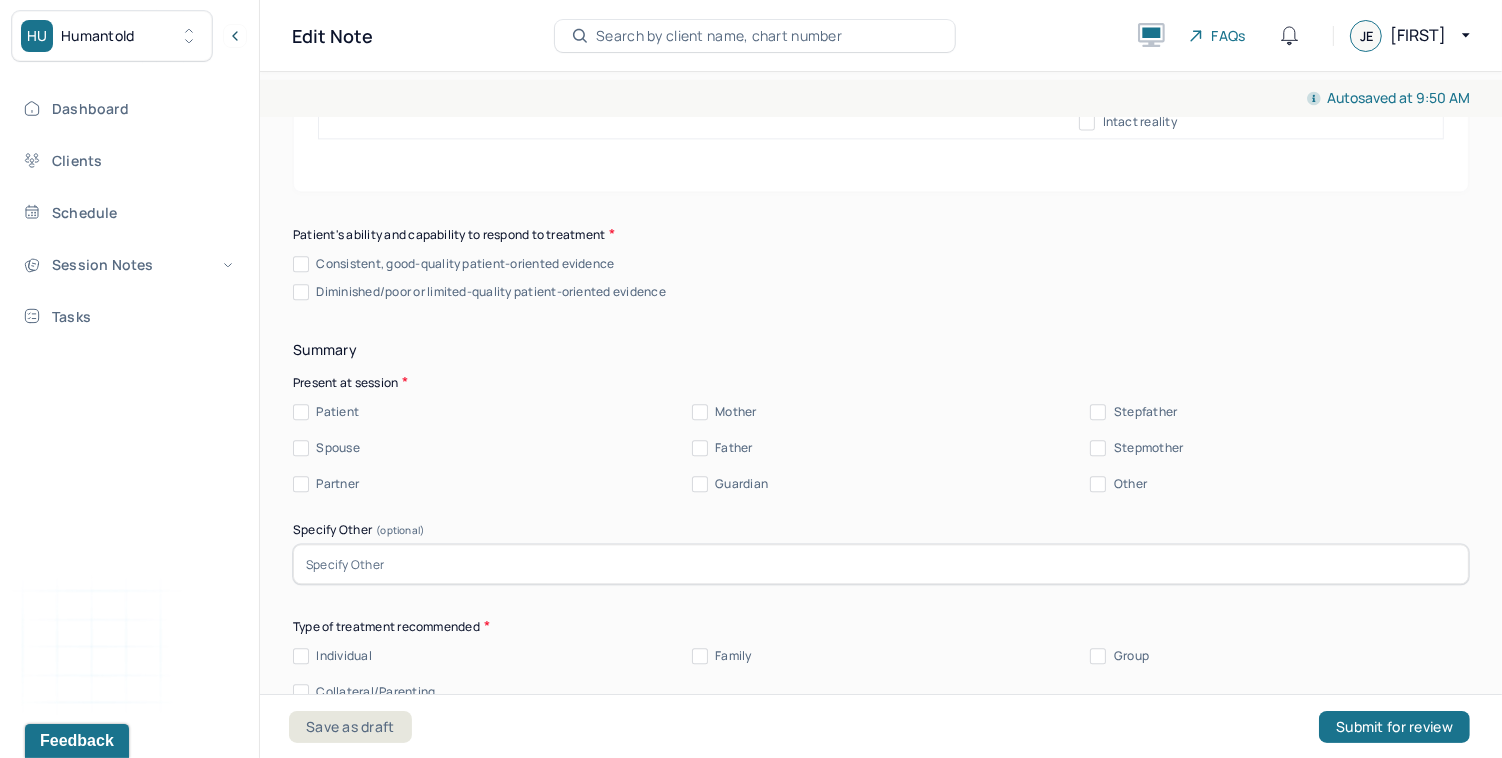 click on "Consistent, good-quality patient-oriented evidence" at bounding box center (301, 264) 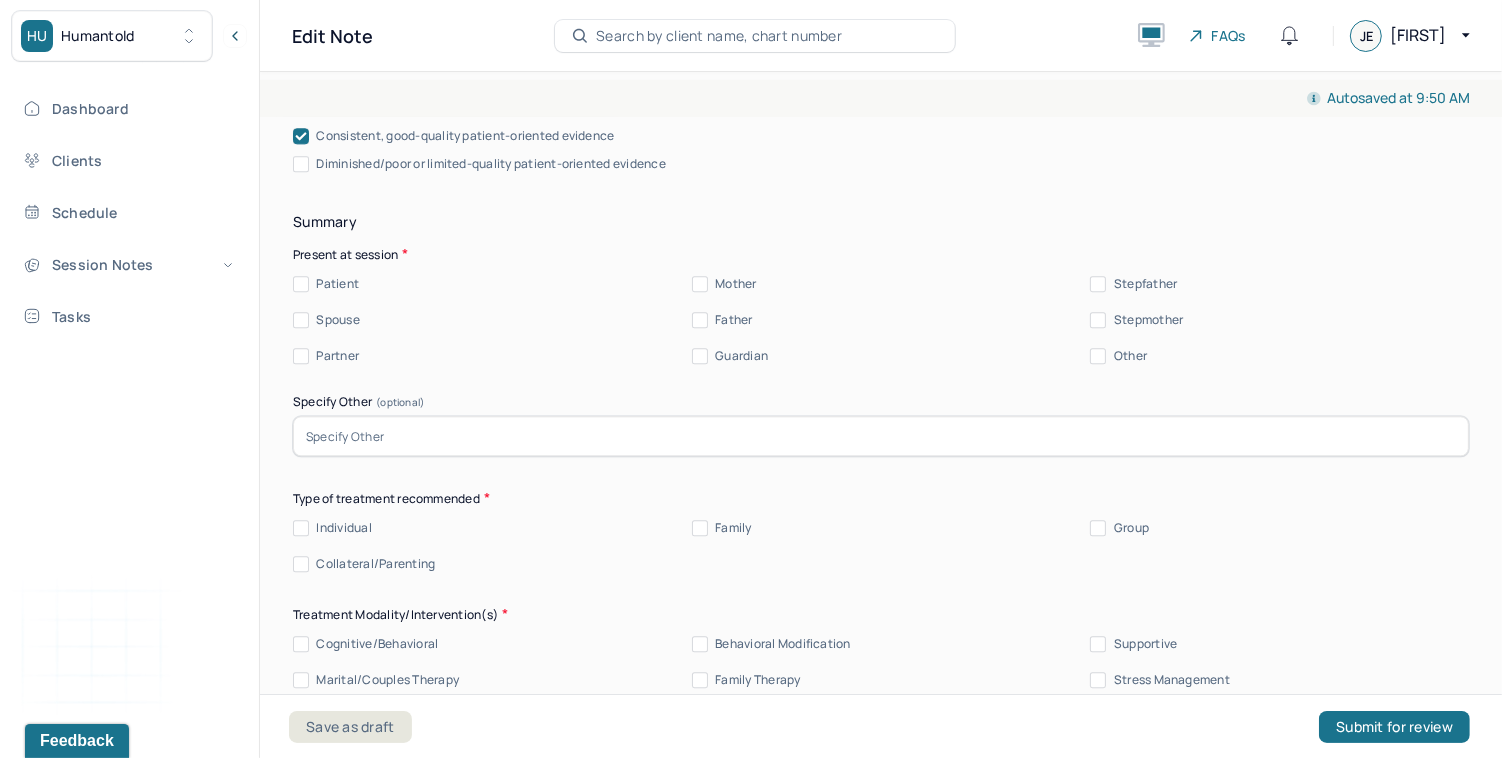 scroll, scrollTop: 11078, scrollLeft: 0, axis: vertical 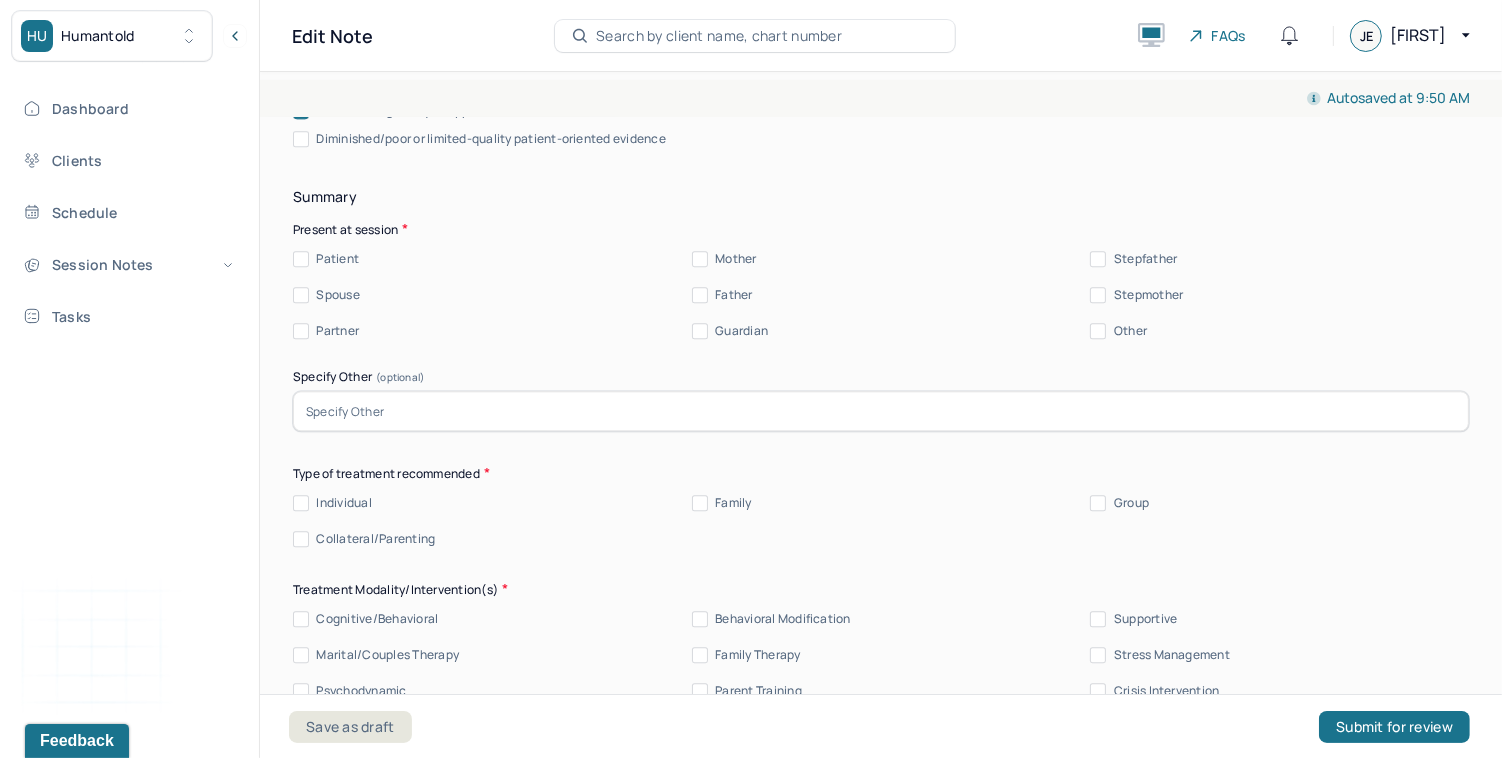 click on "Patient" at bounding box center (301, 259) 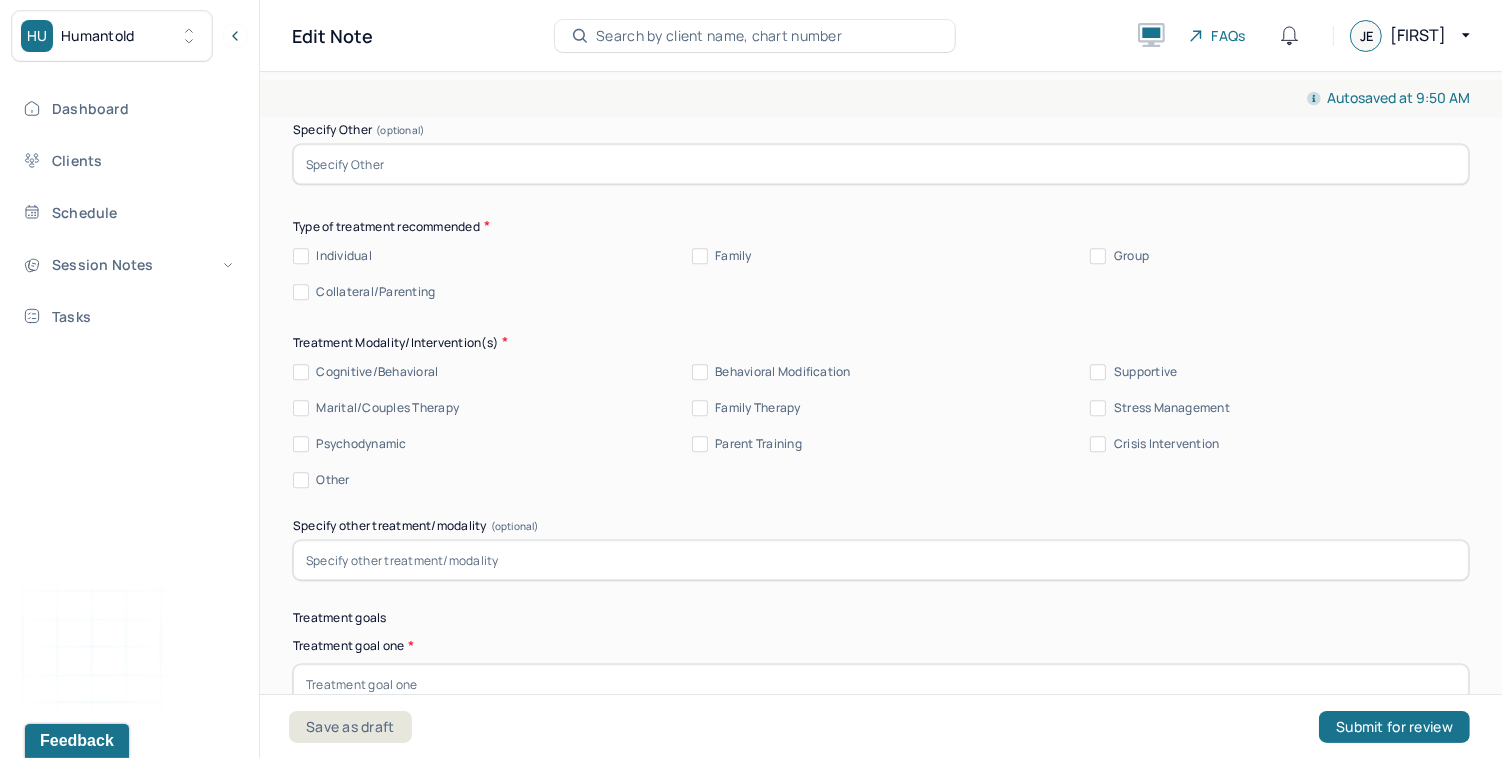 scroll, scrollTop: 11341, scrollLeft: 0, axis: vertical 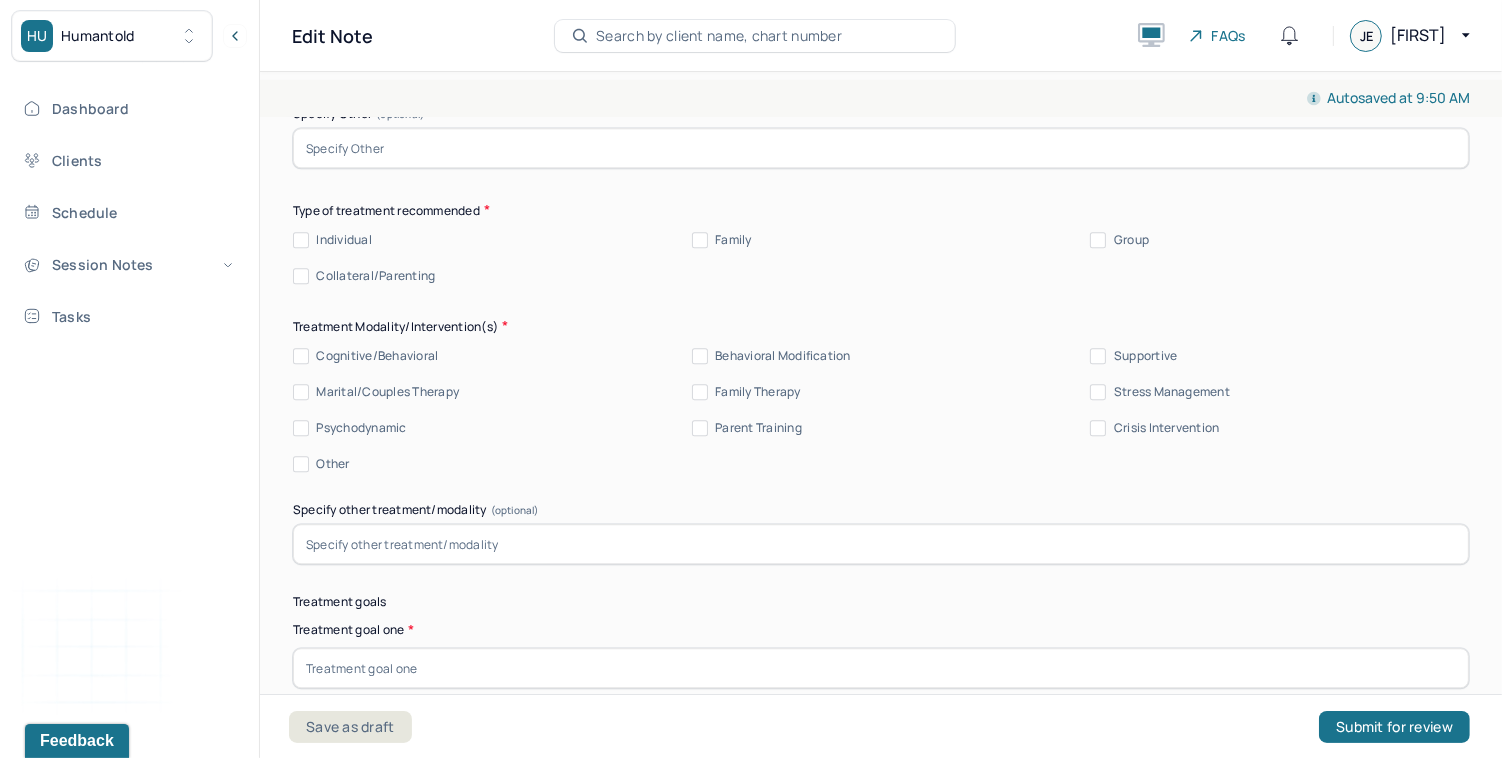click on "Individual" at bounding box center [301, 240] 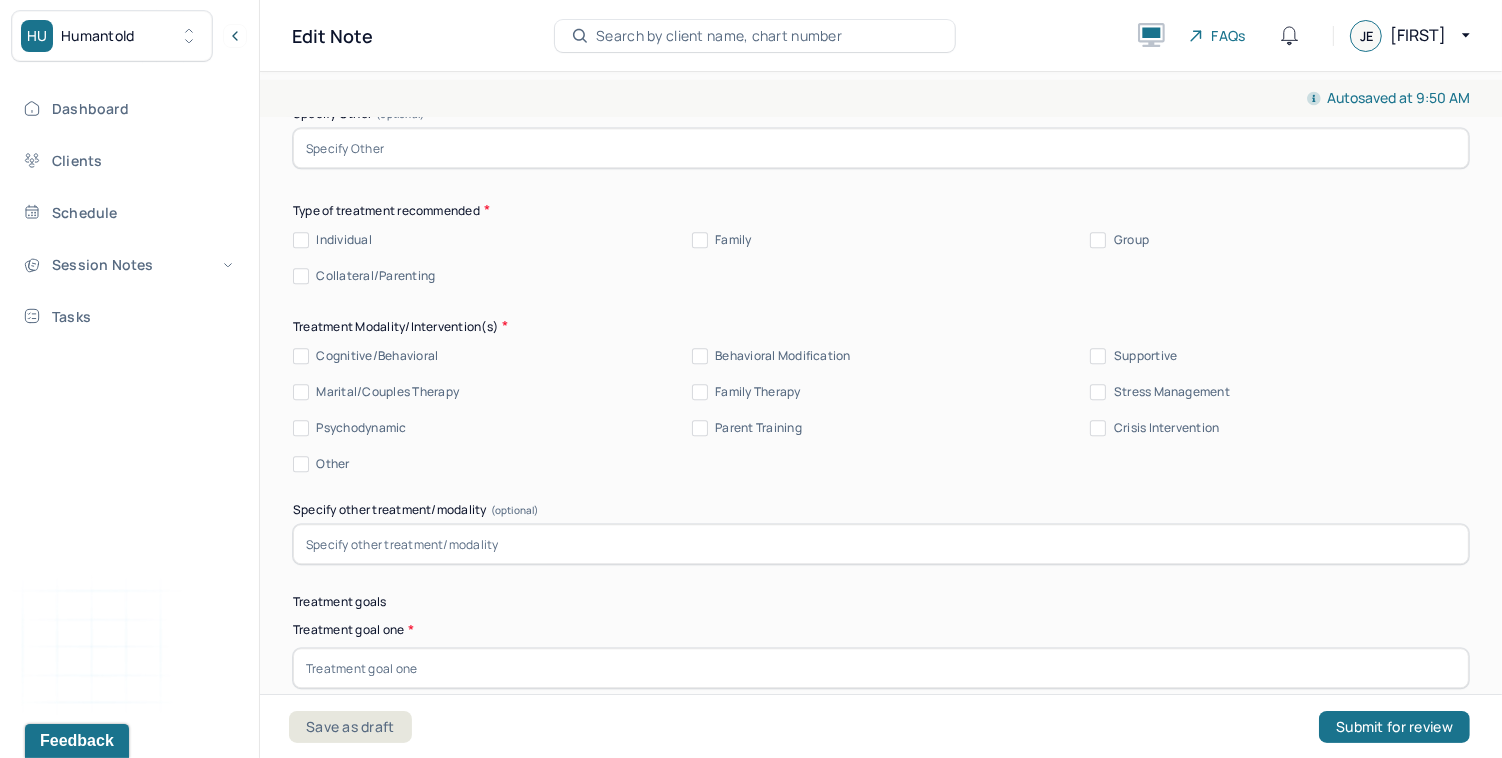 checkbox on "true" 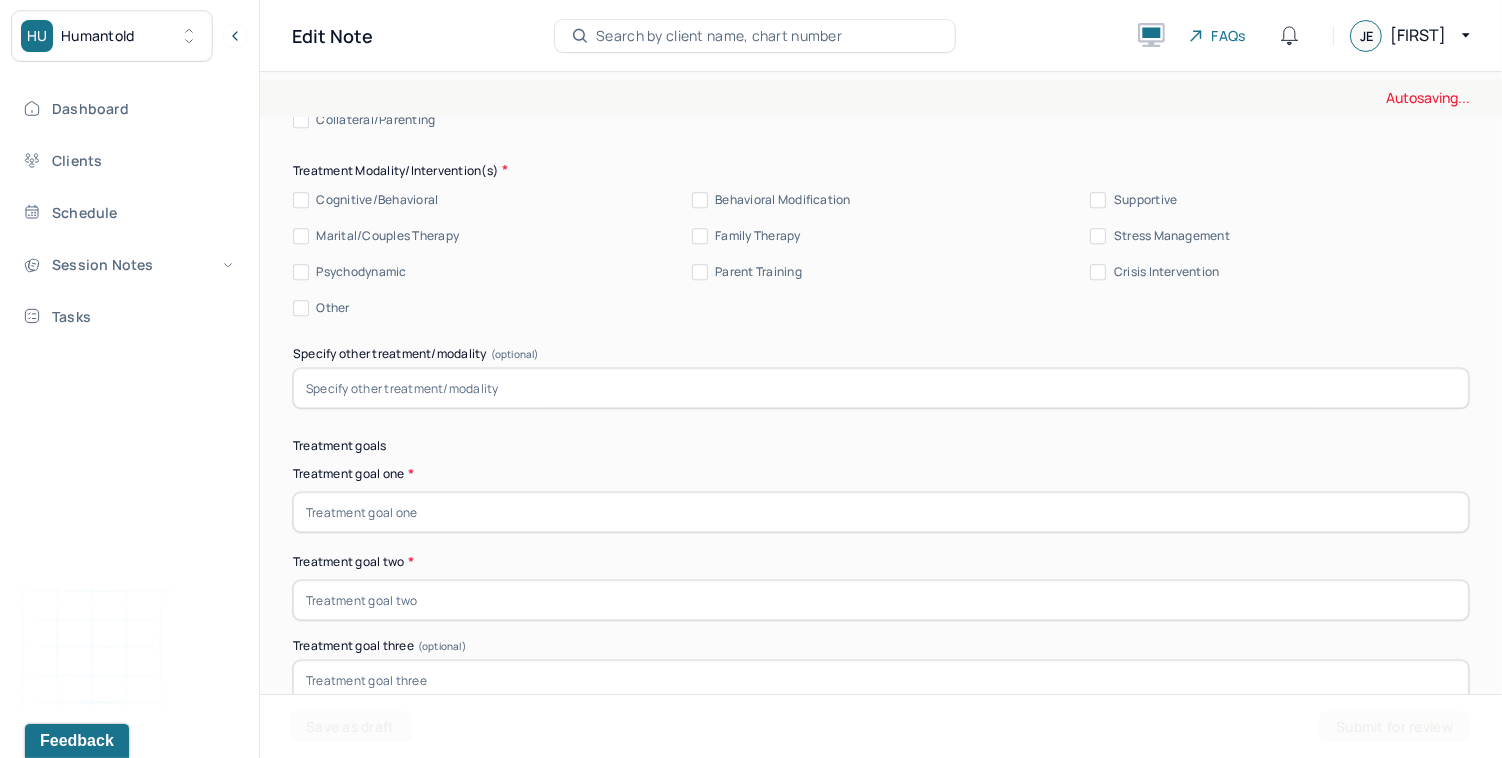 scroll, scrollTop: 11498, scrollLeft: 0, axis: vertical 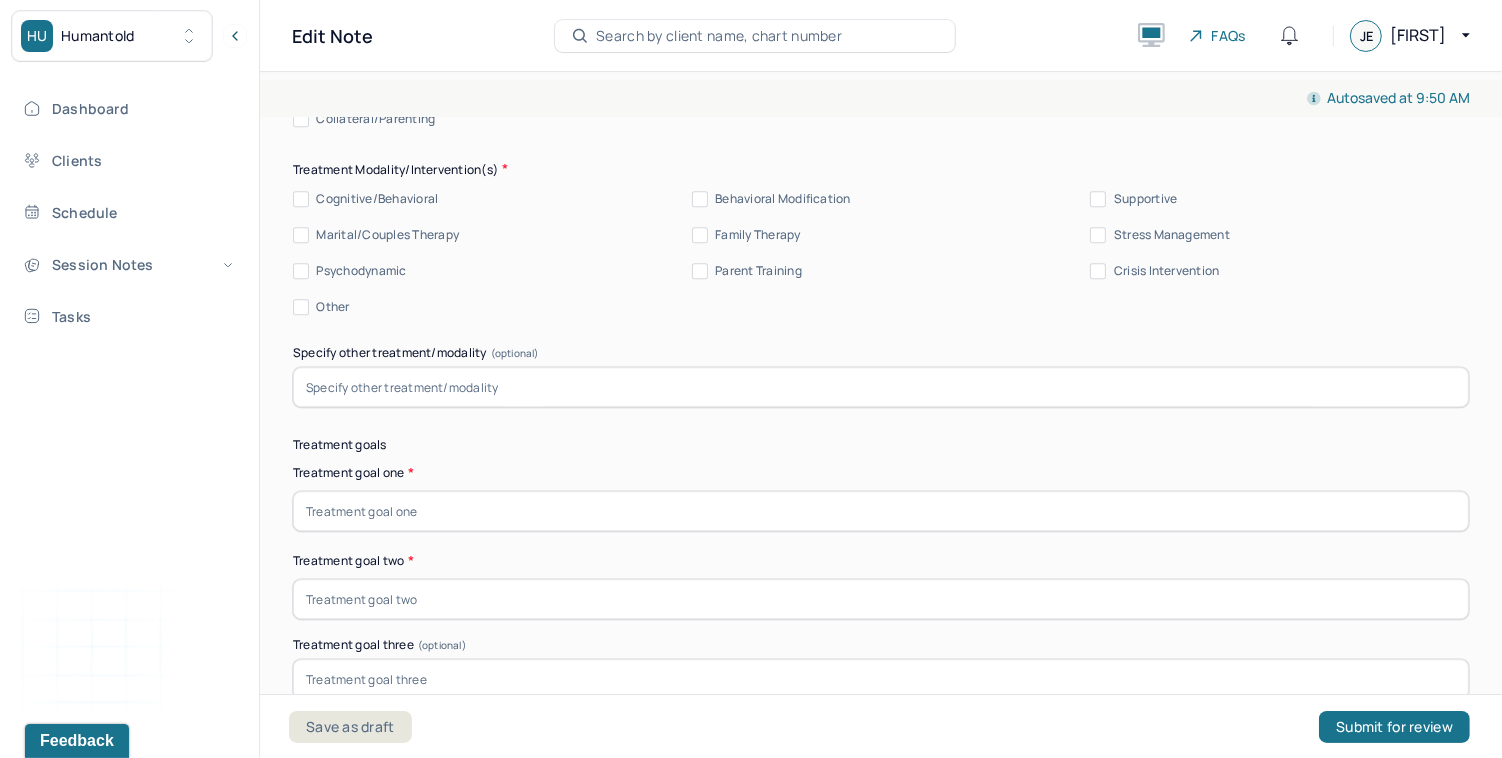 click on "Cognitive/Behavioral" at bounding box center [301, 199] 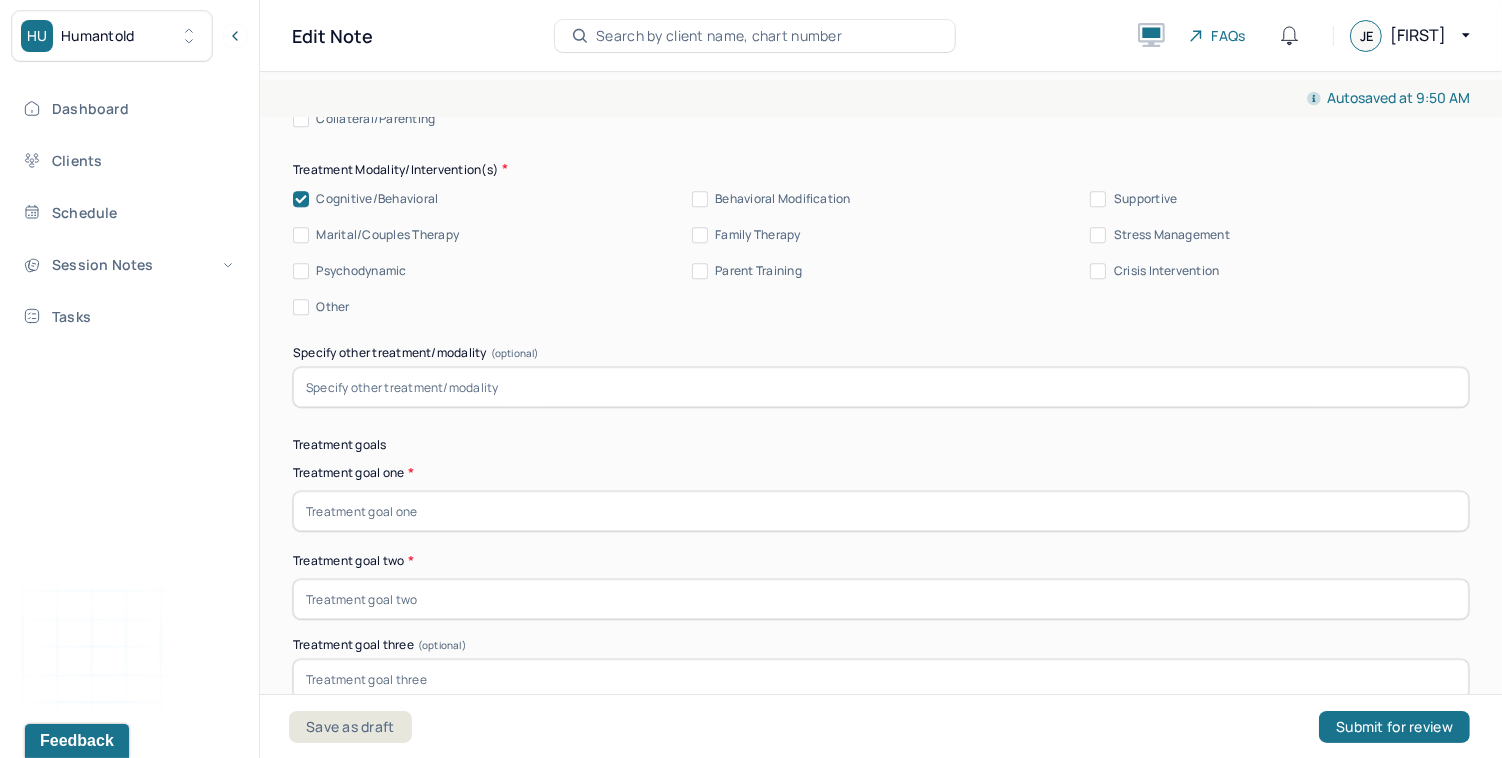 click on "Stress Management" at bounding box center [1098, 235] 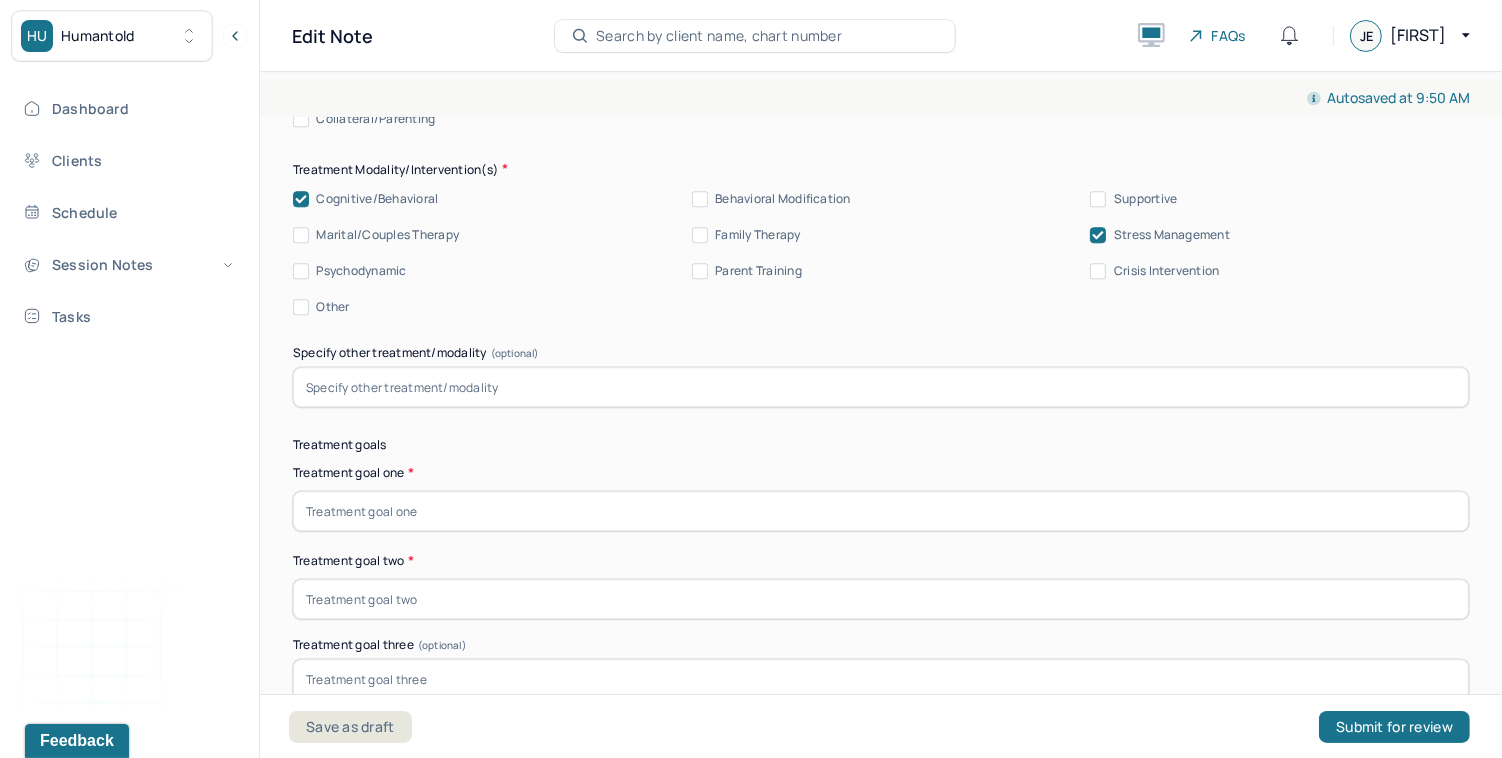 click on "Supportive" at bounding box center [1098, 199] 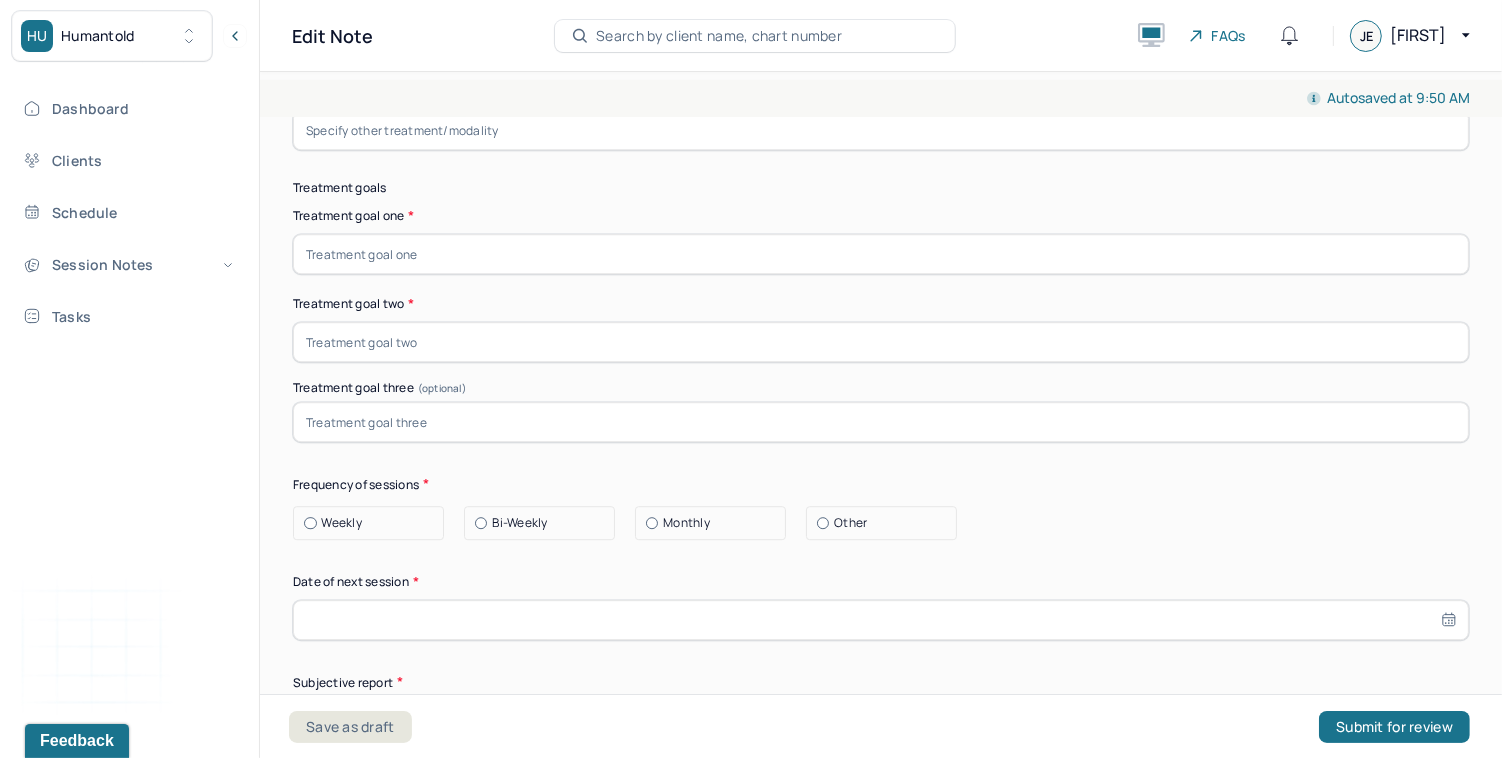 scroll, scrollTop: 11762, scrollLeft: 0, axis: vertical 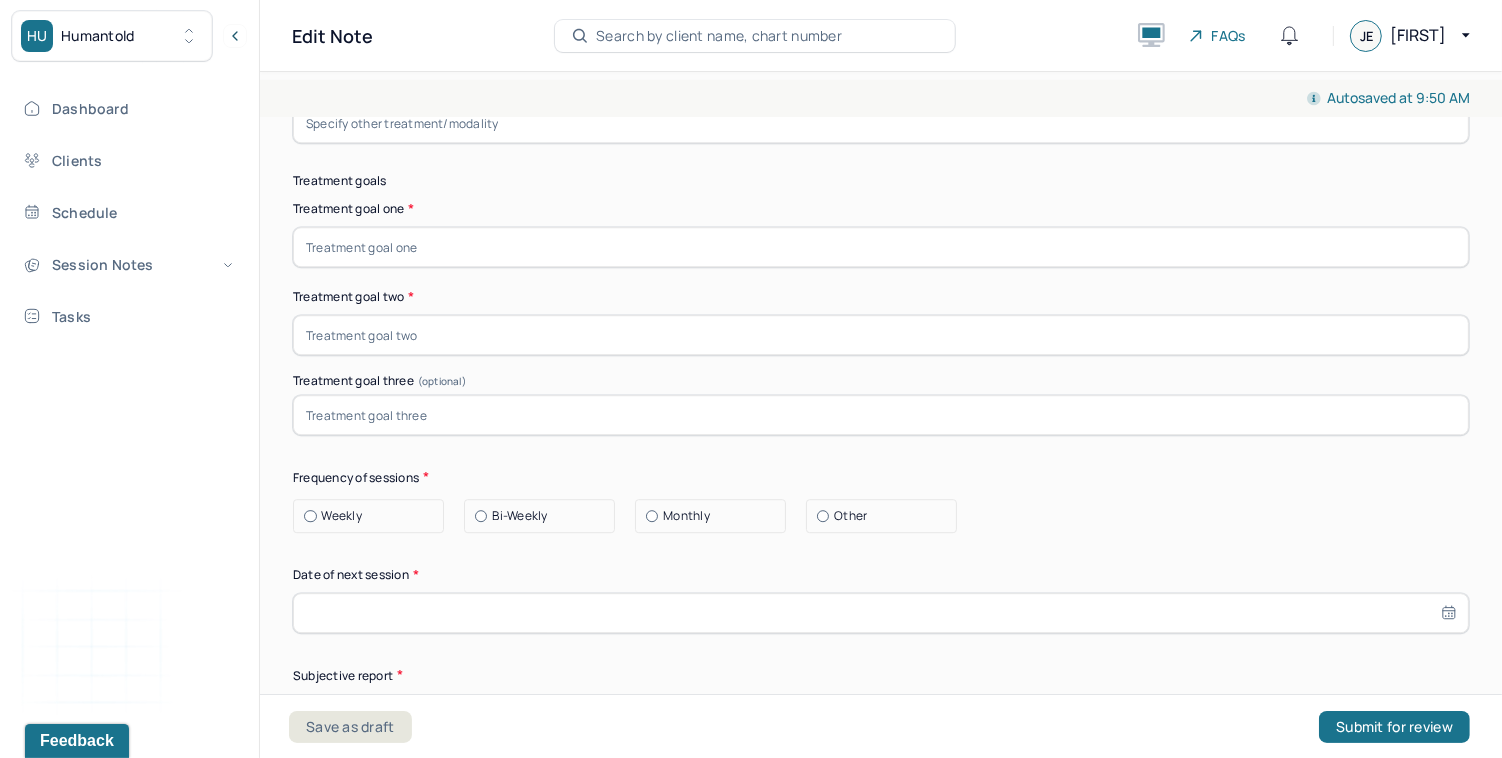 click at bounding box center [881, 247] 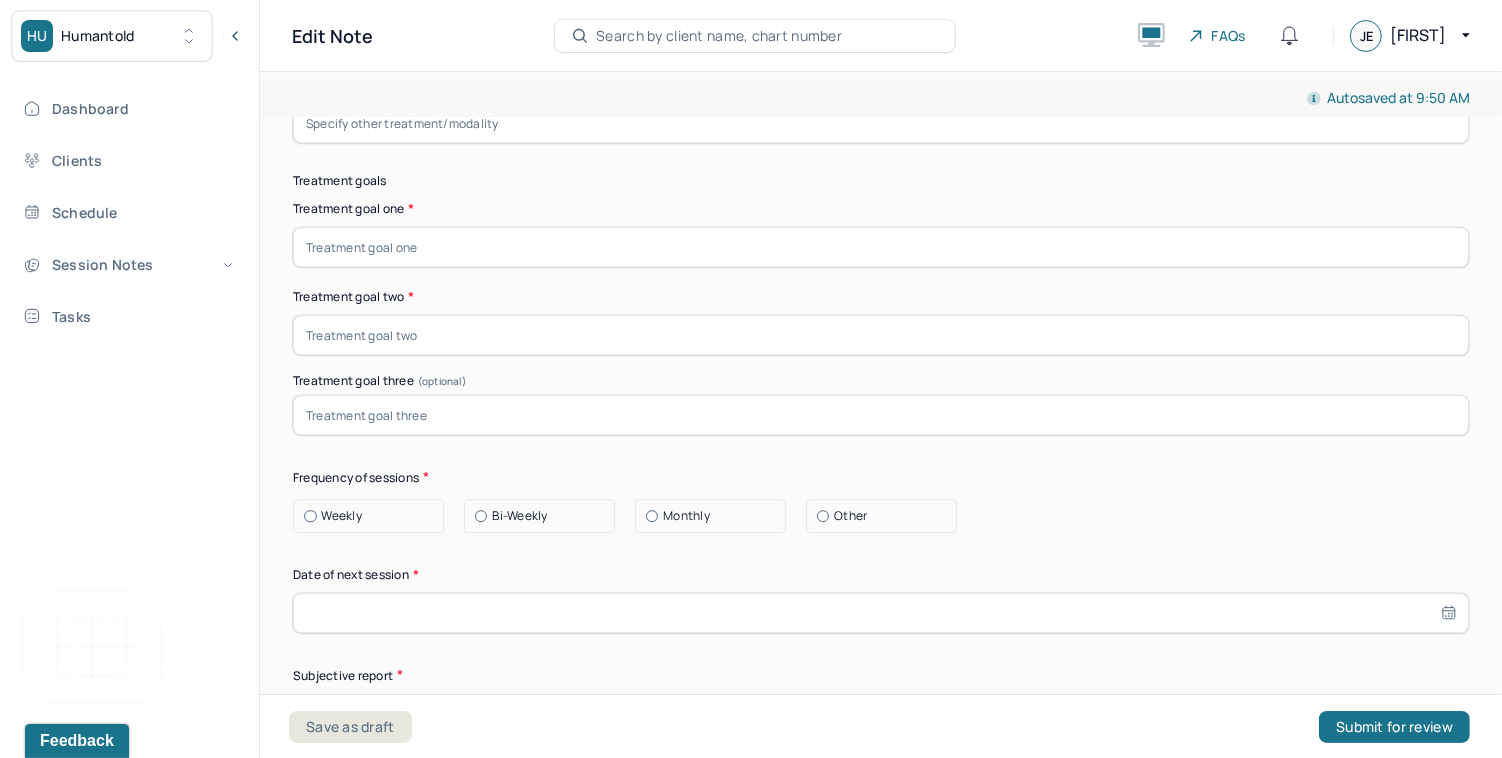 type on "Learn coping strategies to manage anxiety symptoms" 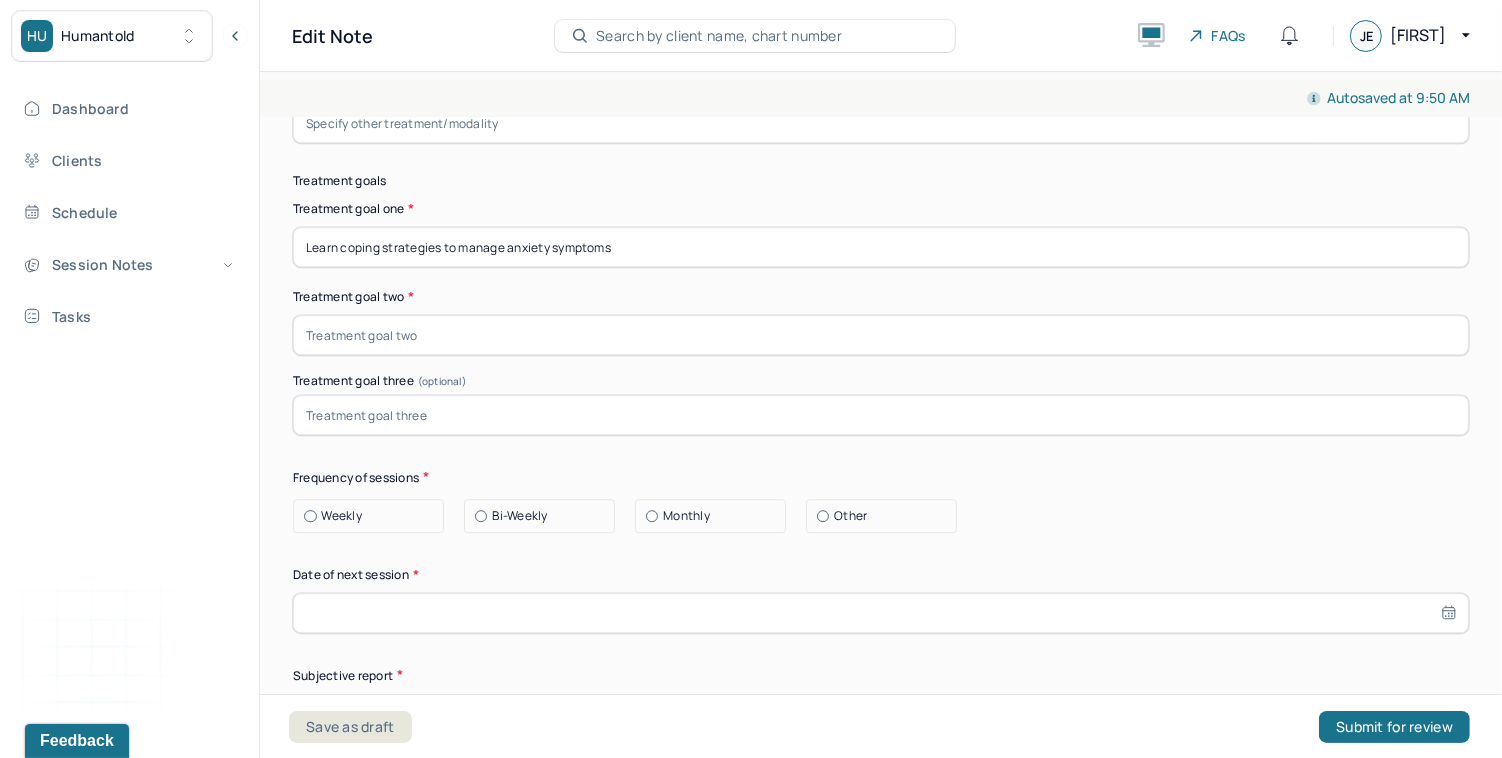 click at bounding box center [881, 335] 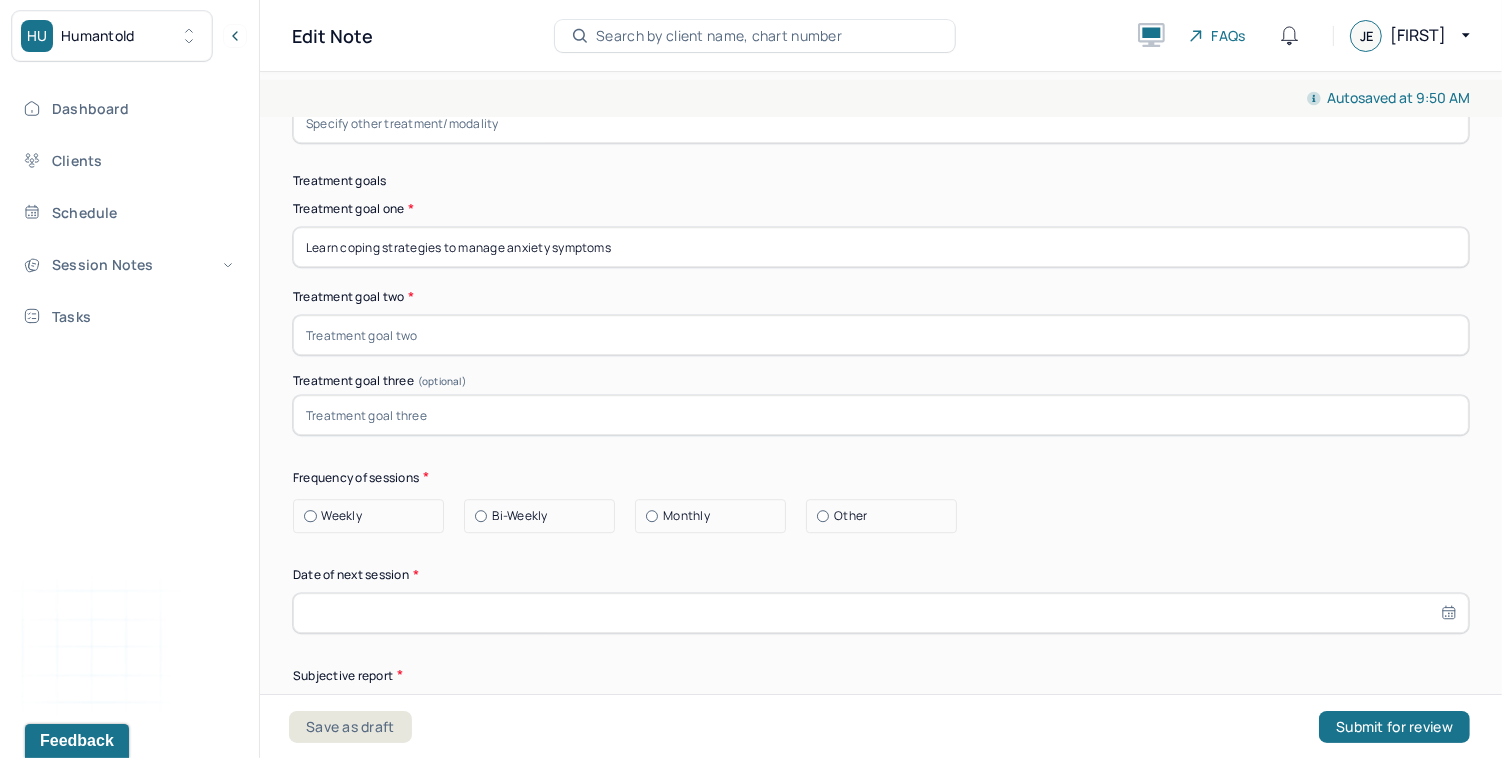 type on "Strengthen interpersonal patterns that build reciprocity. Similarly strengthen the client's ability to hold and maintain boundaries and tolerate negative affect from others." 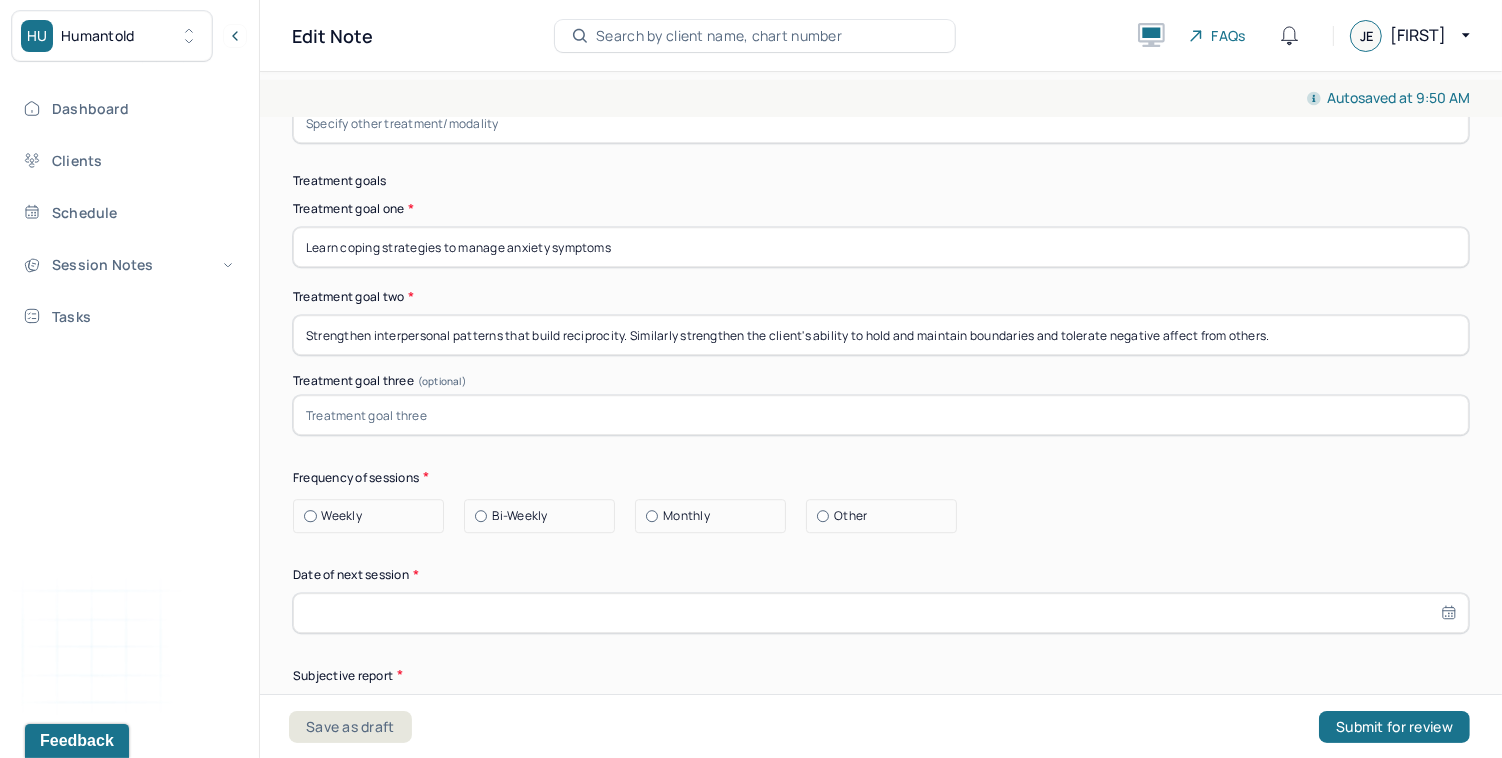 click on "Strengthen interpersonal patterns that build reciprocity. Similarly strengthen the client's ability to hold and maintain boundaries and tolerate negative affect from others." at bounding box center [881, 335] 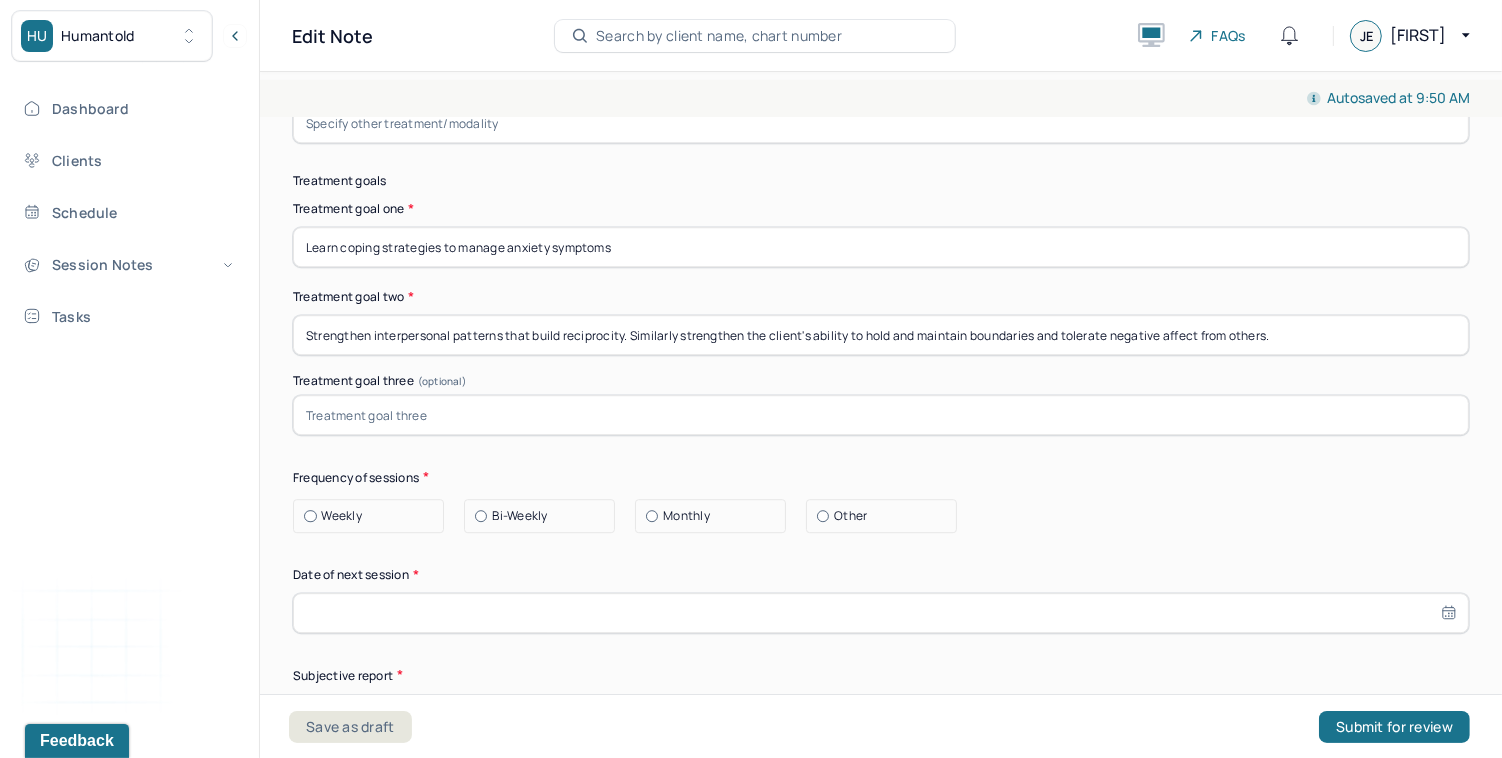 click on "Strengthen interpersonal patterns that build reciprocity. Similarly strengthen the client's ability to hold and maintain boundaries and tolerate negative affect from others." at bounding box center [881, 335] 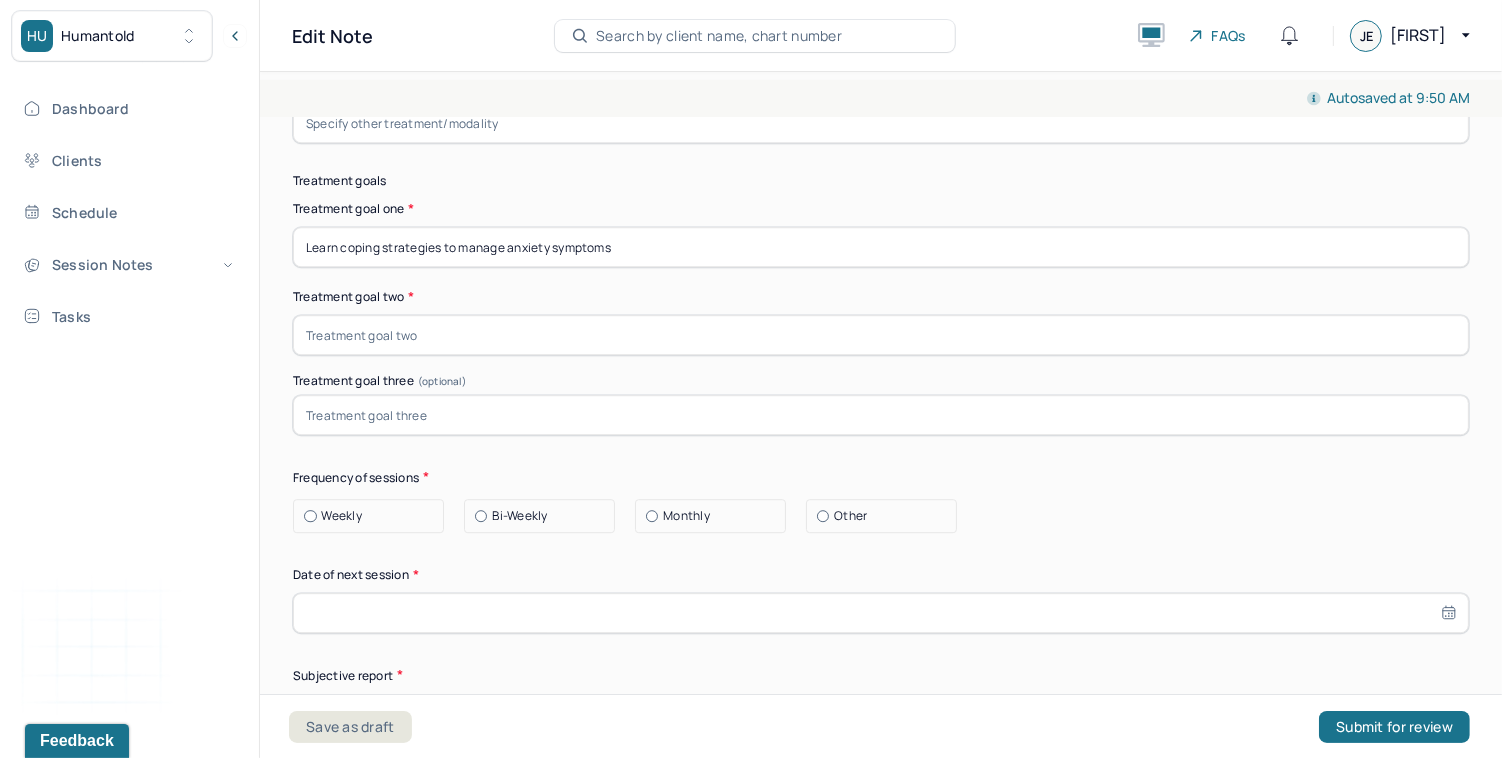 click at bounding box center (881, 335) 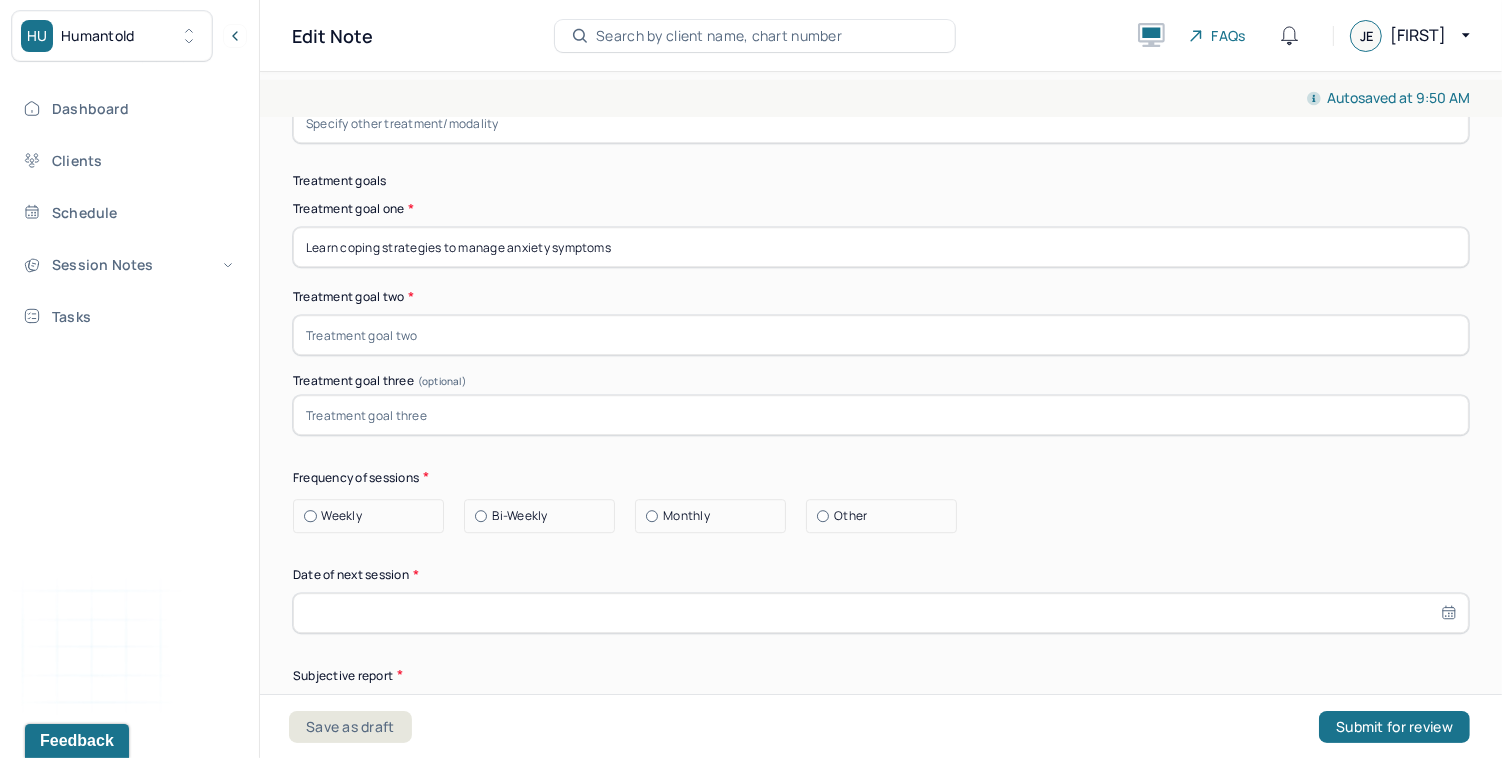 click at bounding box center [881, 335] 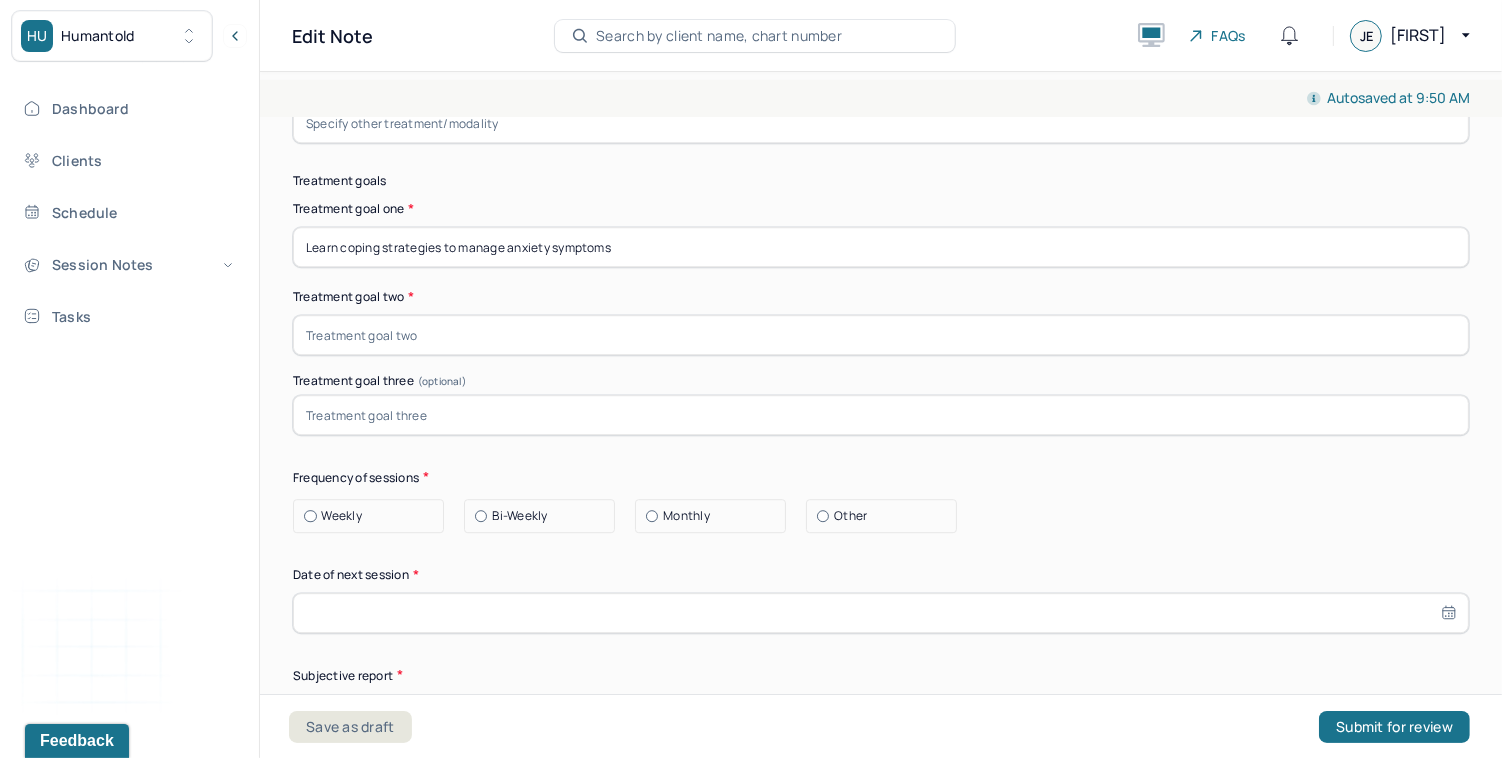 click at bounding box center [881, 335] 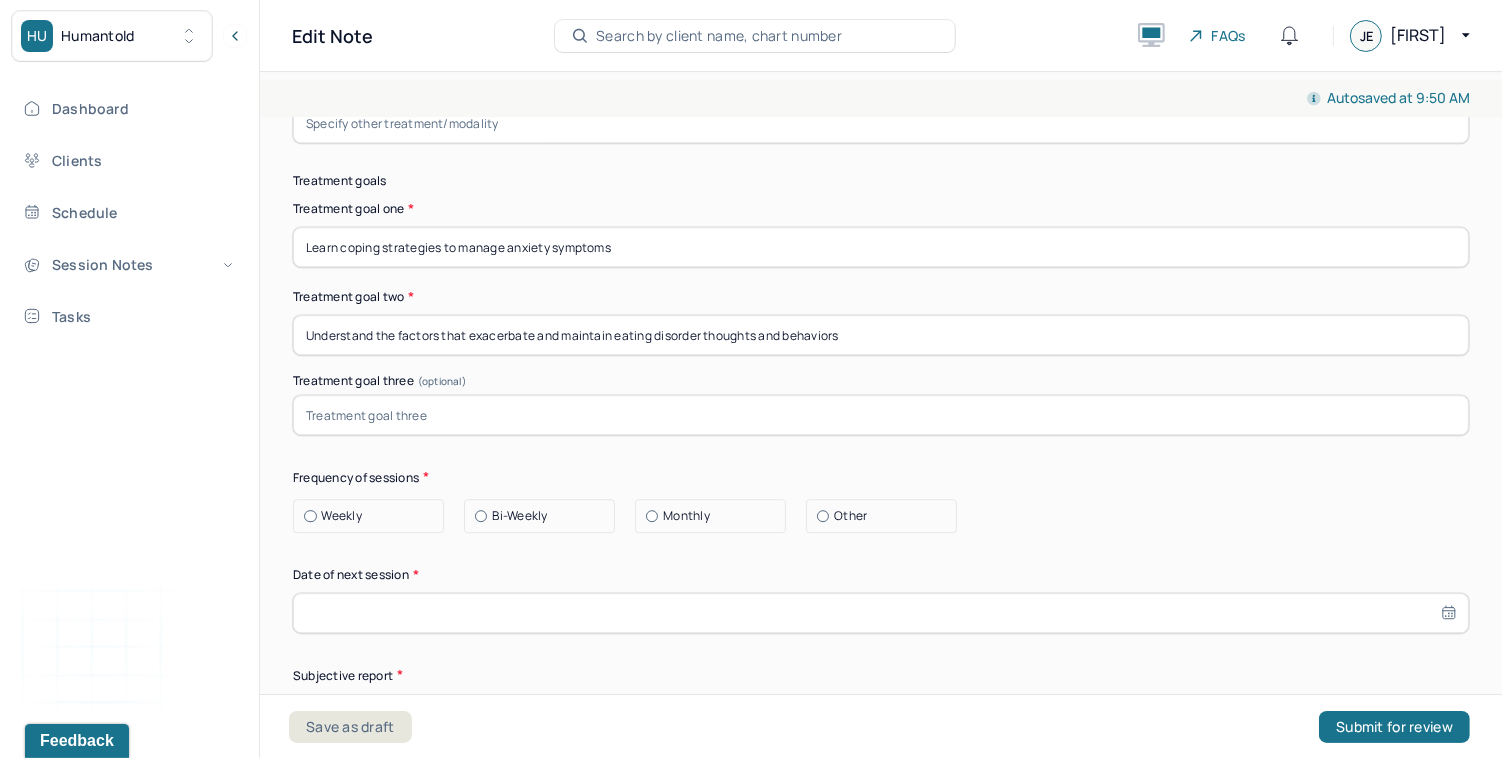 drag, startPoint x: 703, startPoint y: 300, endPoint x: 615, endPoint y: 306, distance: 88.20431 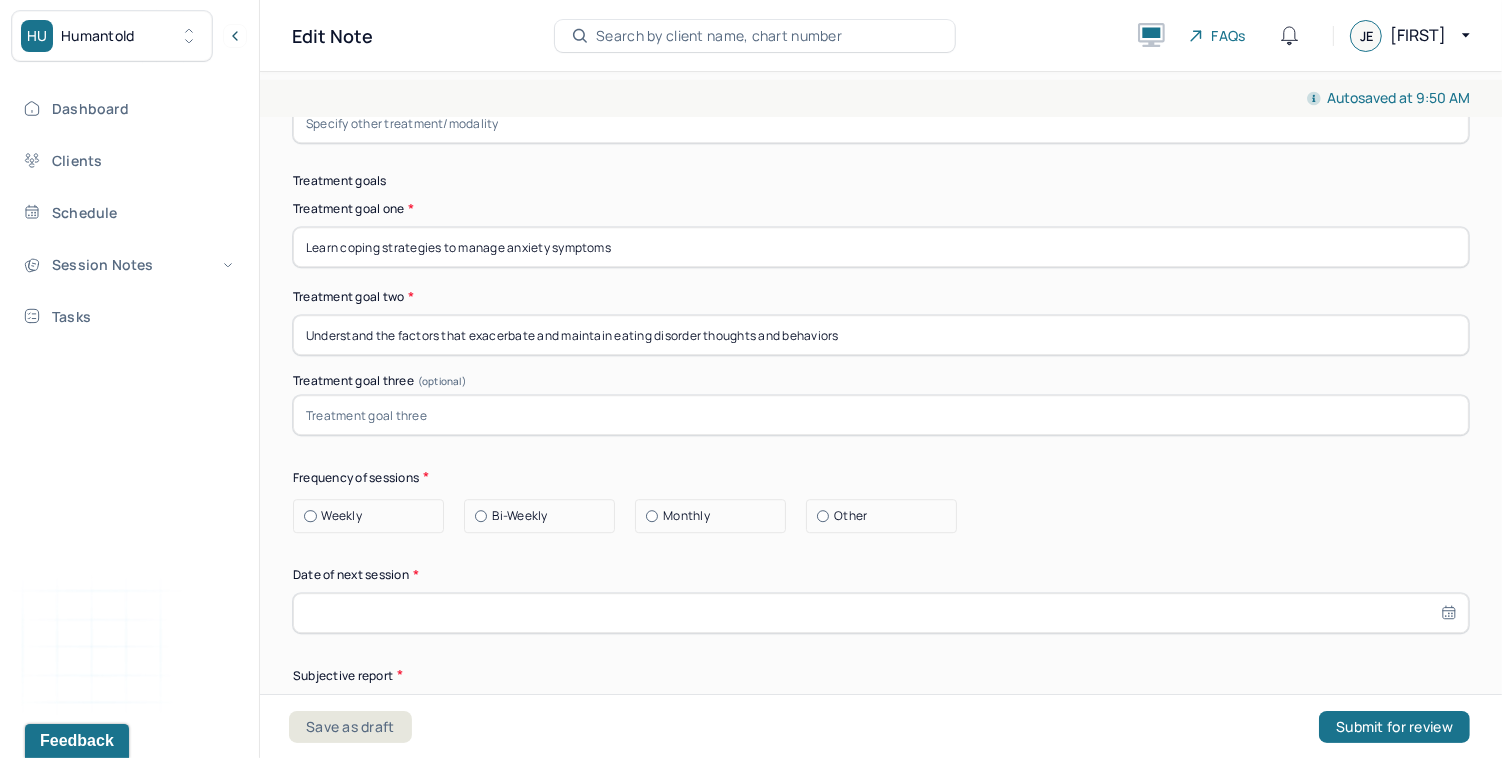 click on "Understand the factors that exacerbate and maintain eating disorder thoughts and behaviors" at bounding box center (881, 335) 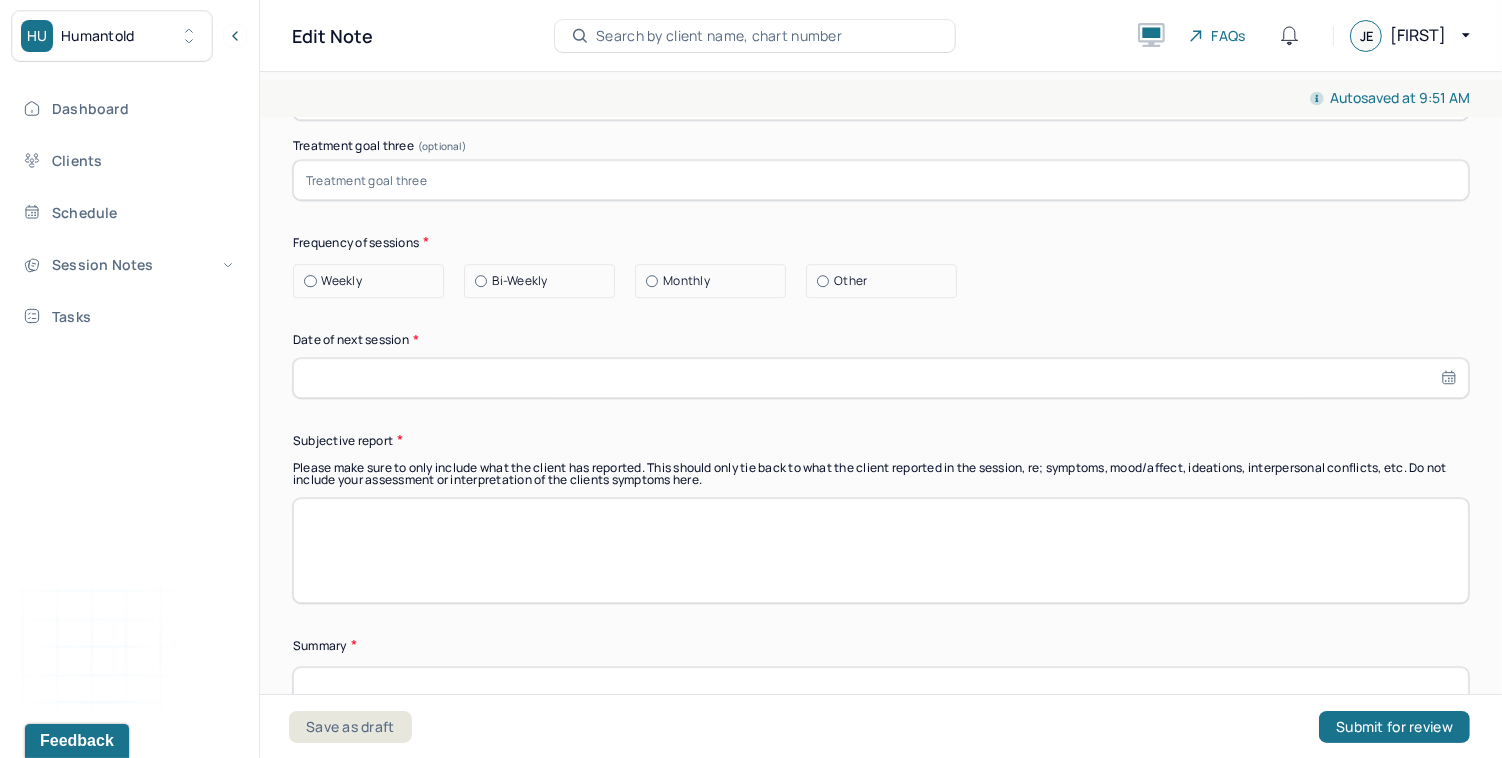 scroll, scrollTop: 12034, scrollLeft: 0, axis: vertical 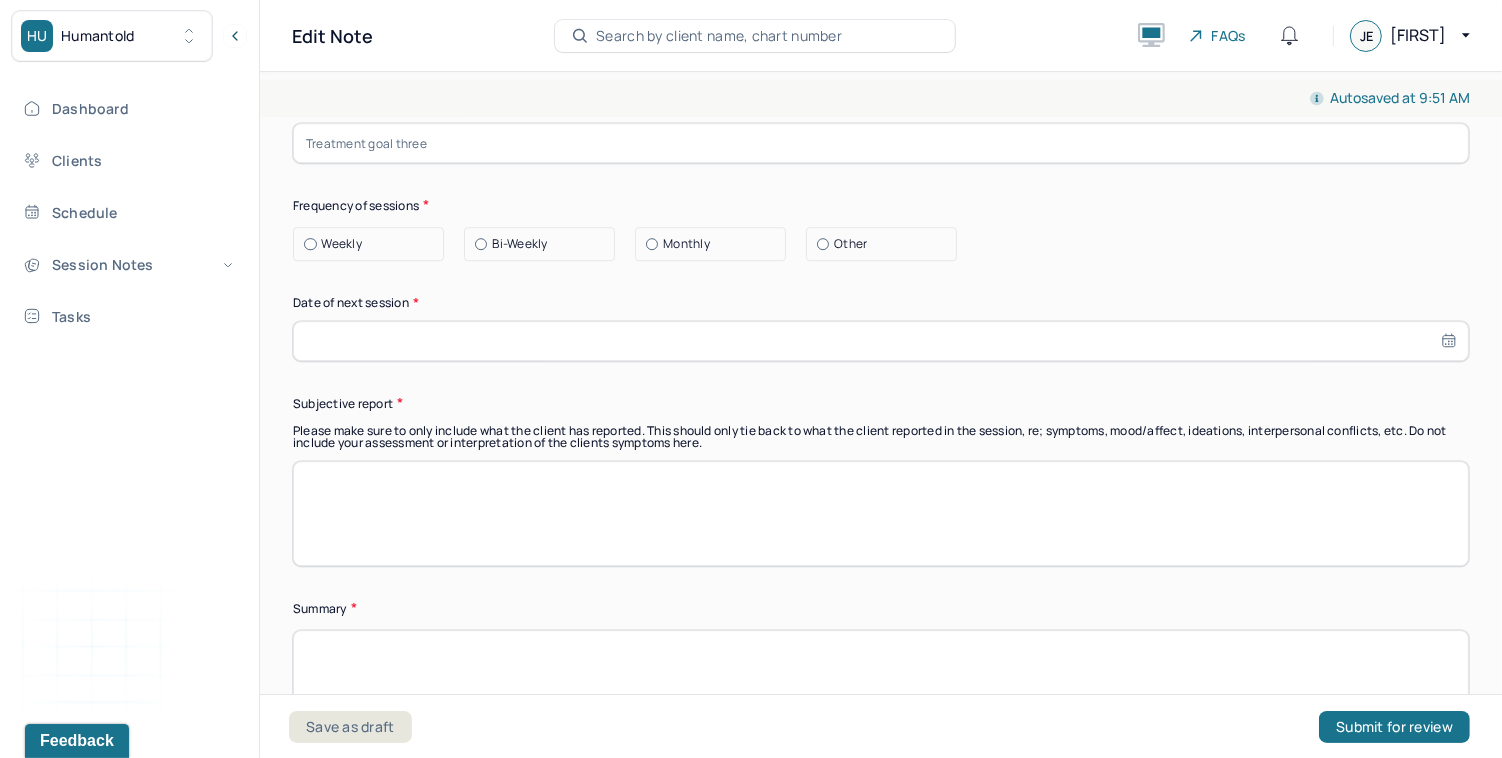 type on "Understand the factors that exacerbate and maintain anxious thoughts and behaviors" 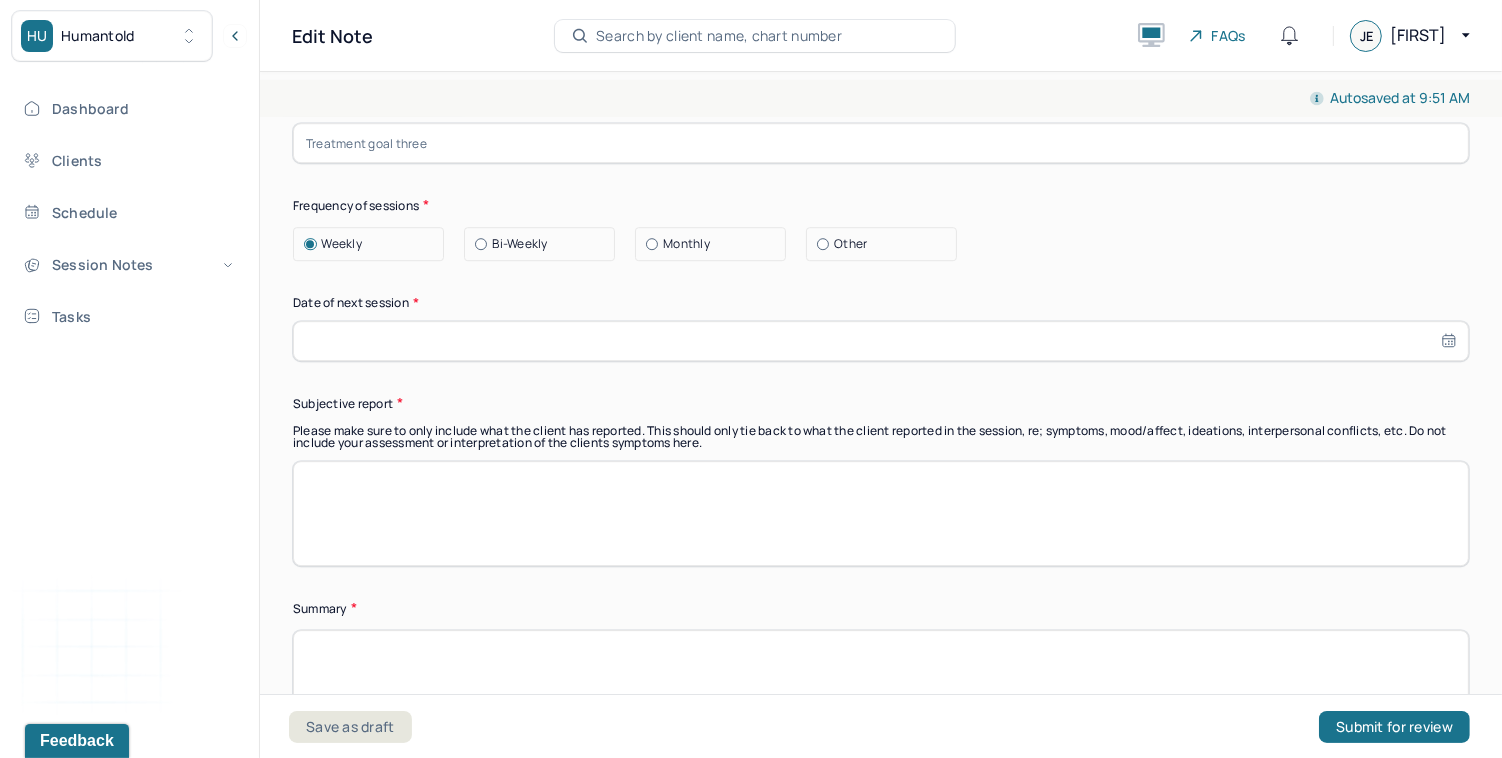 select on "6" 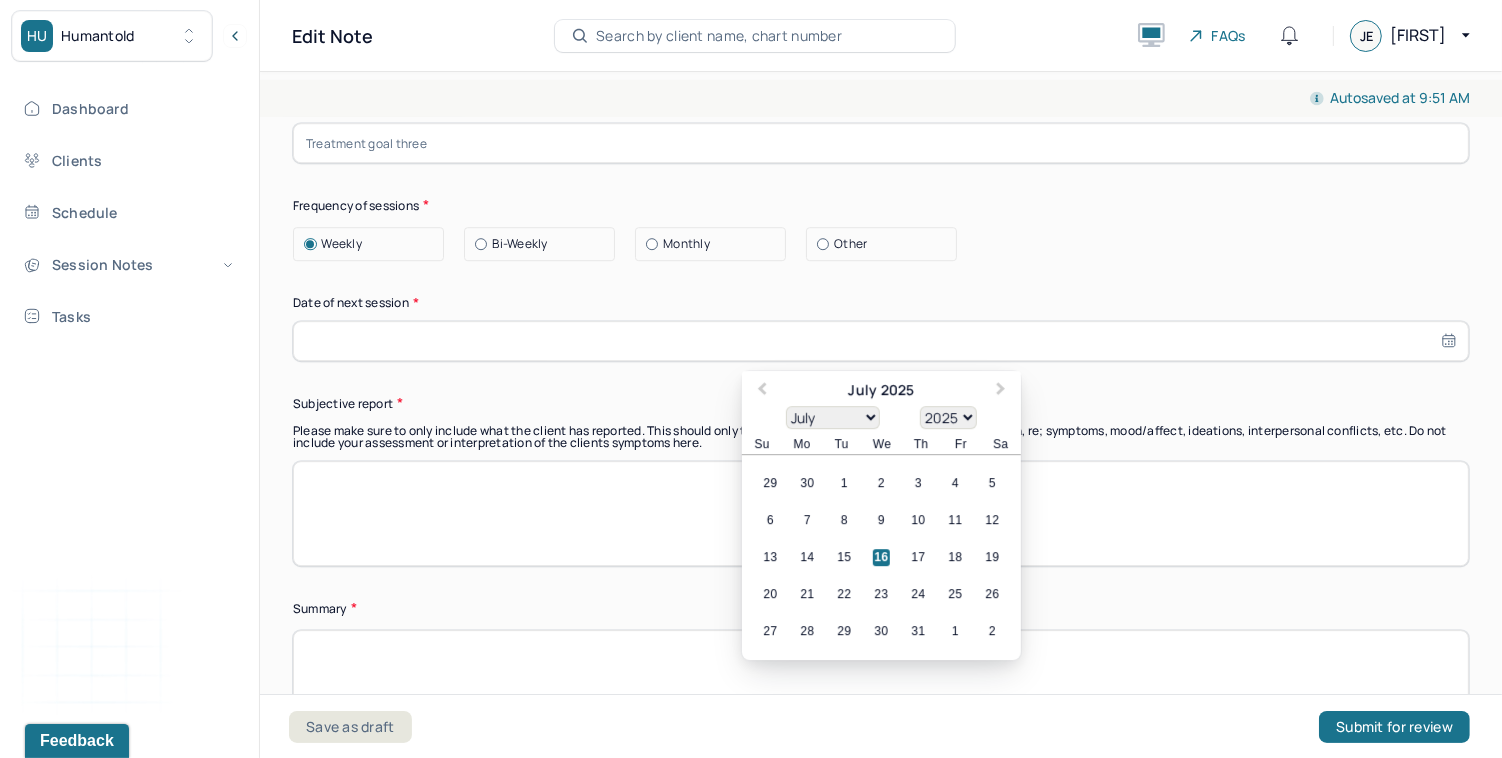 click at bounding box center (881, 341) 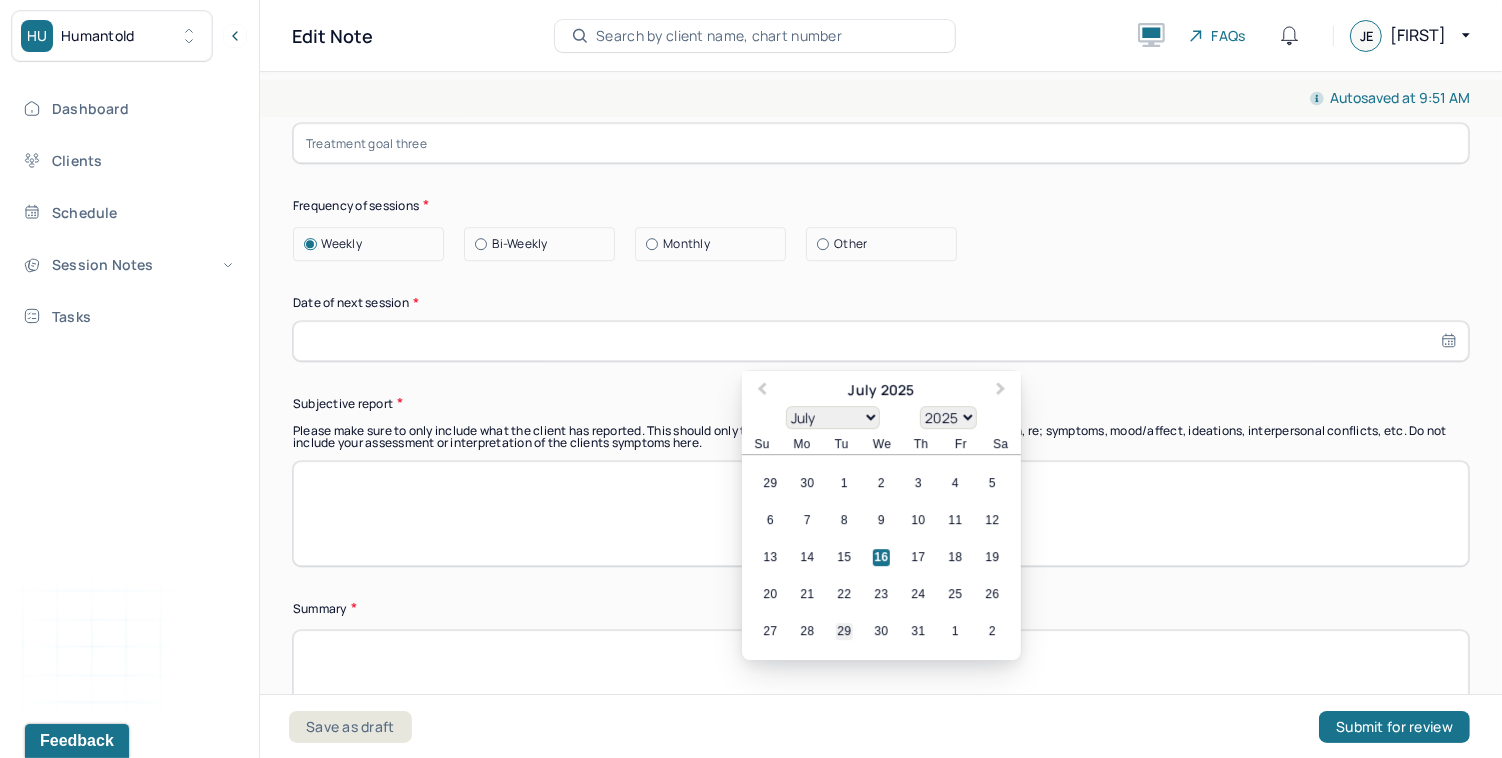 click on "29" at bounding box center (844, 631) 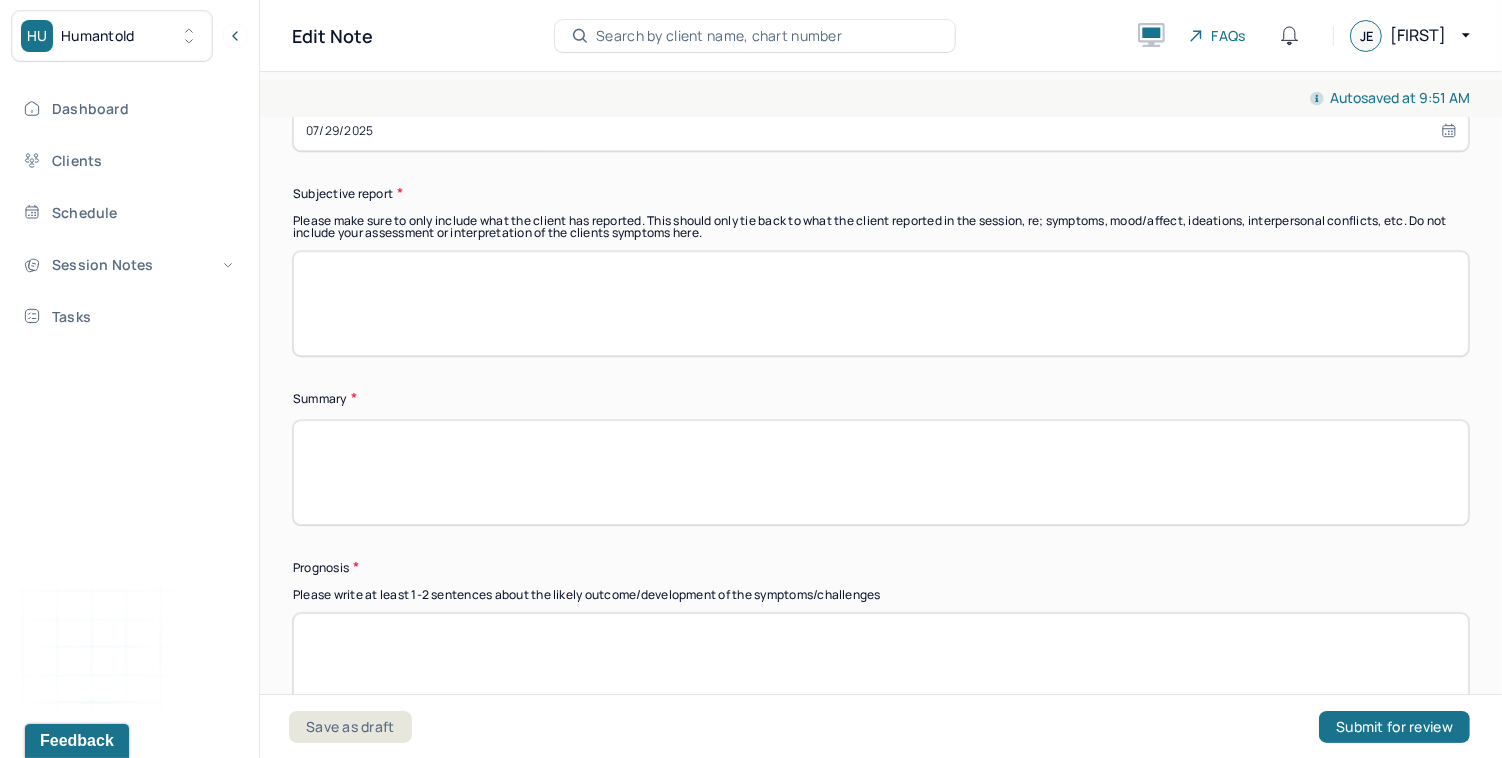 scroll, scrollTop: 12231, scrollLeft: 0, axis: vertical 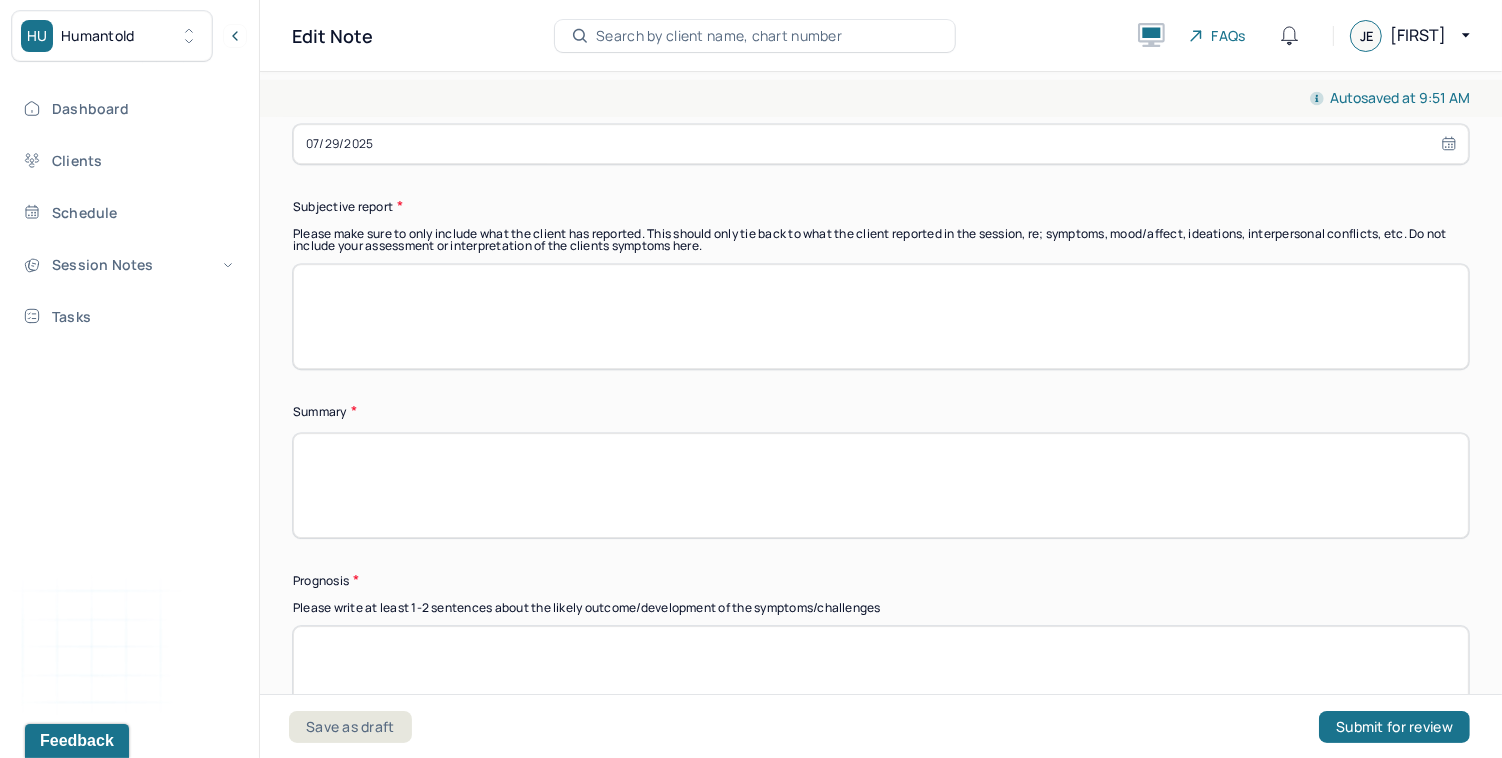 click at bounding box center [881, 316] 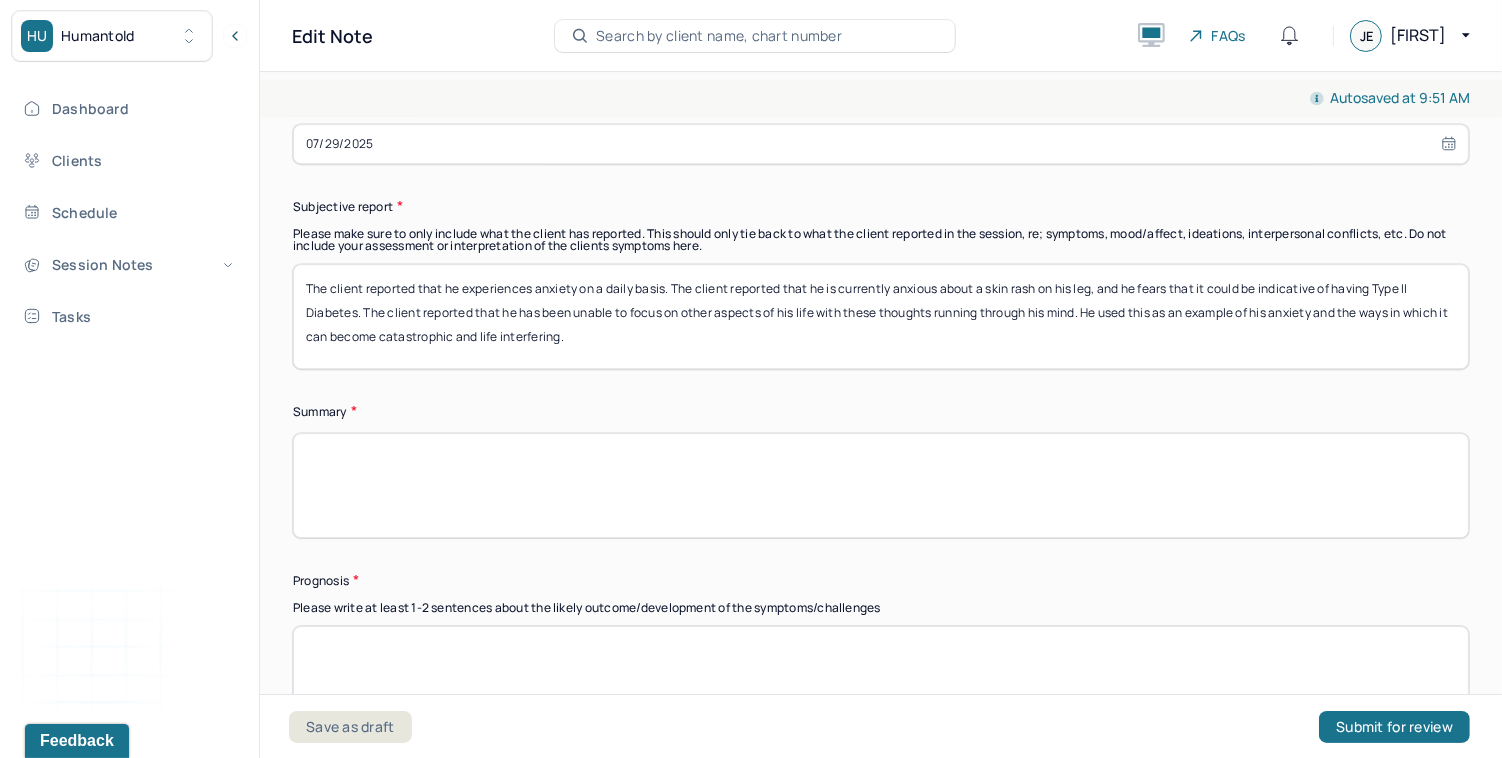 type on "The client reported that he experiences anxiety on a daily basis. The client reported that he is currently anxious about a skin rash on his leg, and he fears that it could be indicative of having Type II Diabetes. The client reported that he has been unable to focus on other aspects of his life with these thoughts running through his mind. He used this as an example of his anxiety and the ways in which it can become catastrophic and life interfering." 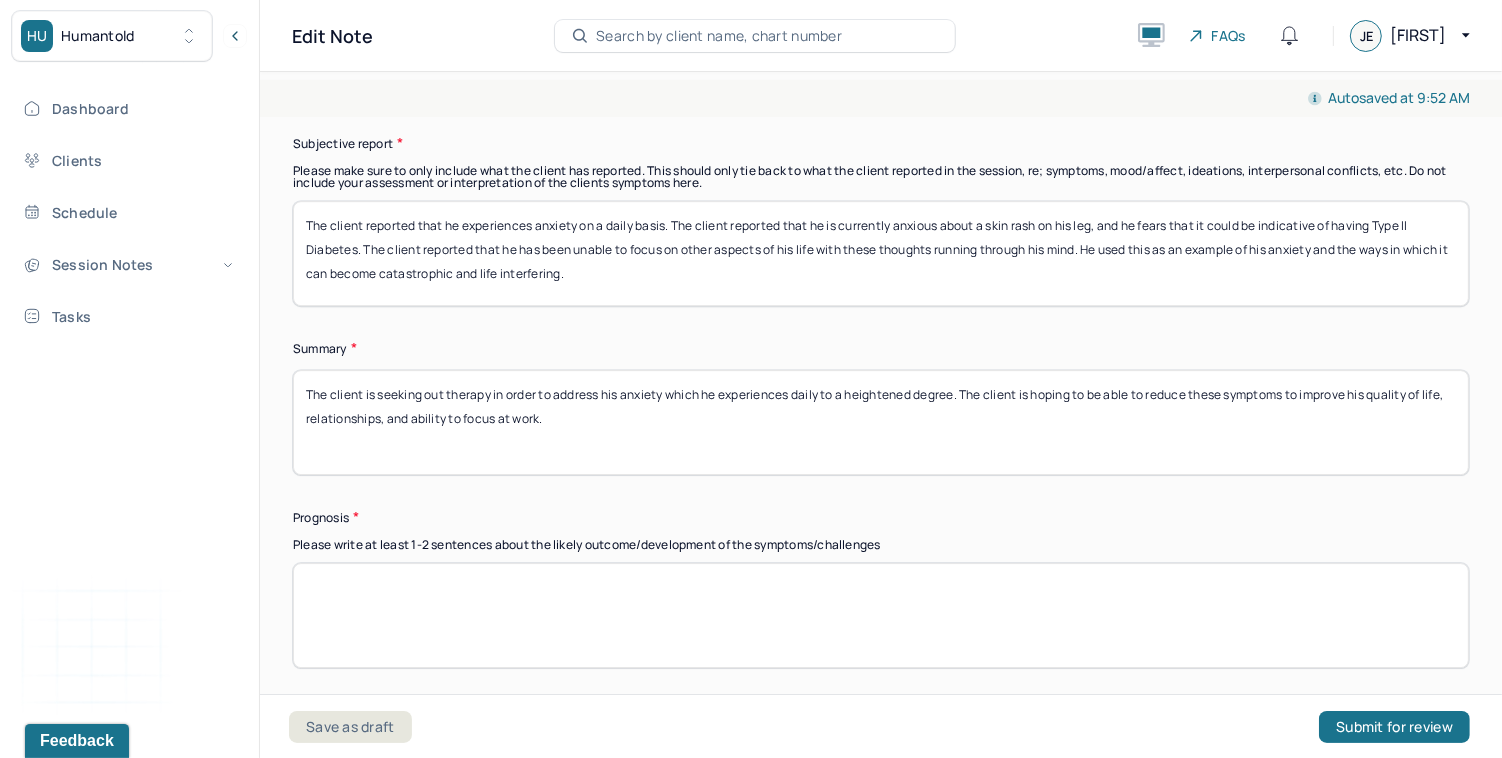 scroll, scrollTop: 12422, scrollLeft: 0, axis: vertical 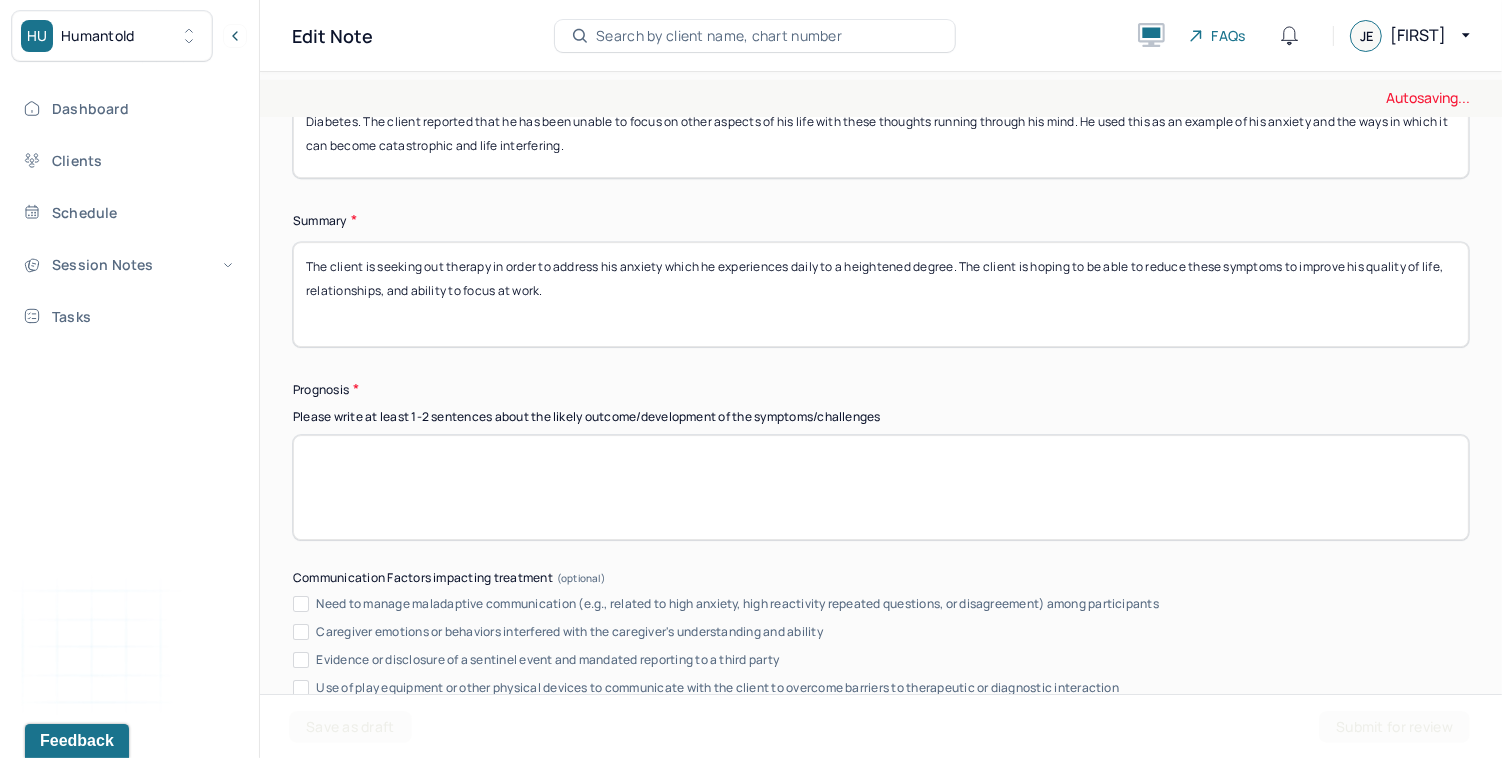 type on "The client is seeking out therapy in order to address his anxiety which he experiences daily to a heightened degree. The client is hoping to be able to reduce these symptoms to improve his quality of life, relationships, and ability to focus at work." 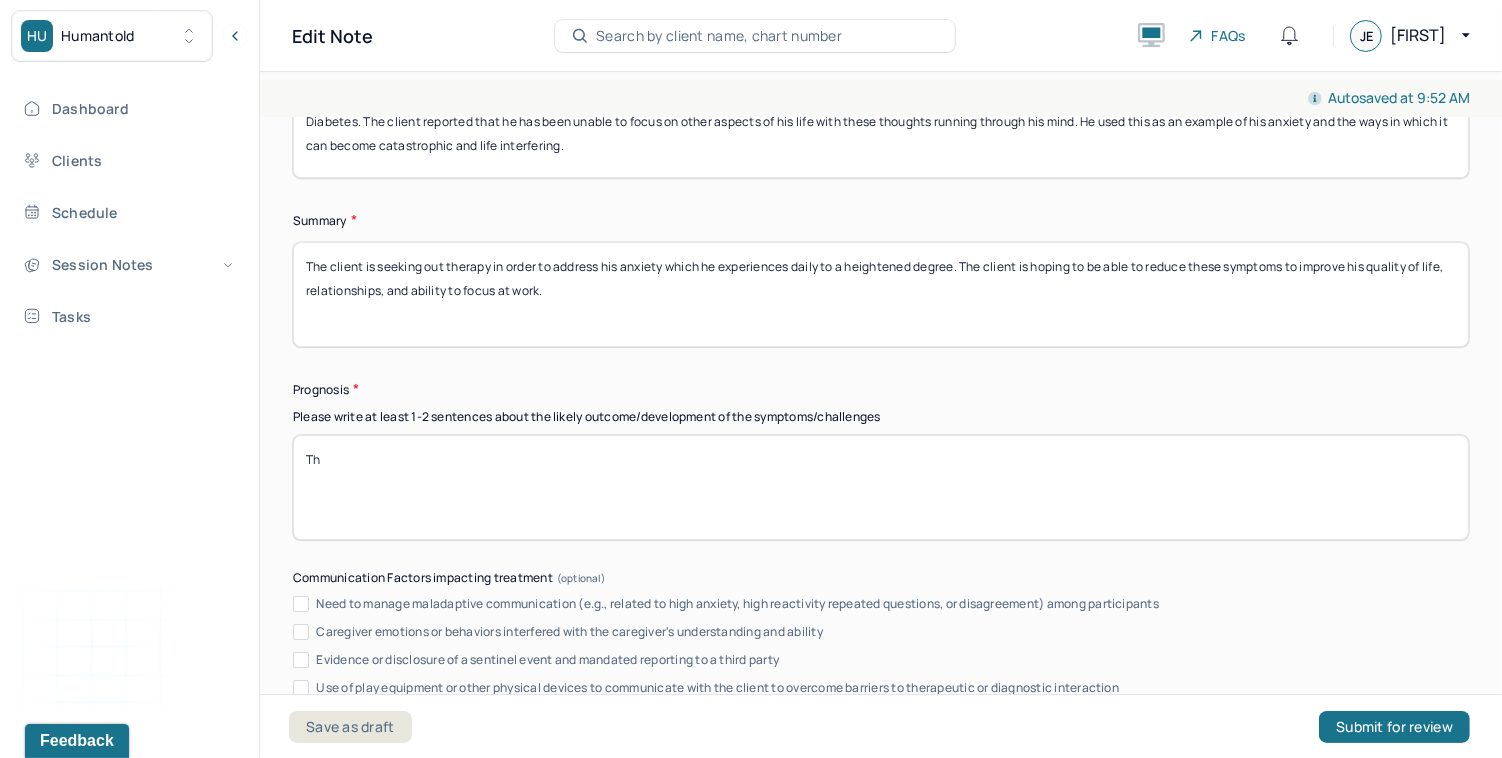 type on "T" 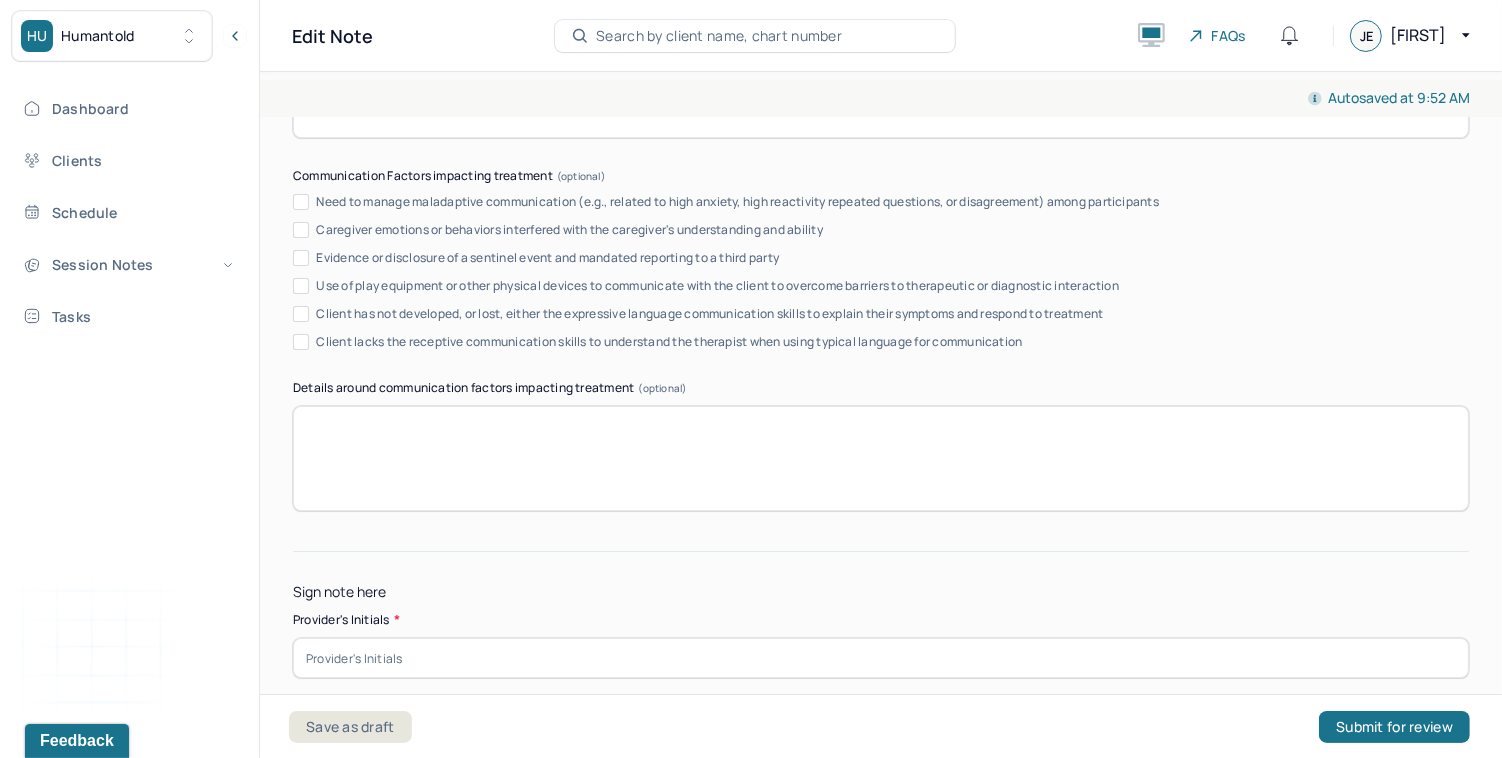 scroll, scrollTop: 12888, scrollLeft: 0, axis: vertical 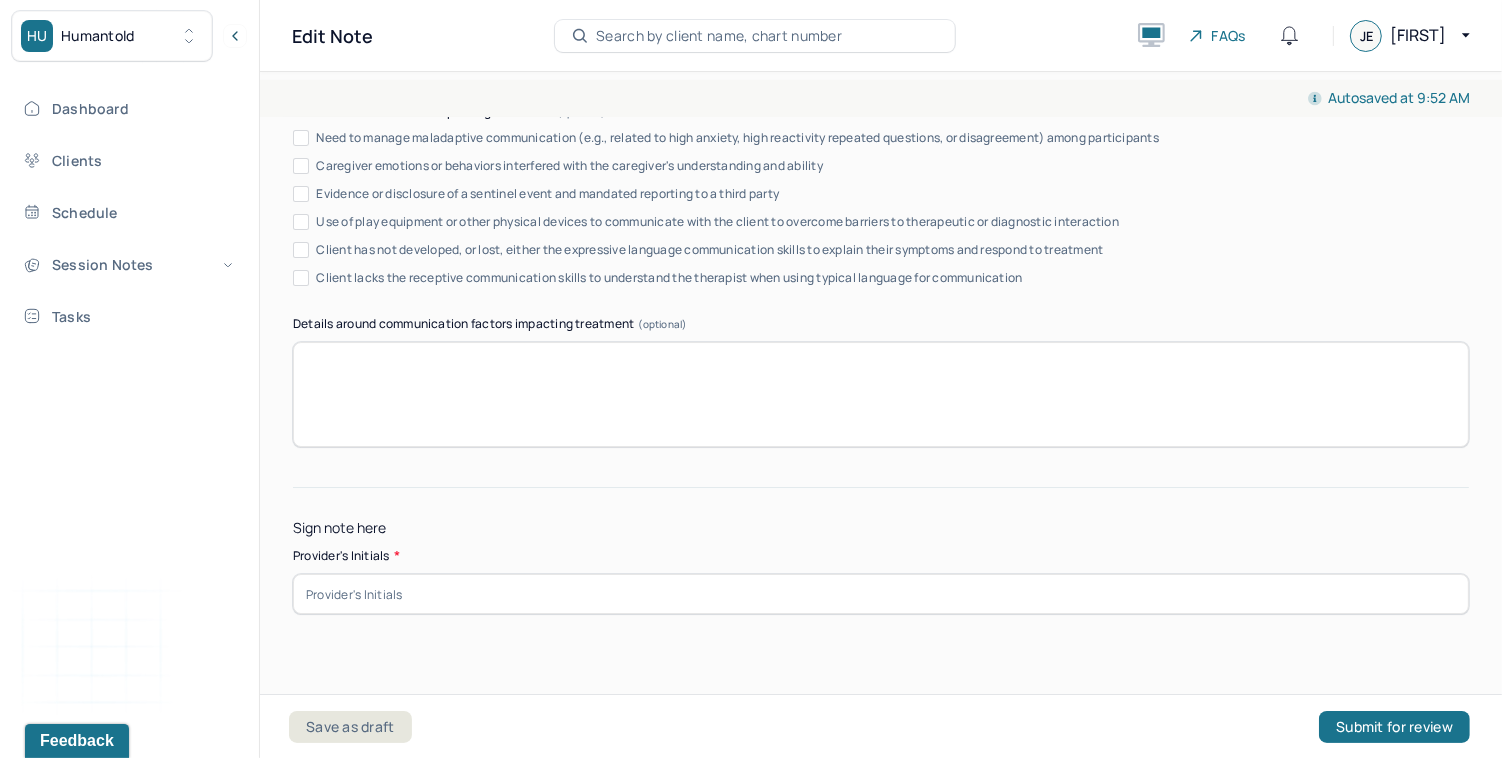 type on "Good as indicated by the client's motivation for change and ability to reflect on his thoughts and behaviors." 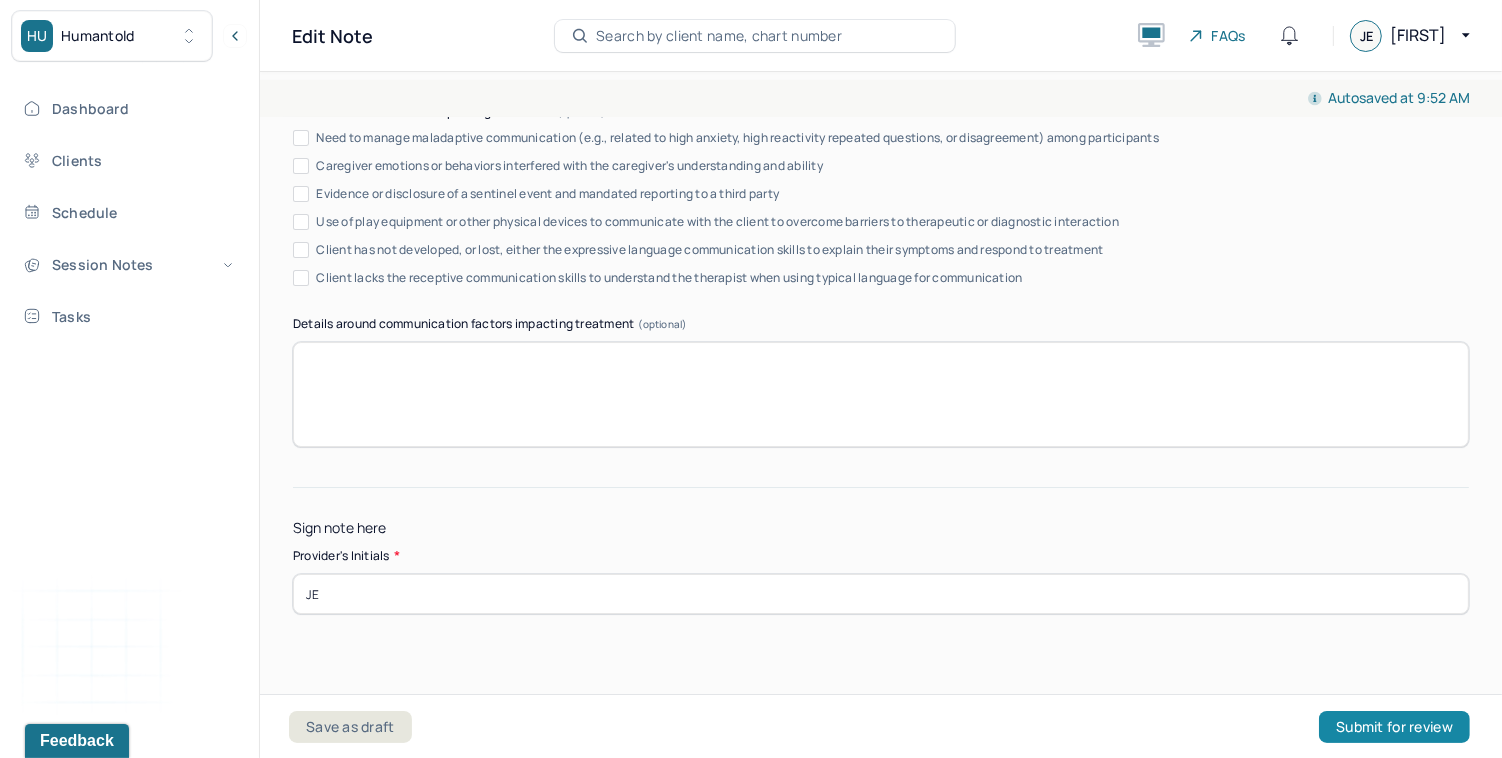 type on "JE" 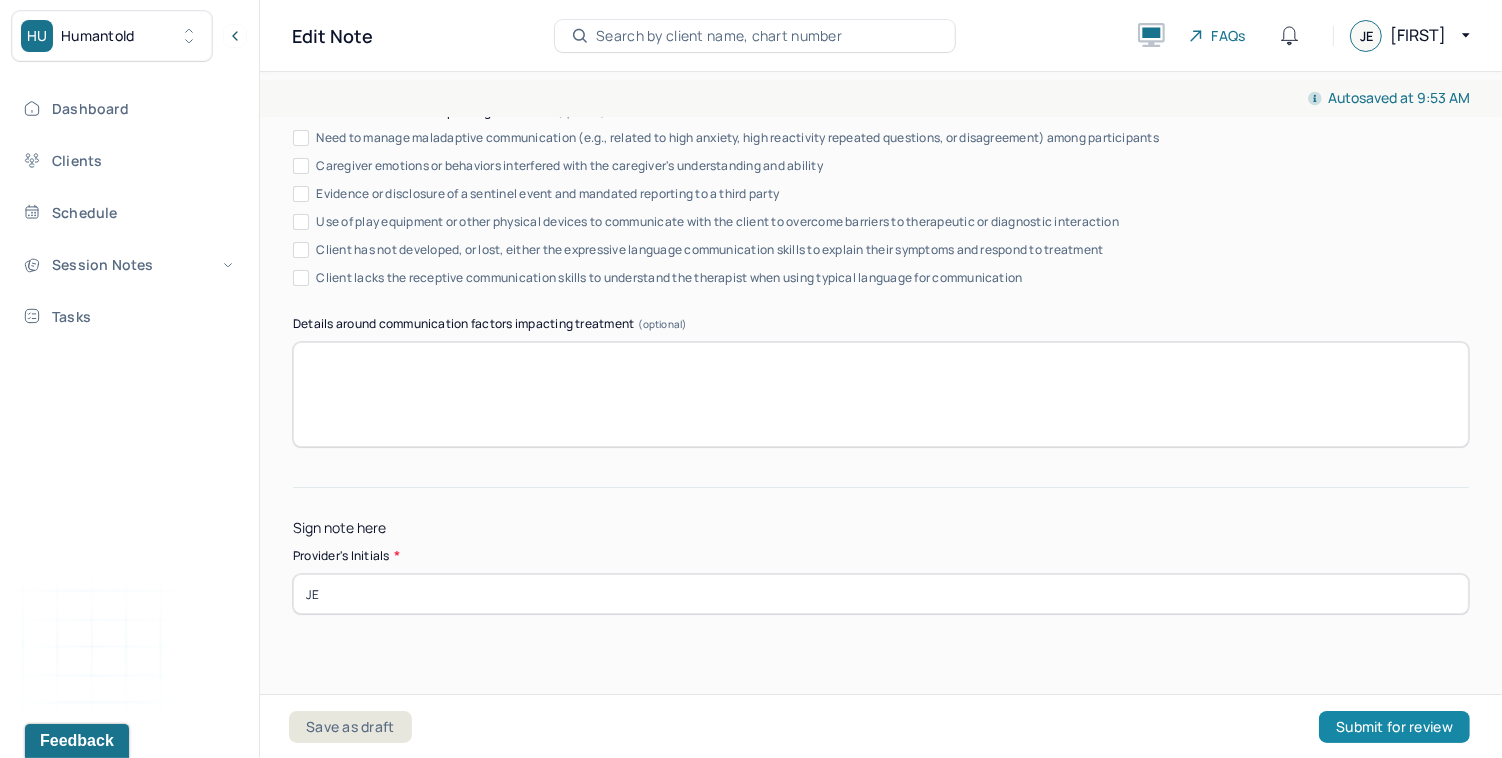 click on "Submit for review" at bounding box center (1394, 727) 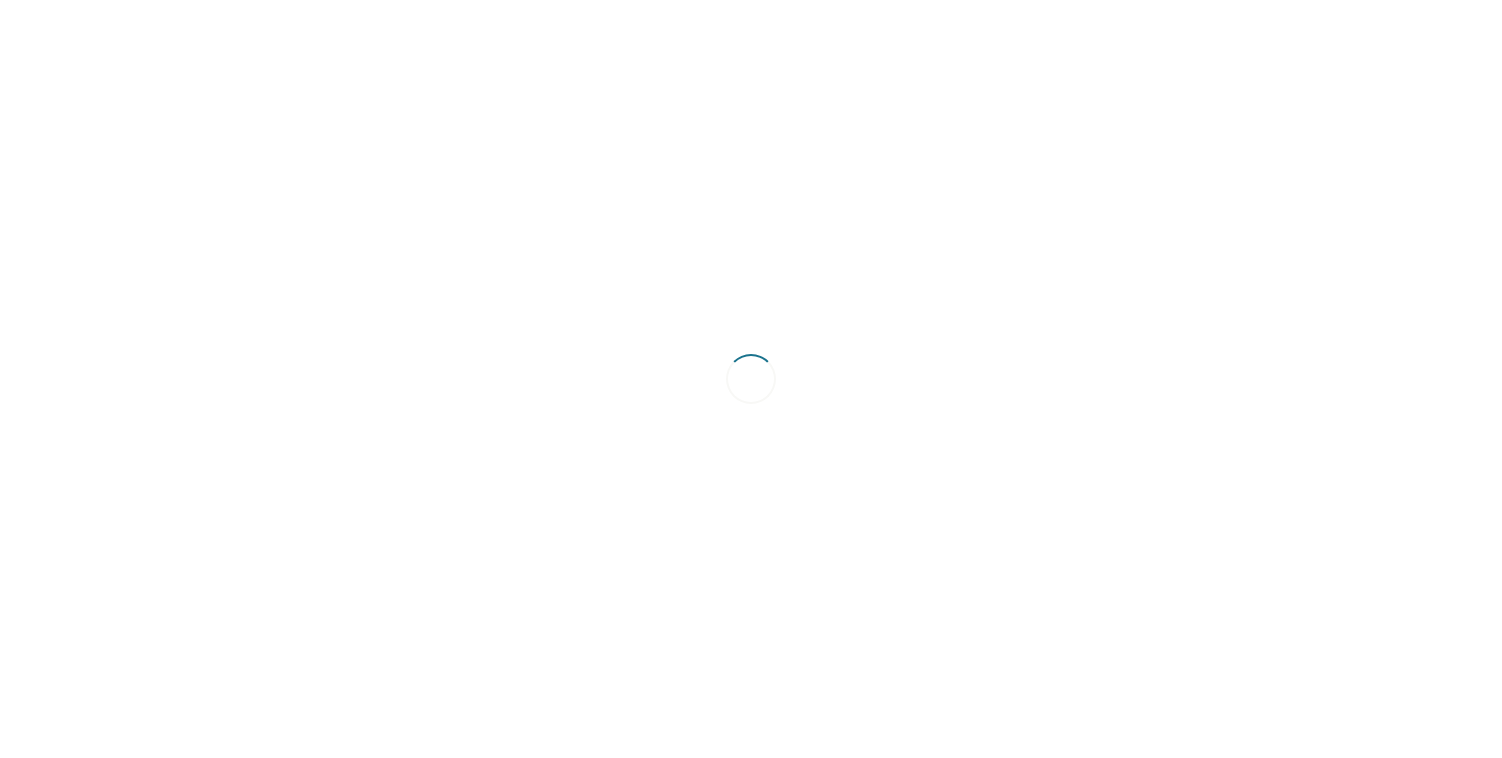 scroll, scrollTop: 0, scrollLeft: 0, axis: both 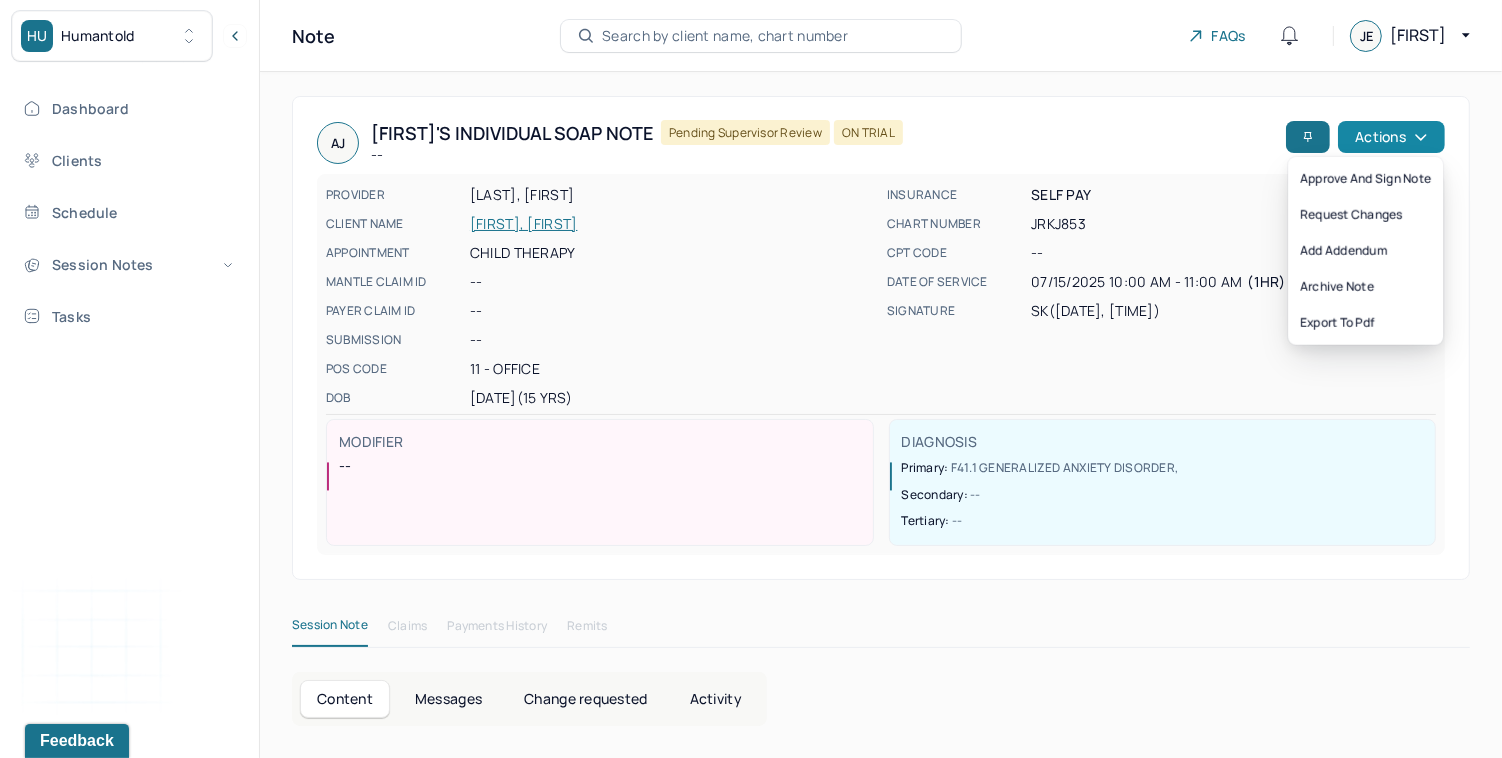 click on "Actions" at bounding box center [1391, 137] 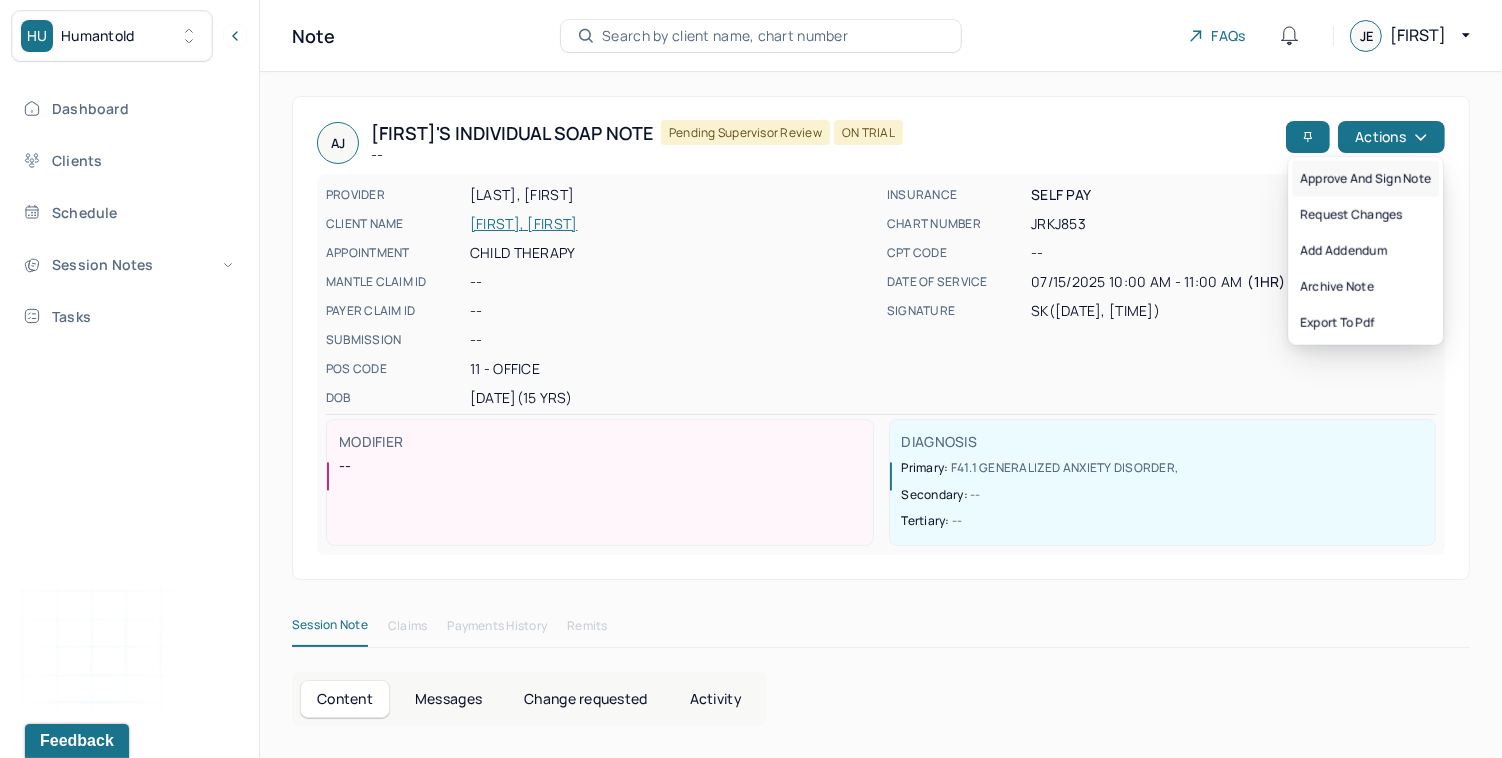 click on "Approve and sign note" at bounding box center (1365, 179) 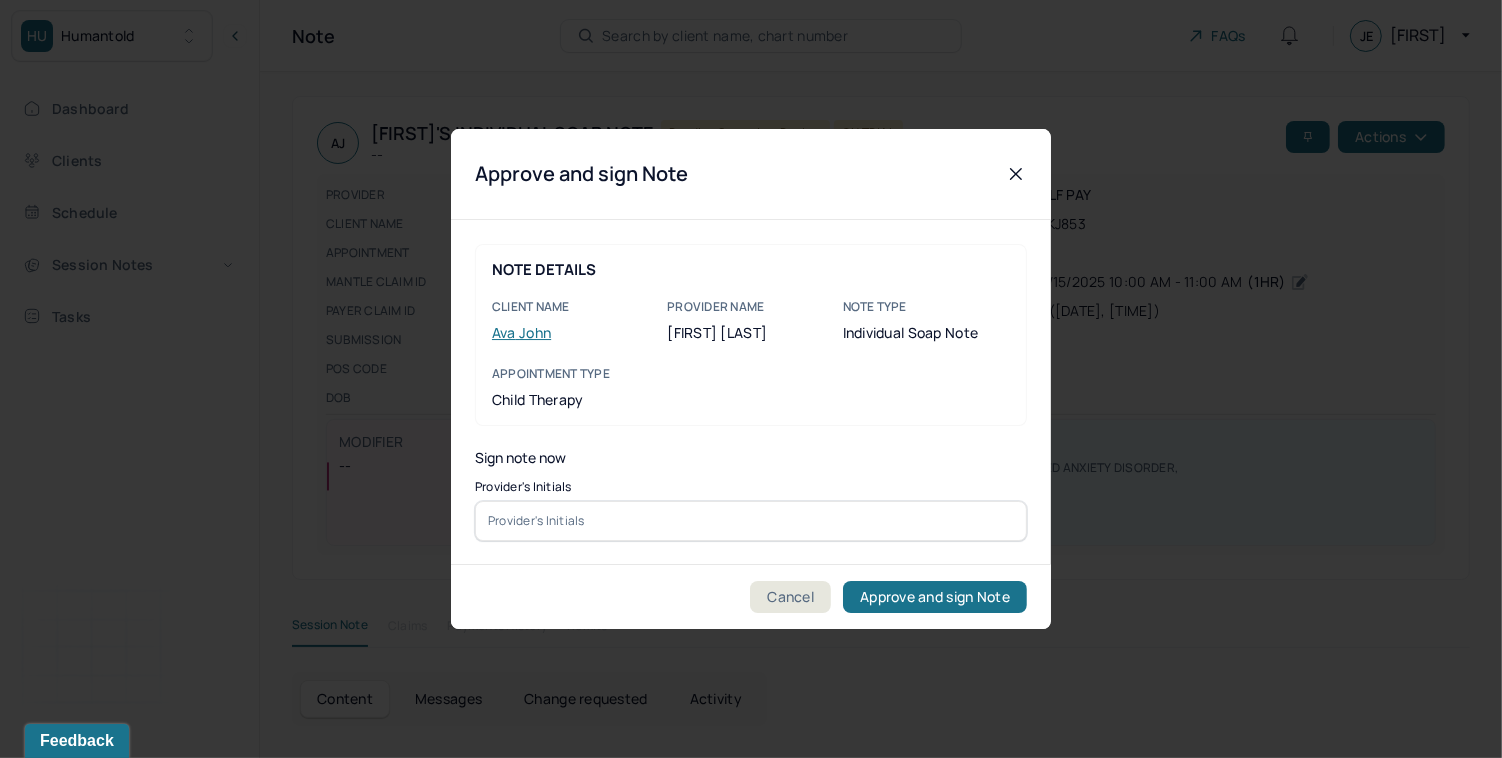click at bounding box center (751, 521) 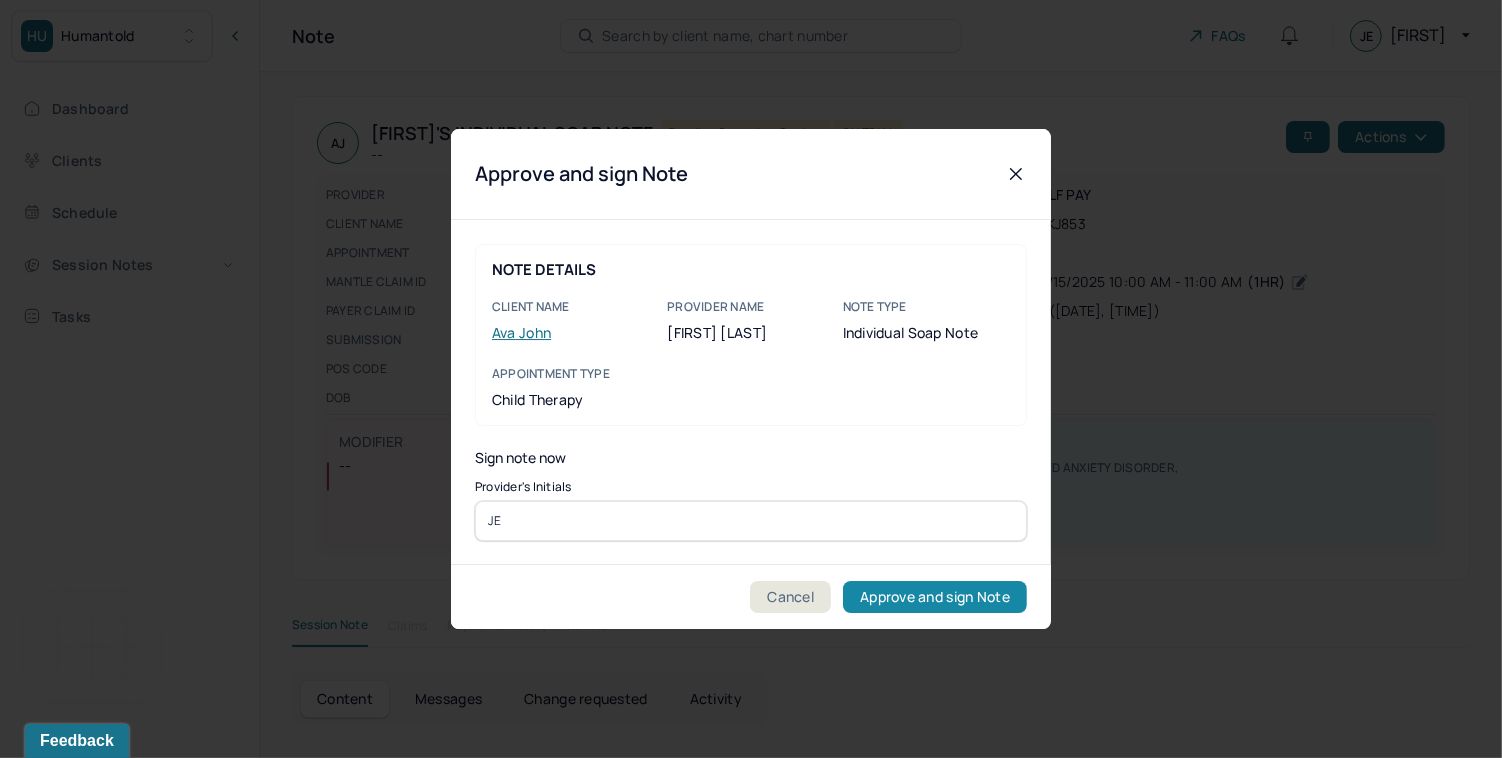 type on "JE" 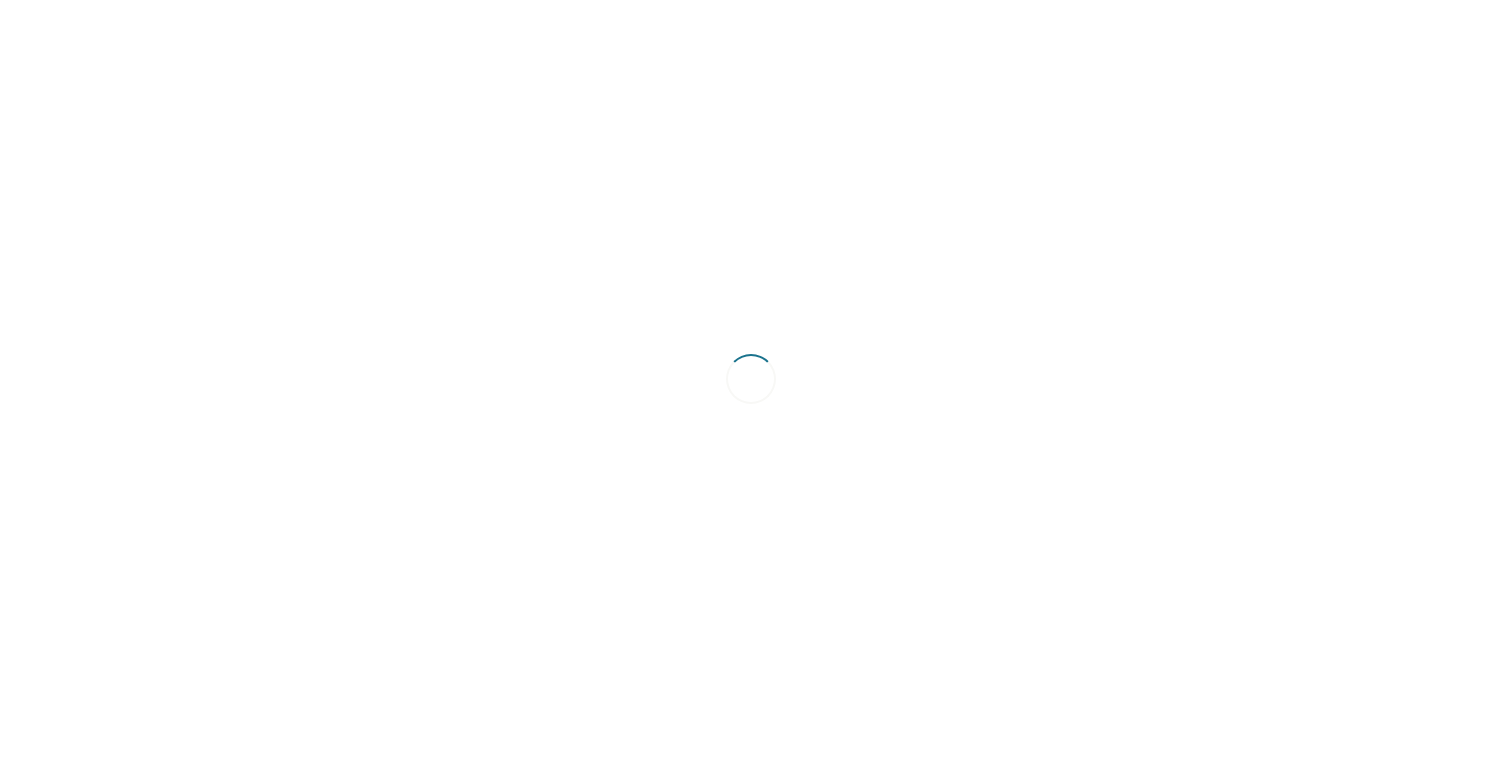 scroll, scrollTop: 0, scrollLeft: 0, axis: both 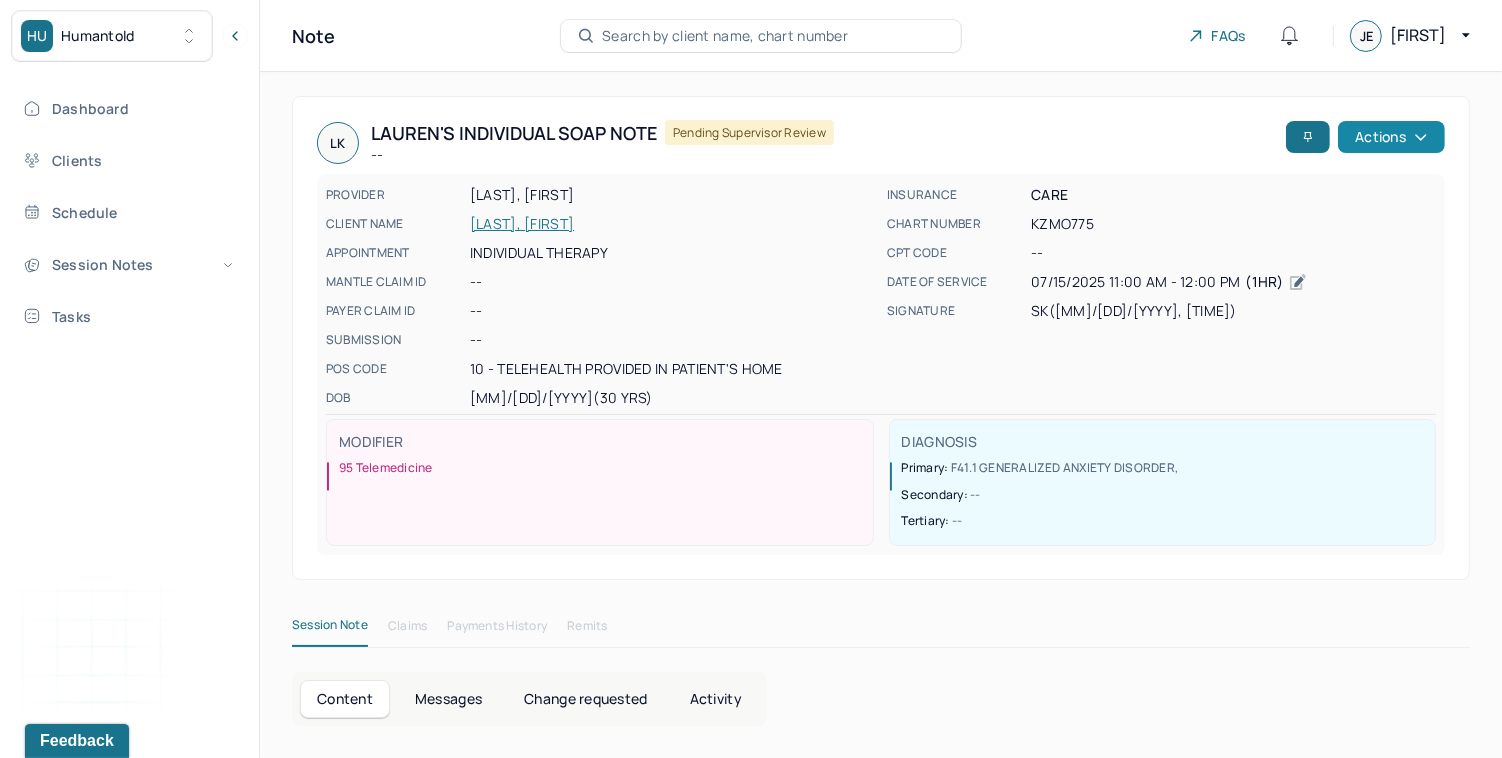 click on "Actions" at bounding box center [1391, 137] 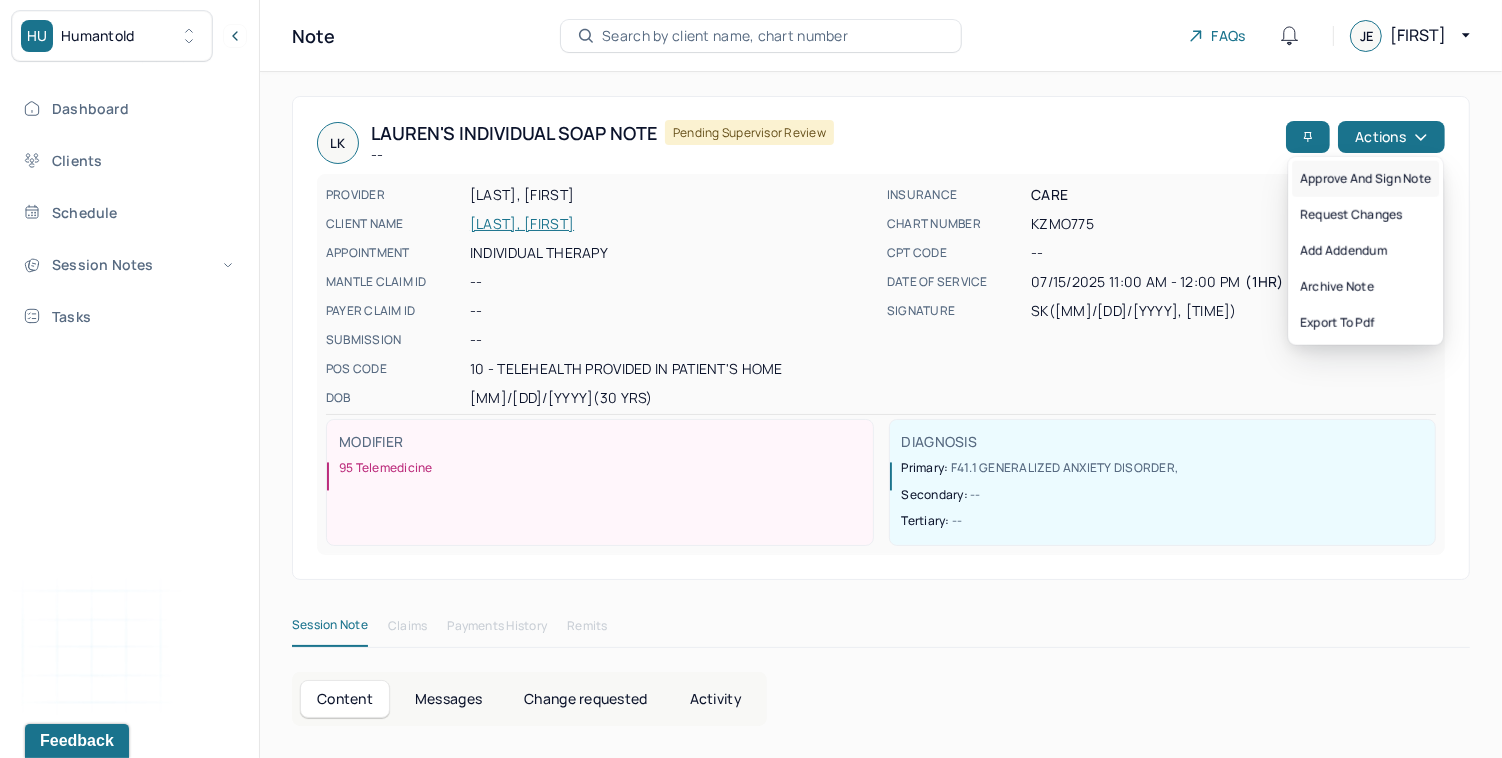 click on "Approve and sign note" at bounding box center [1365, 179] 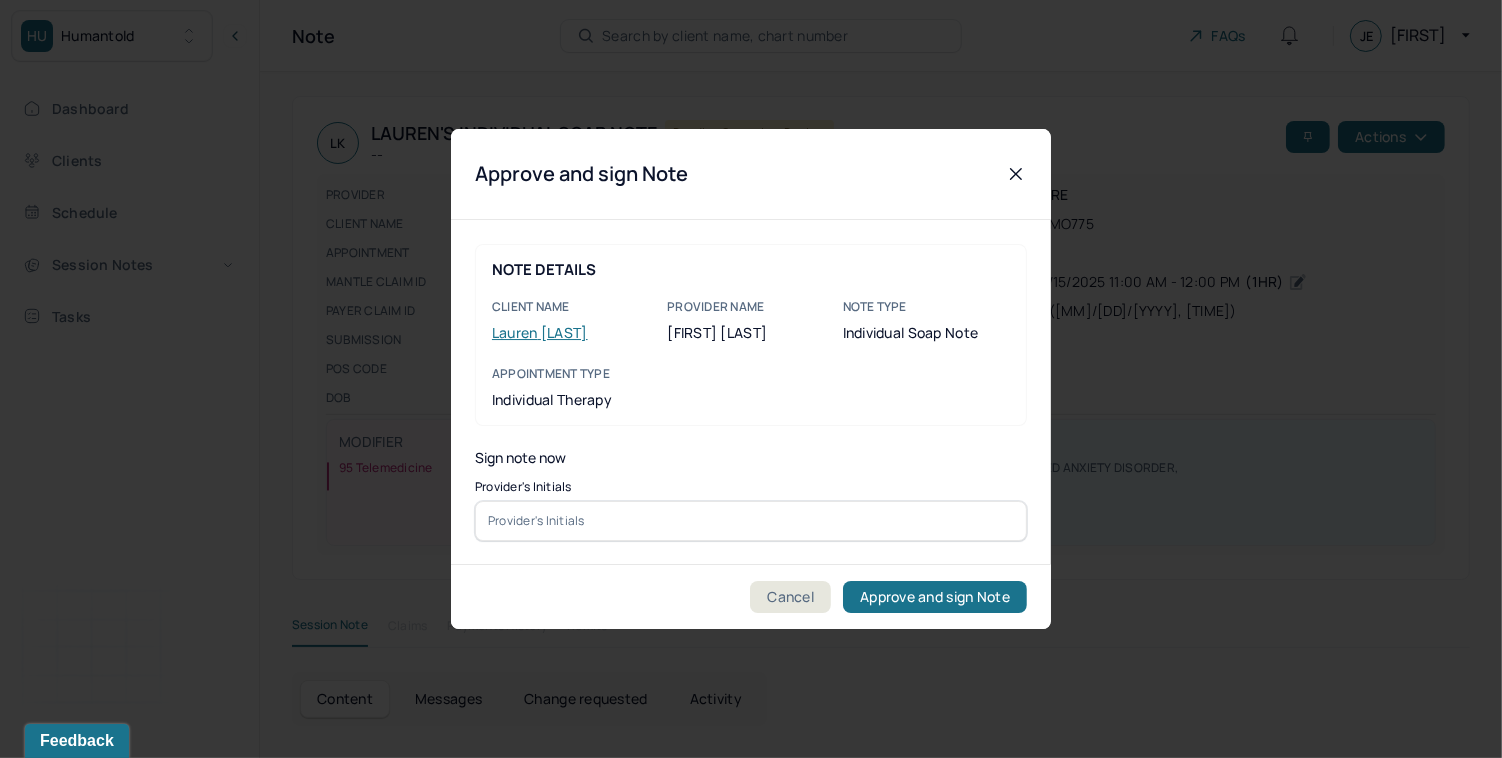 click at bounding box center (751, 521) 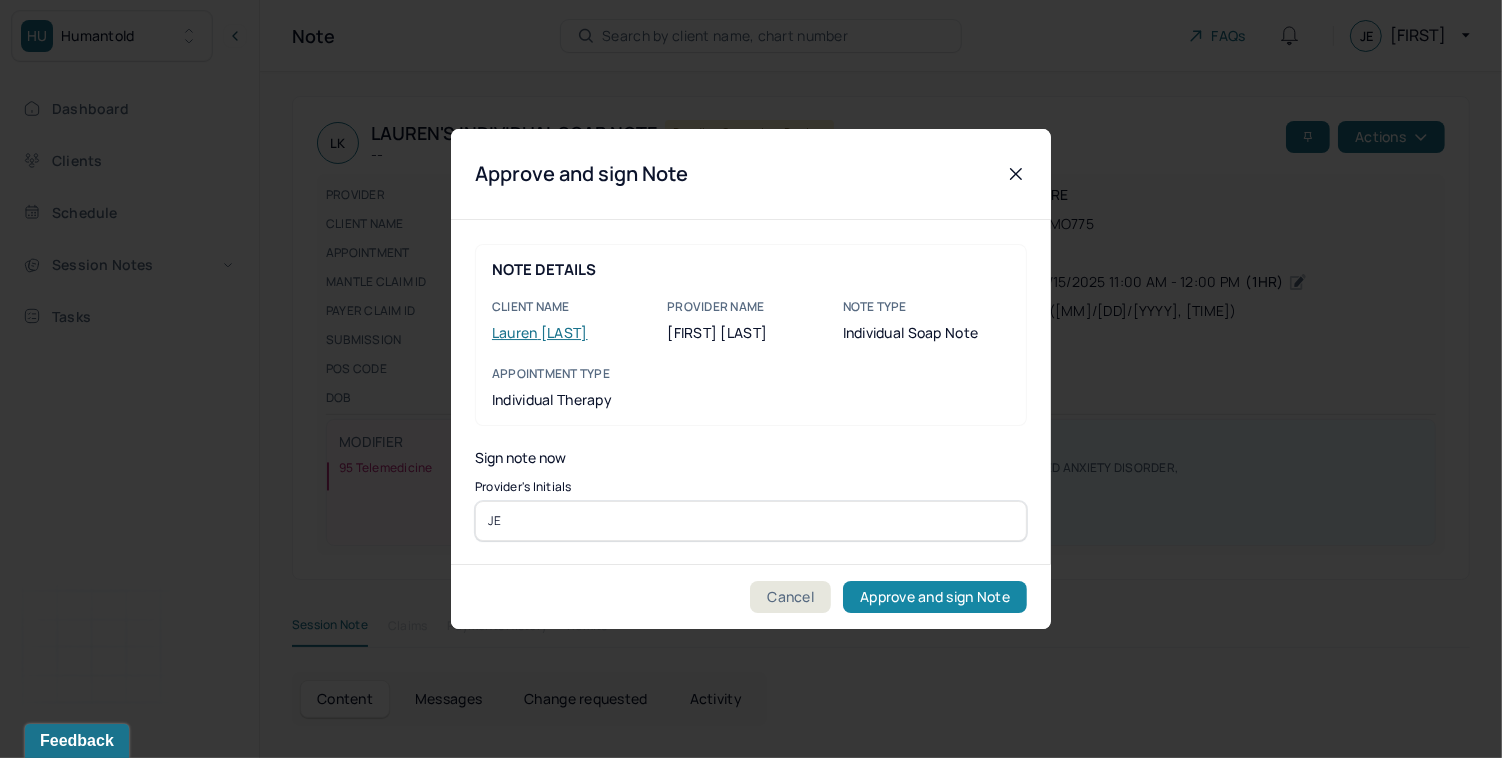 type on "JE" 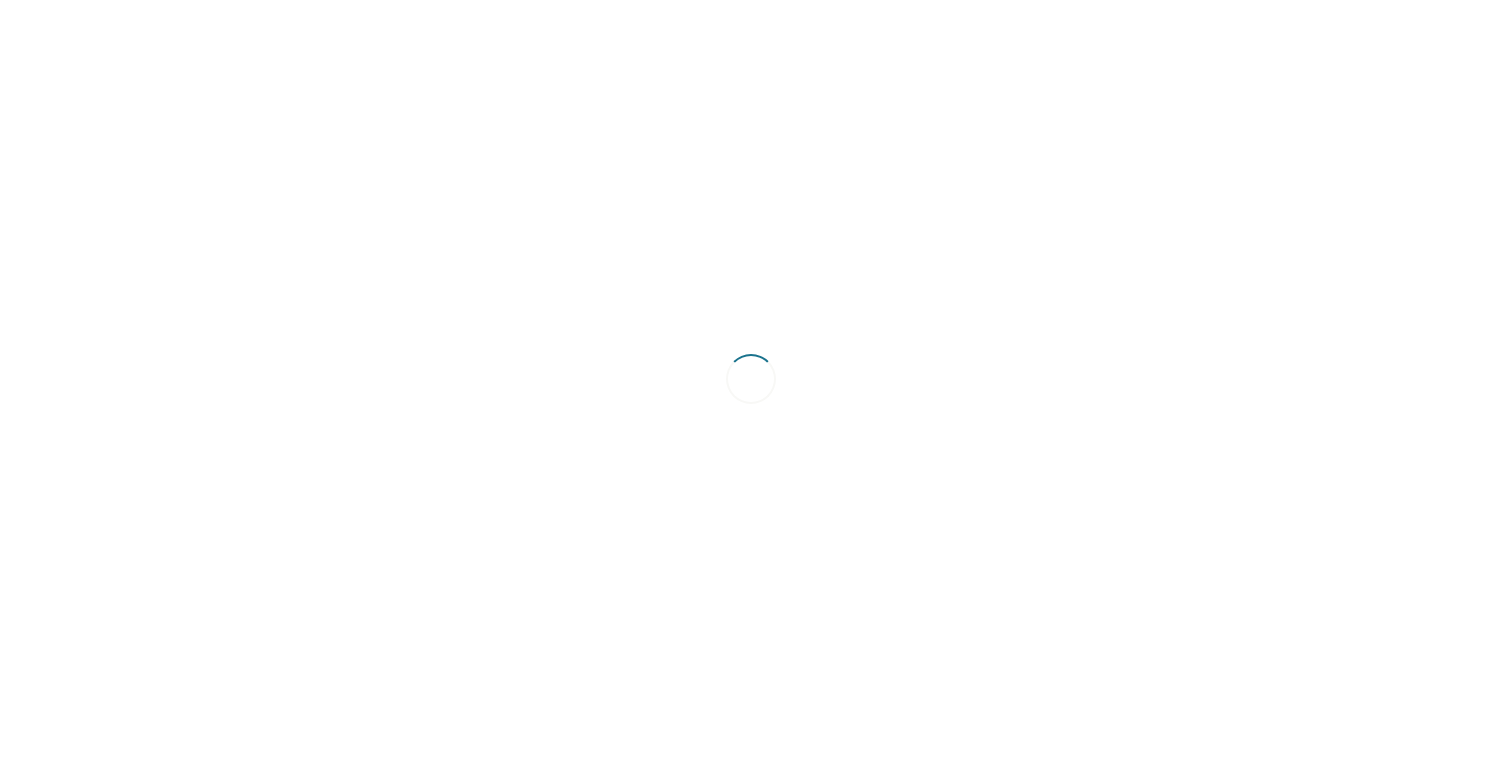 scroll, scrollTop: 0, scrollLeft: 0, axis: both 